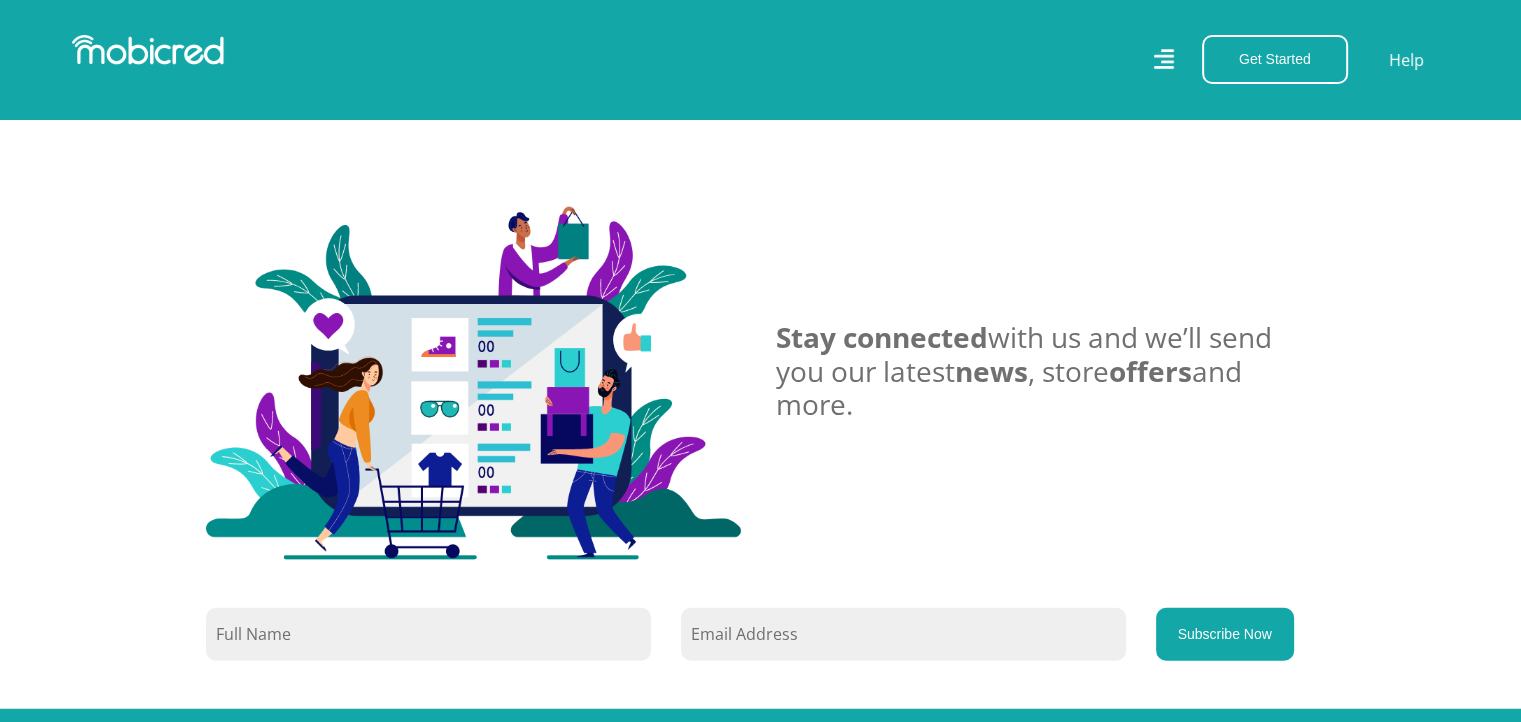 scroll, scrollTop: 5100, scrollLeft: 0, axis: vertical 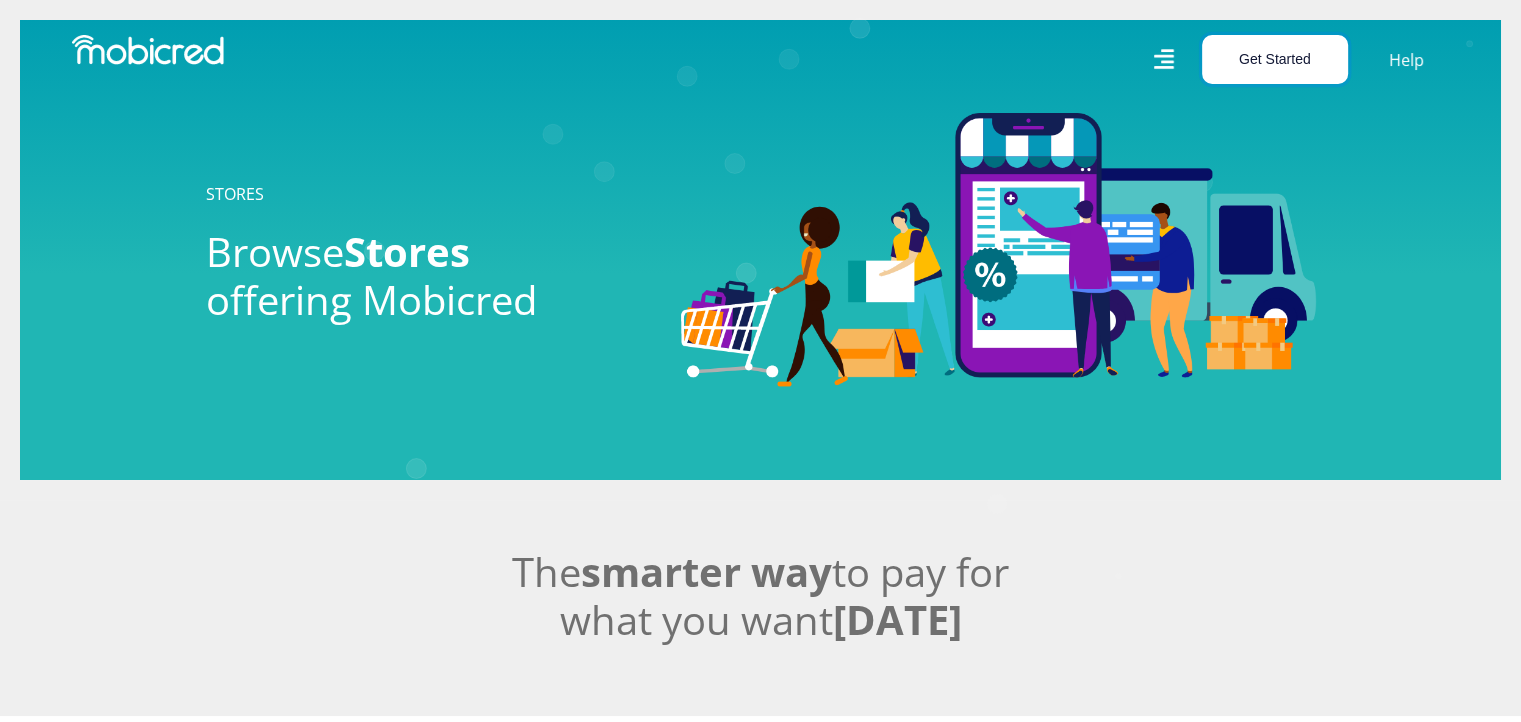 click on "Get Started" at bounding box center [1275, 59] 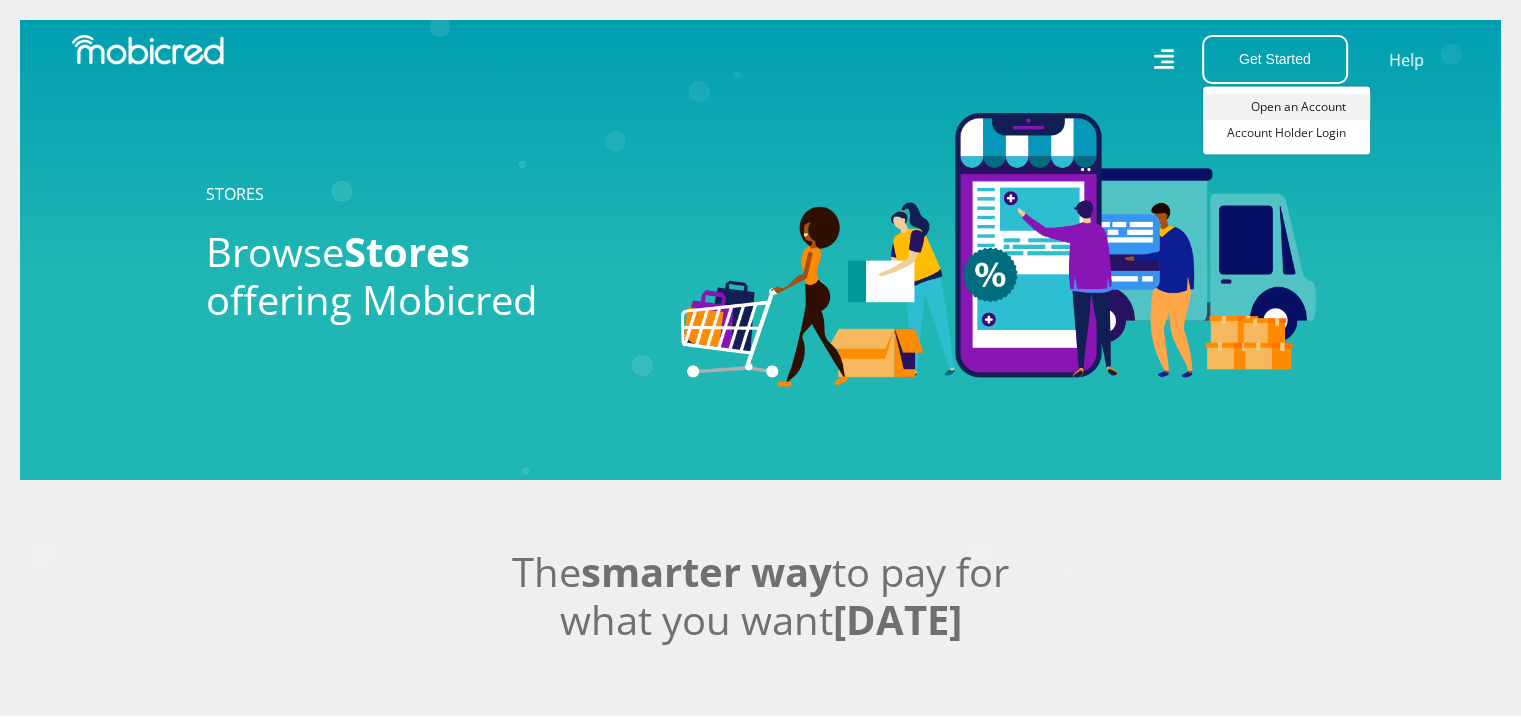 drag, startPoint x: 1310, startPoint y: 101, endPoint x: 1238, endPoint y: 111, distance: 72.691124 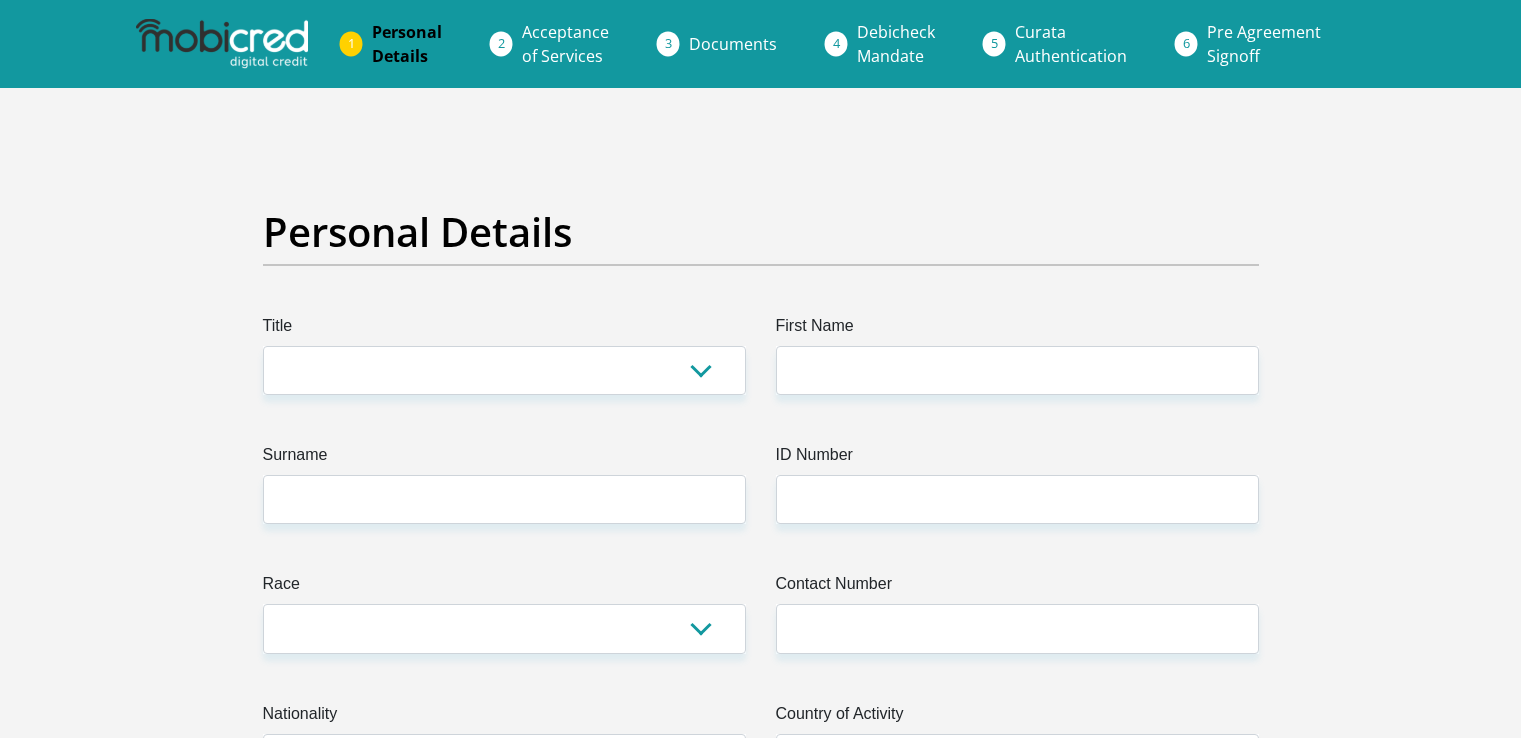 scroll, scrollTop: 0, scrollLeft: 0, axis: both 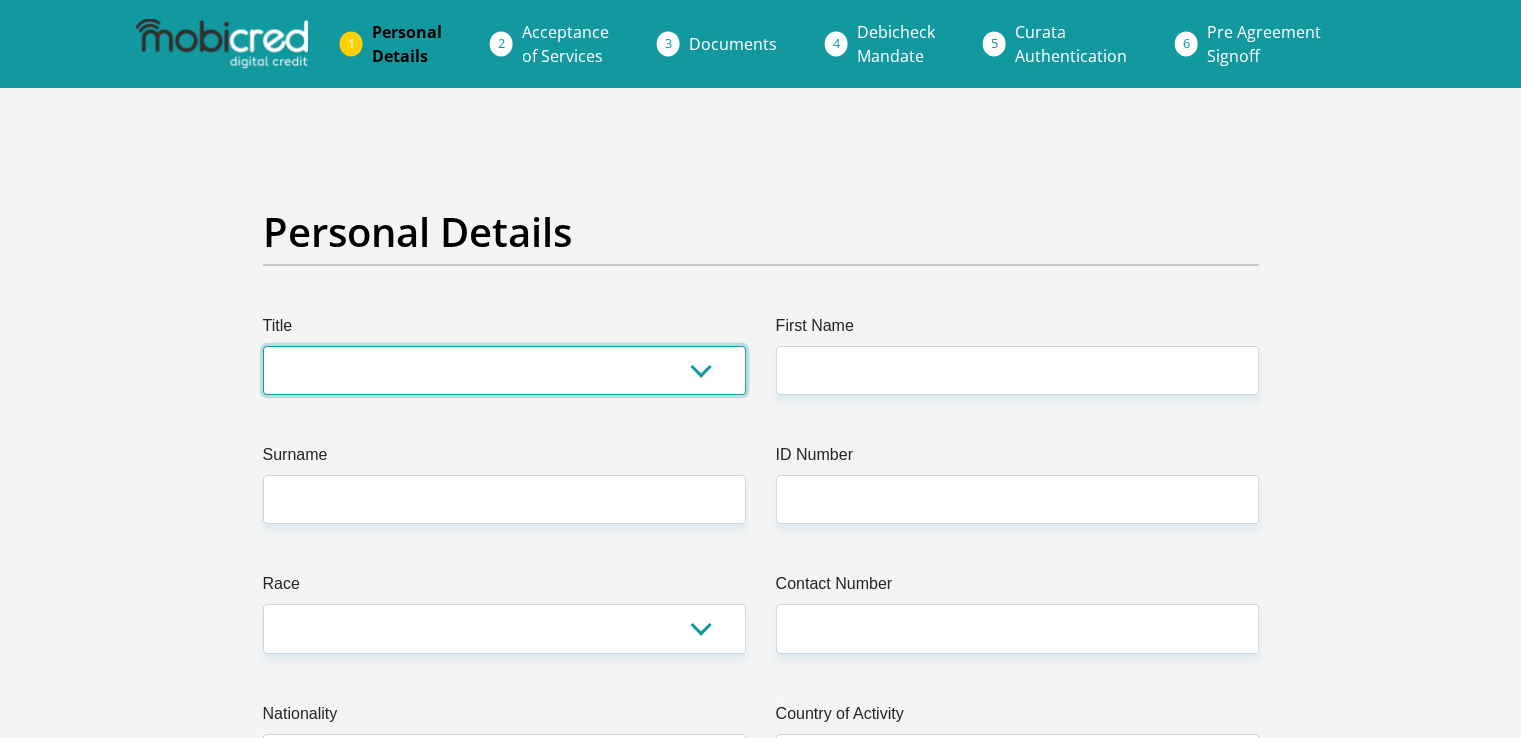 click on "Mr
Ms
Mrs
Dr
Other" at bounding box center (504, 370) 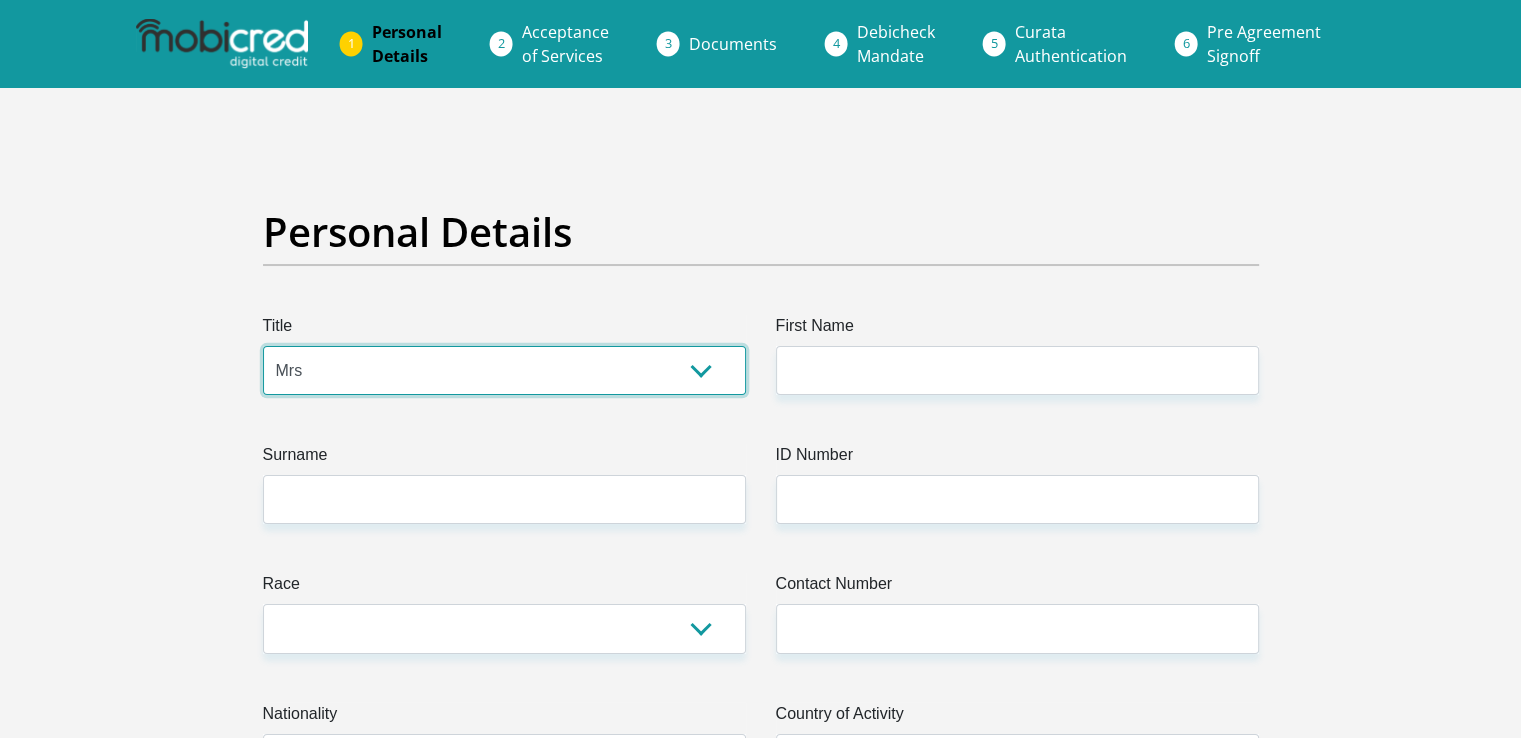 click on "Mr
Ms
Mrs
Dr
Other" at bounding box center (504, 370) 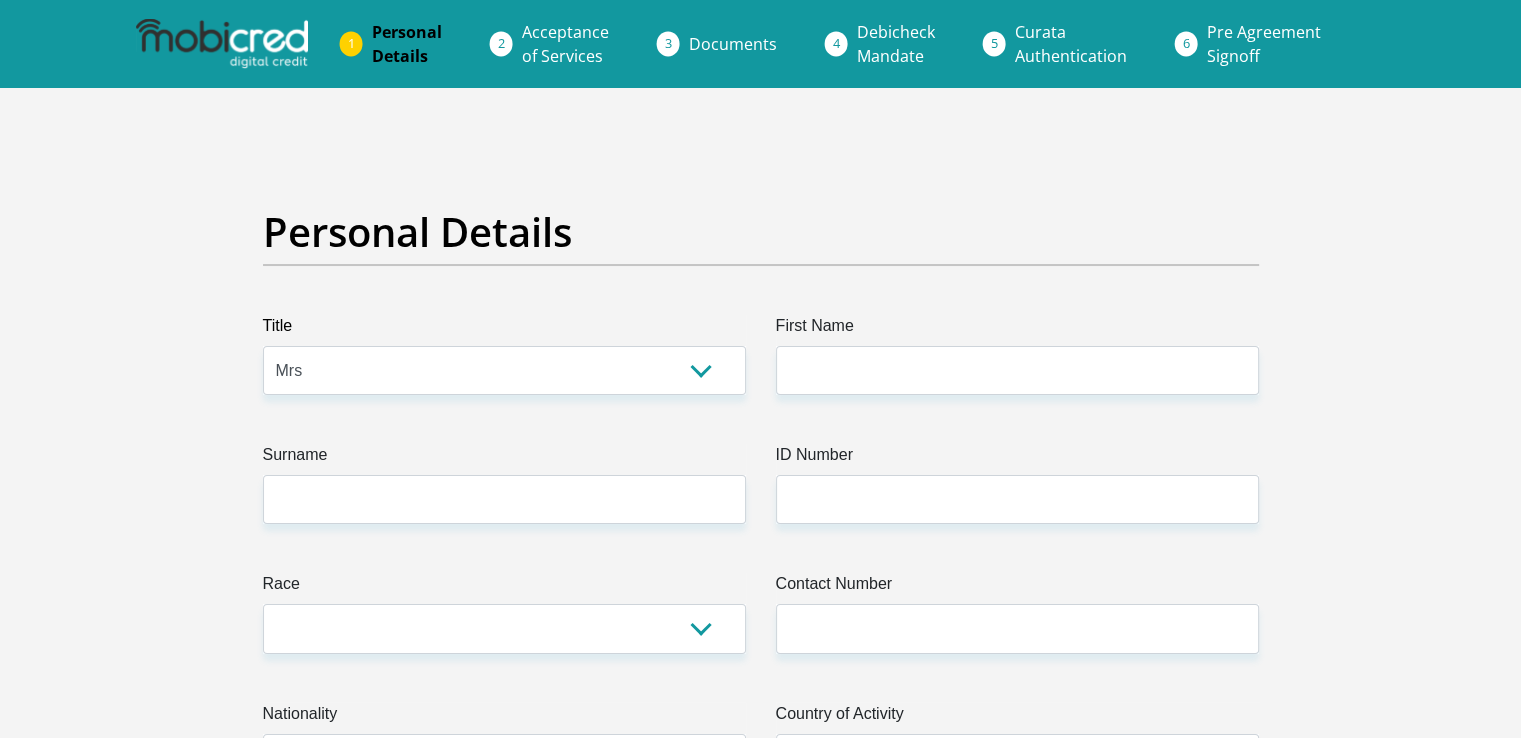 drag, startPoint x: 948, startPoint y: 337, endPoint x: 955, endPoint y: 353, distance: 17.464249 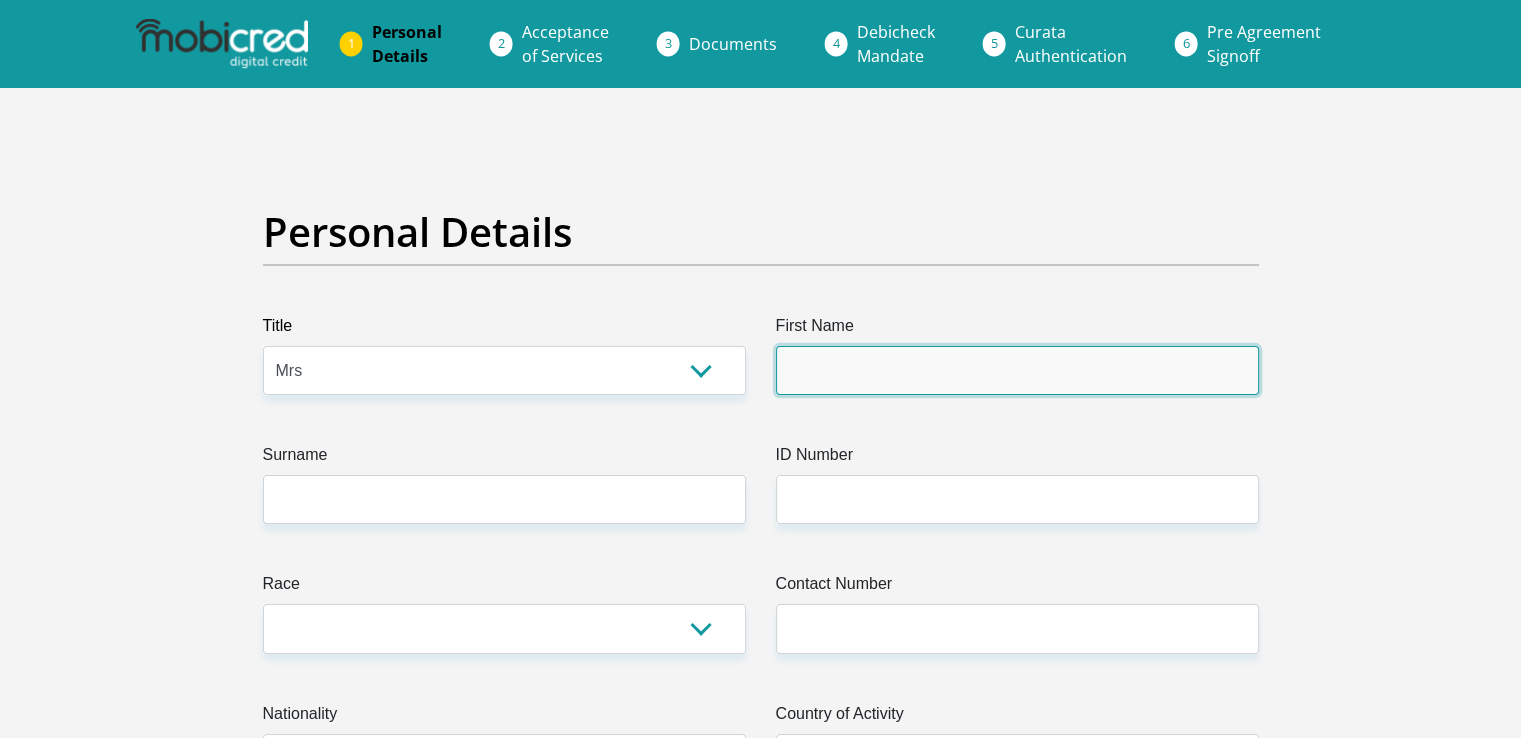 click on "First Name" at bounding box center [1017, 370] 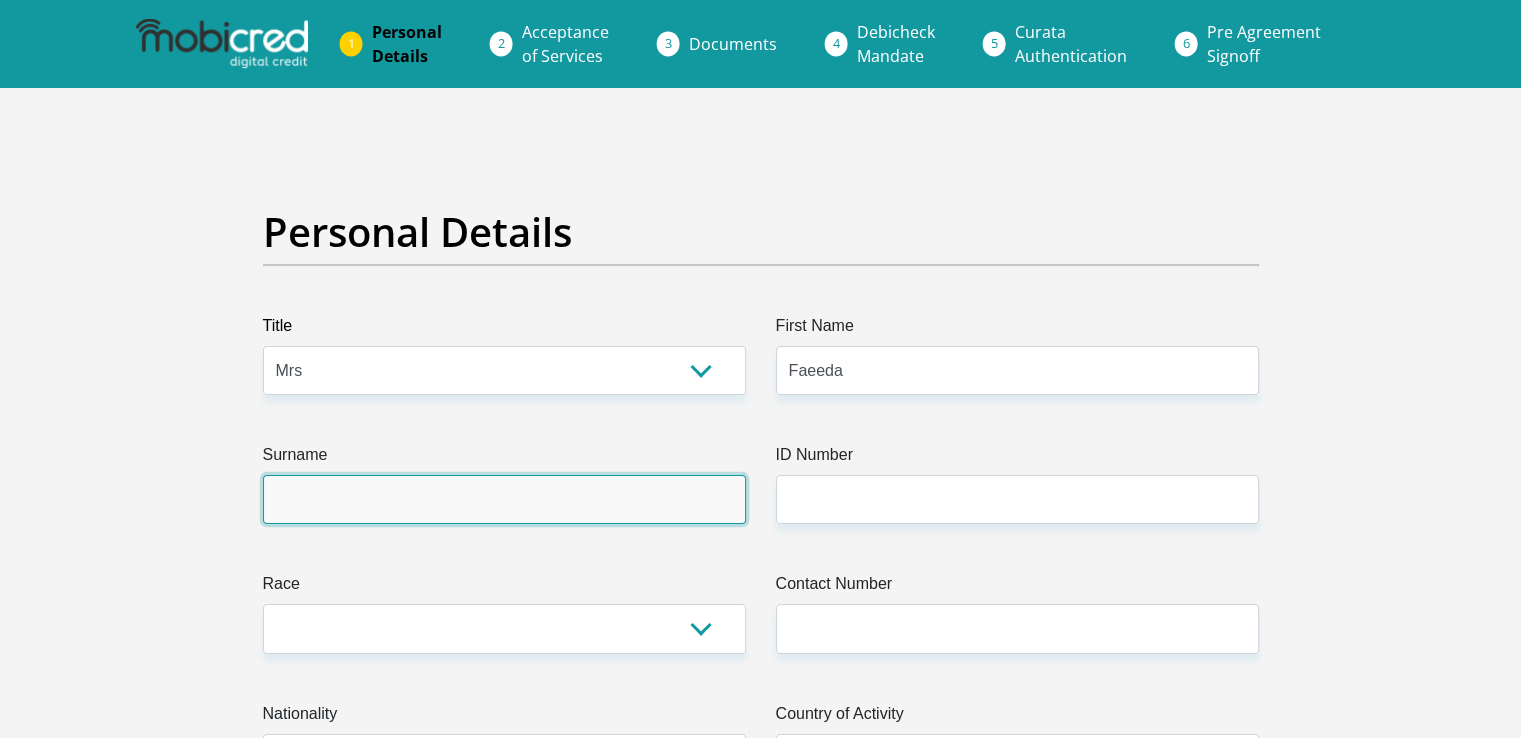 type on "Kafaar" 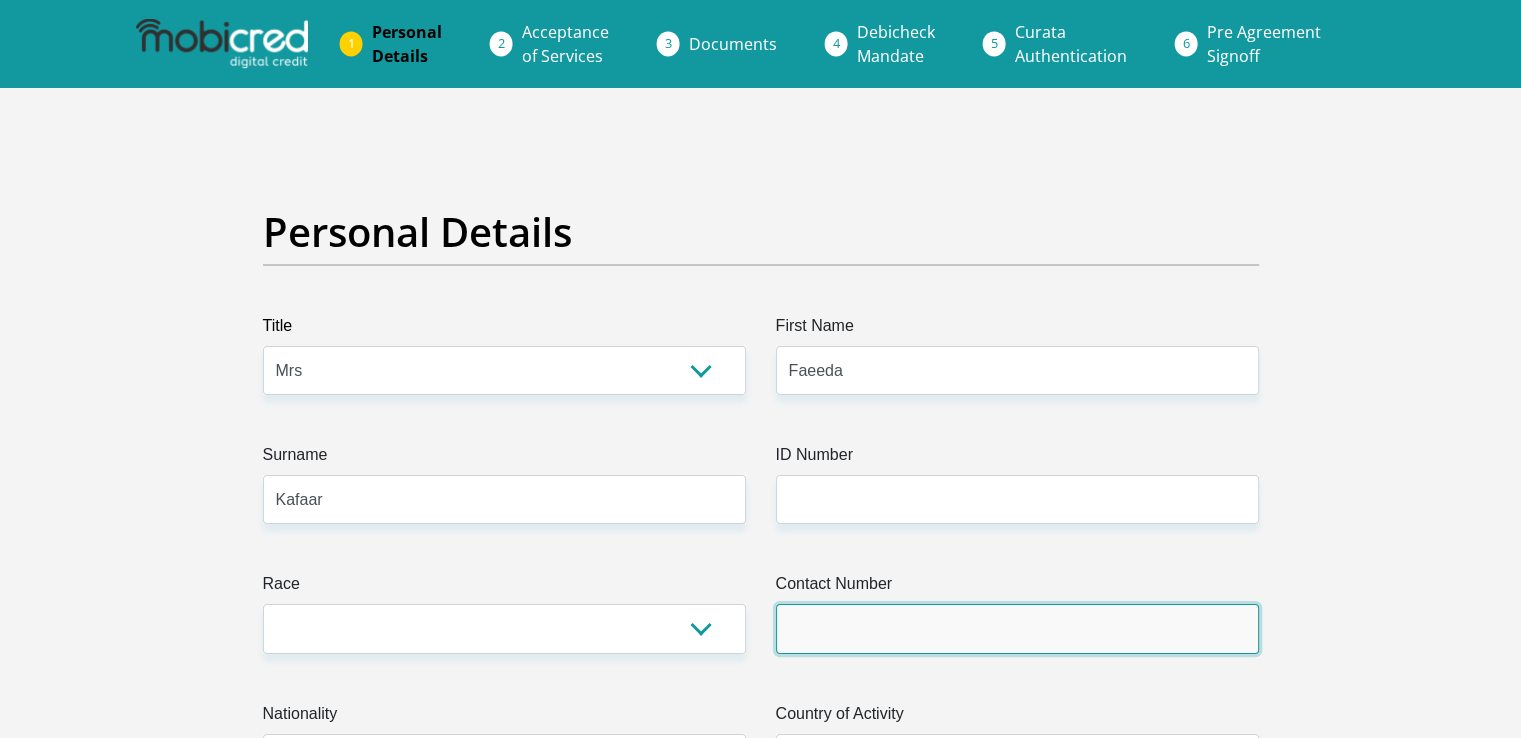 type on "0739675928" 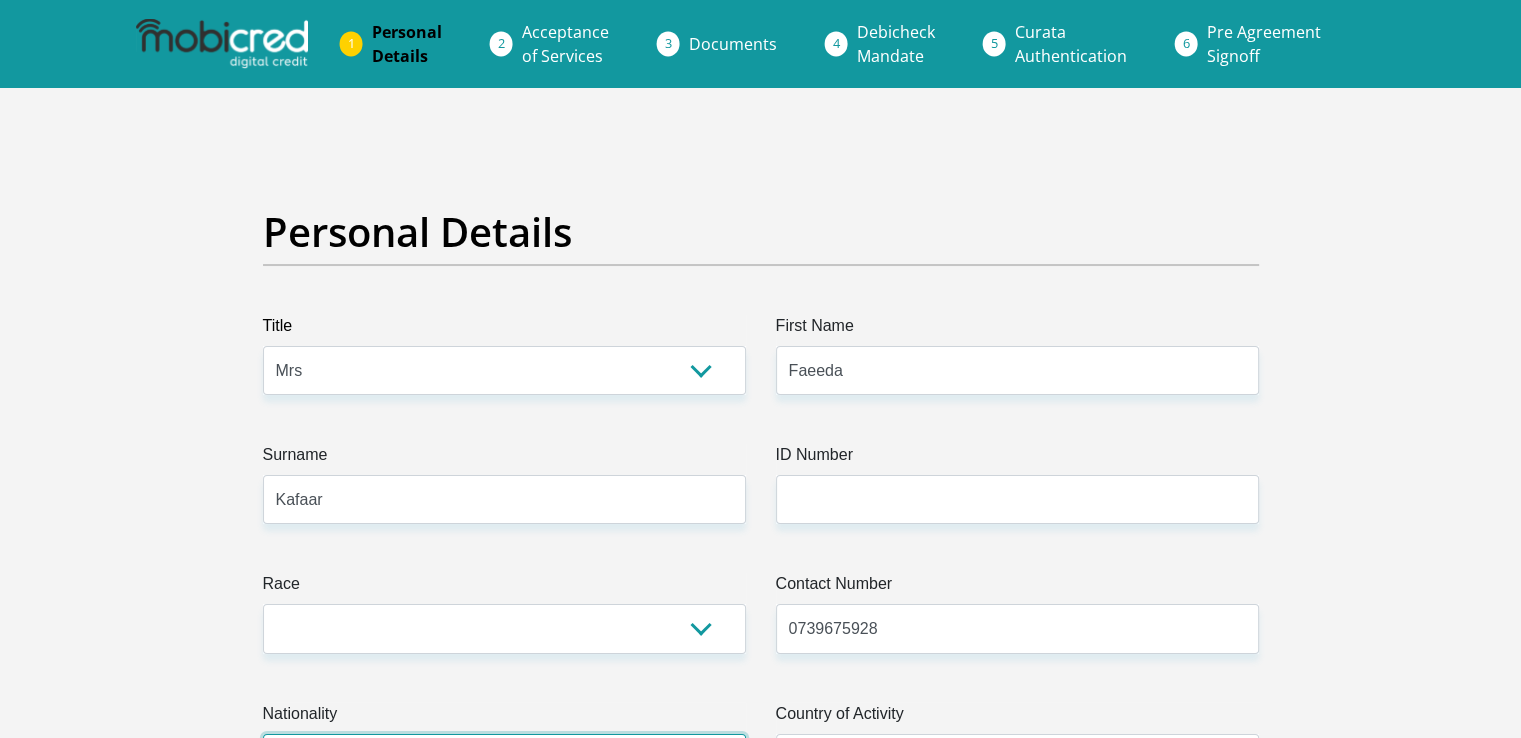 select on "ZAF" 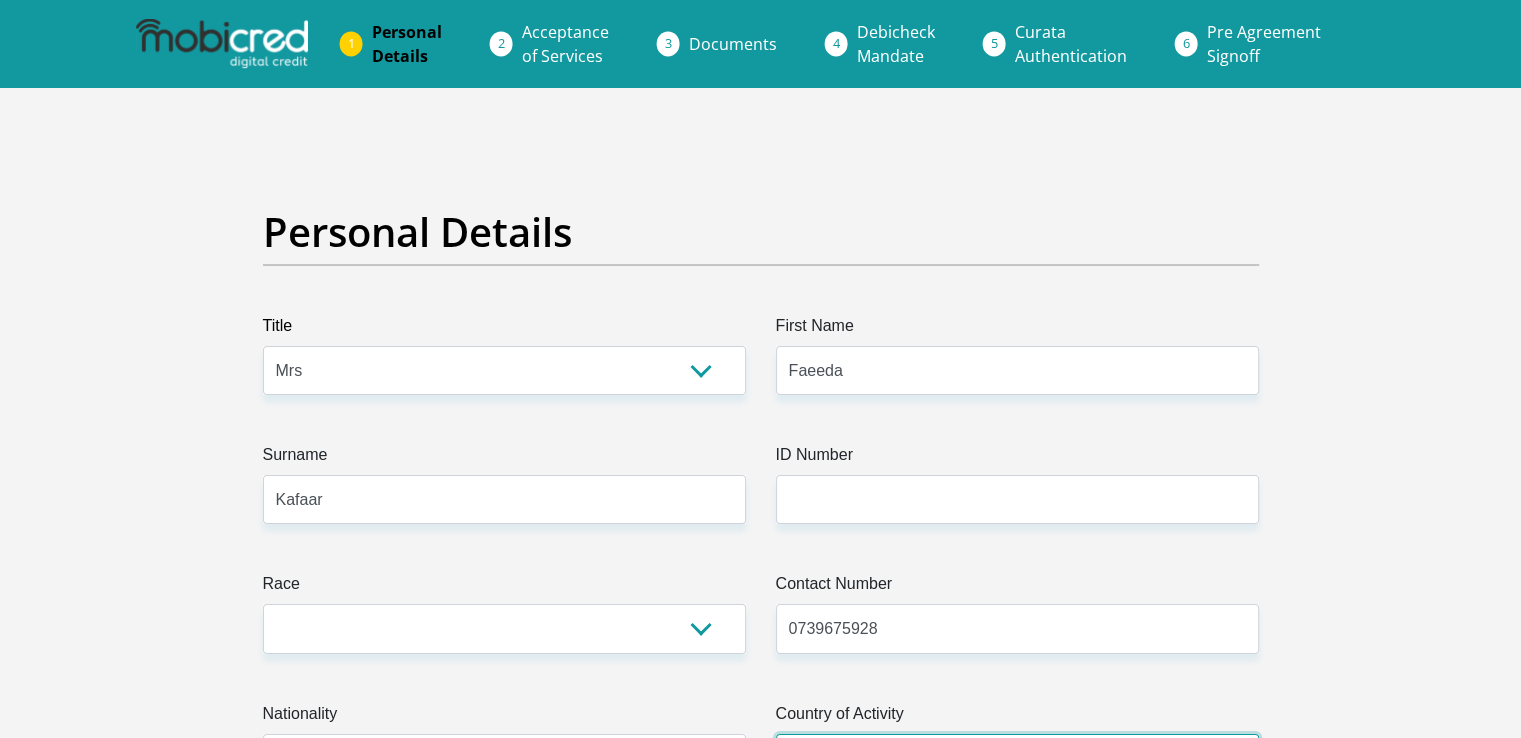 select on "ZAF" 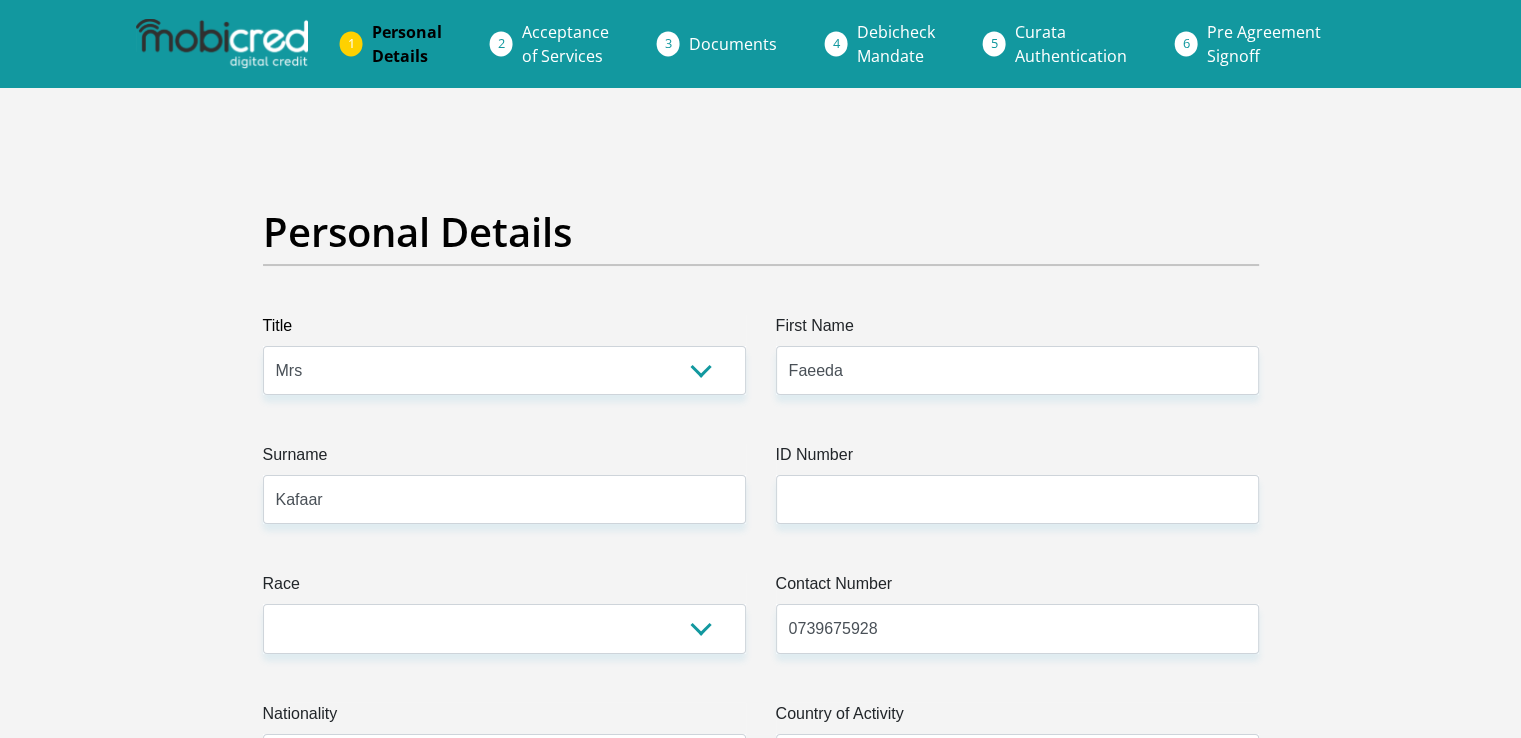 type on "Pelican Park" 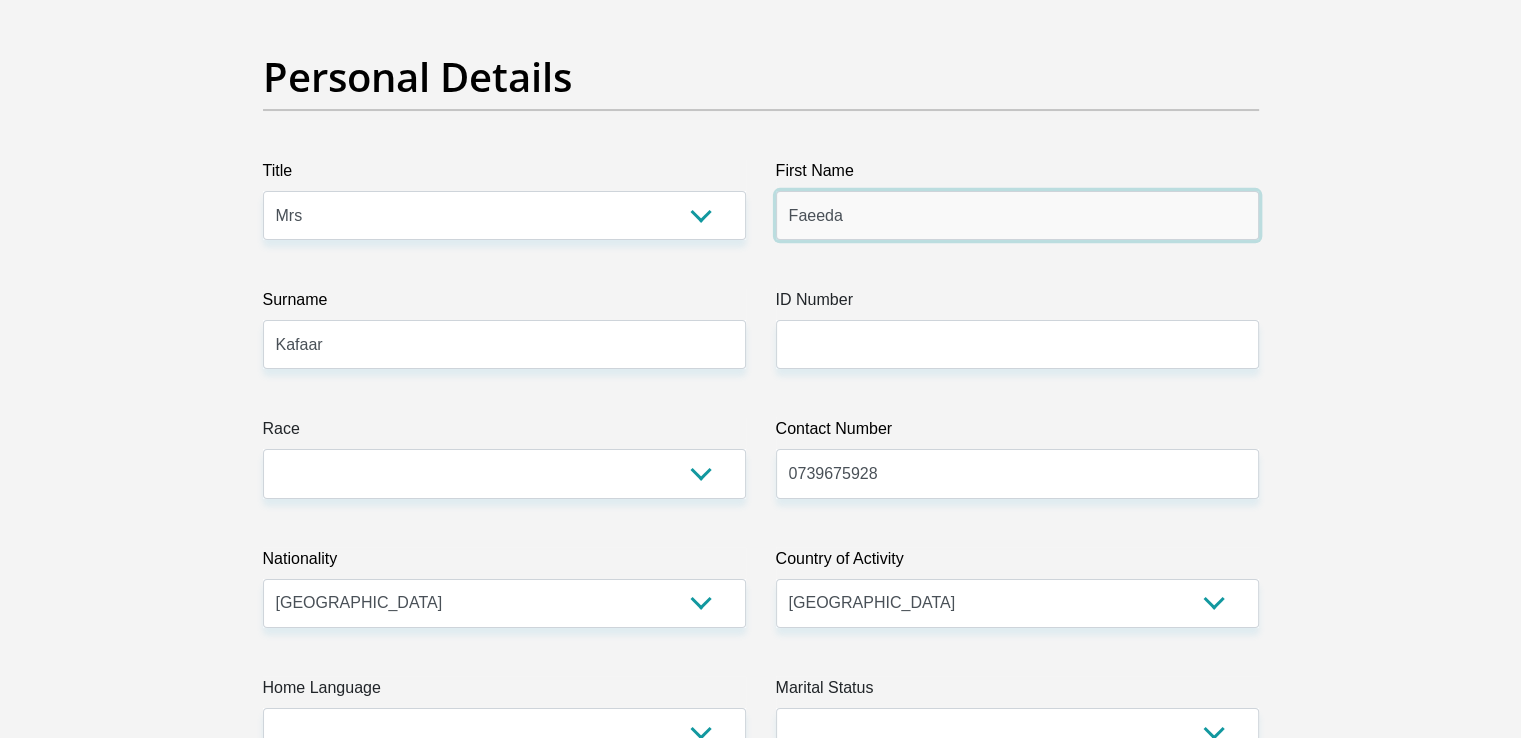 scroll, scrollTop: 200, scrollLeft: 0, axis: vertical 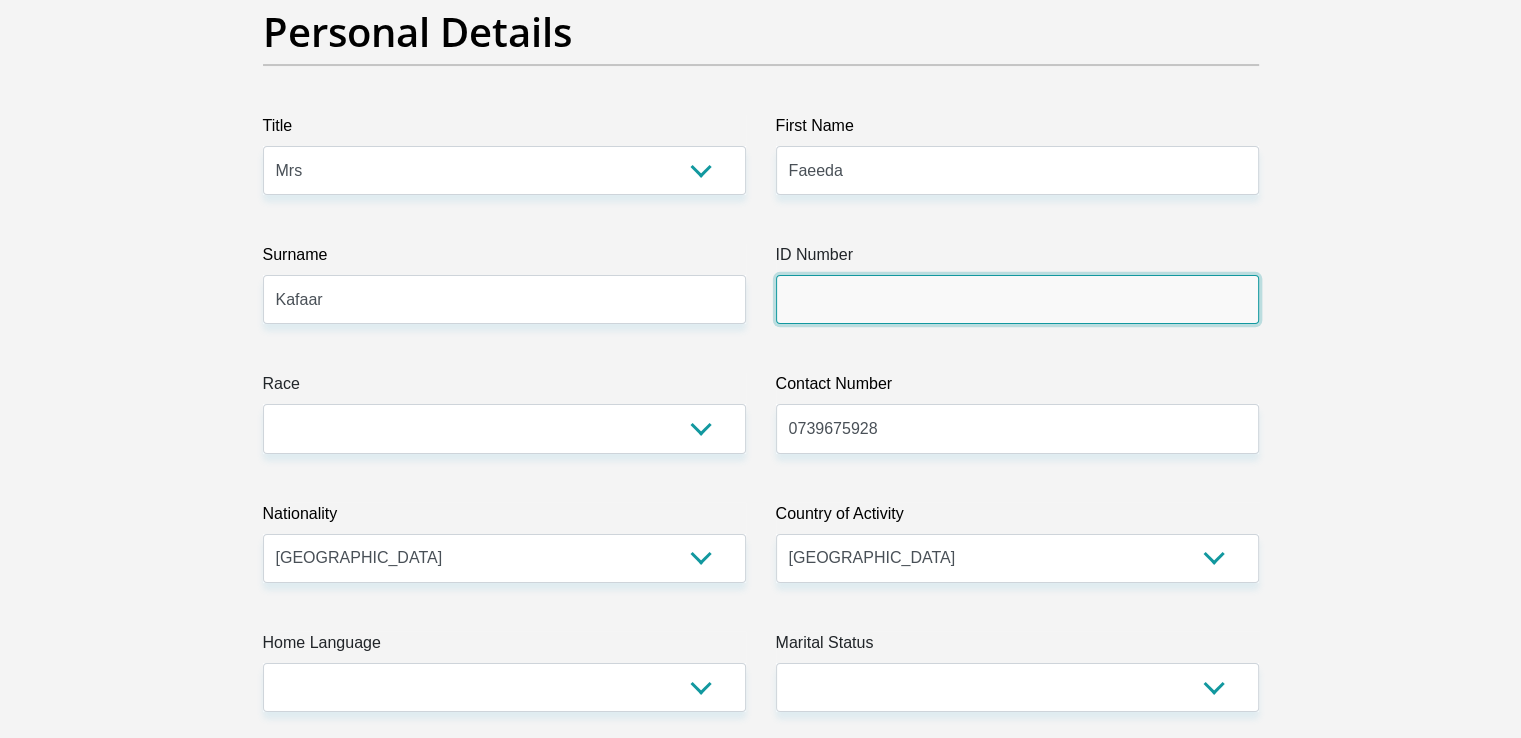 click on "ID Number" at bounding box center [1017, 299] 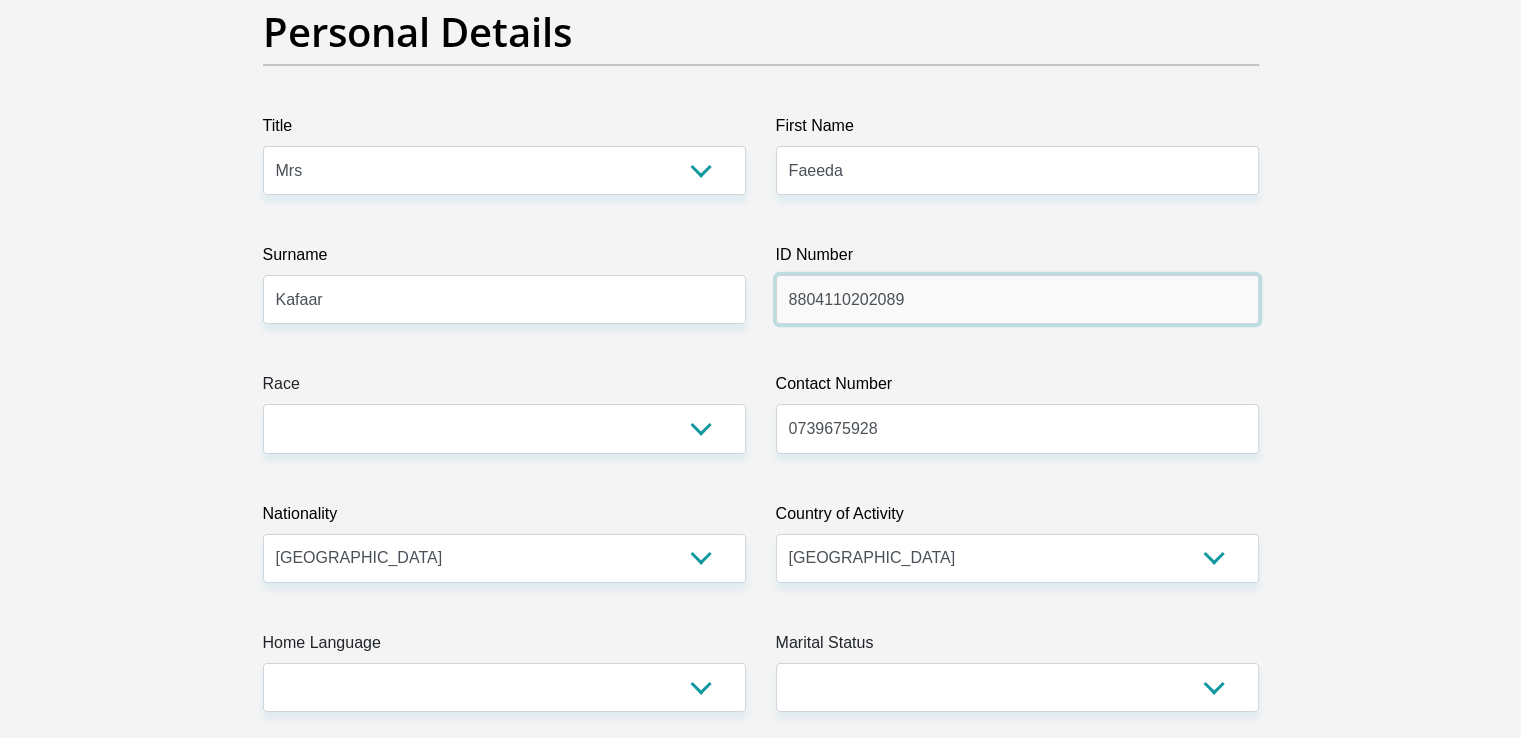 type on "8804110202089" 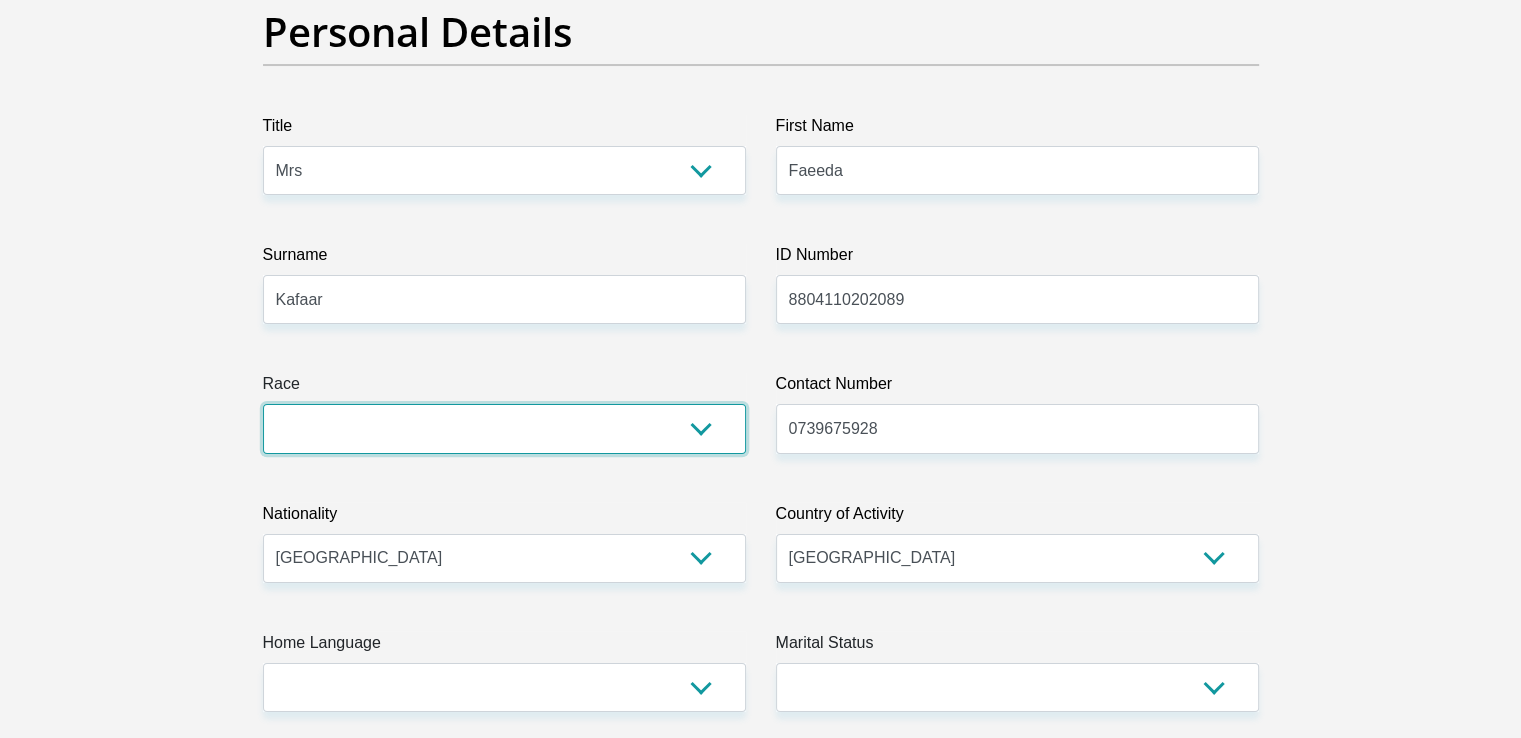 drag, startPoint x: 392, startPoint y: 422, endPoint x: 387, endPoint y: 401, distance: 21.587032 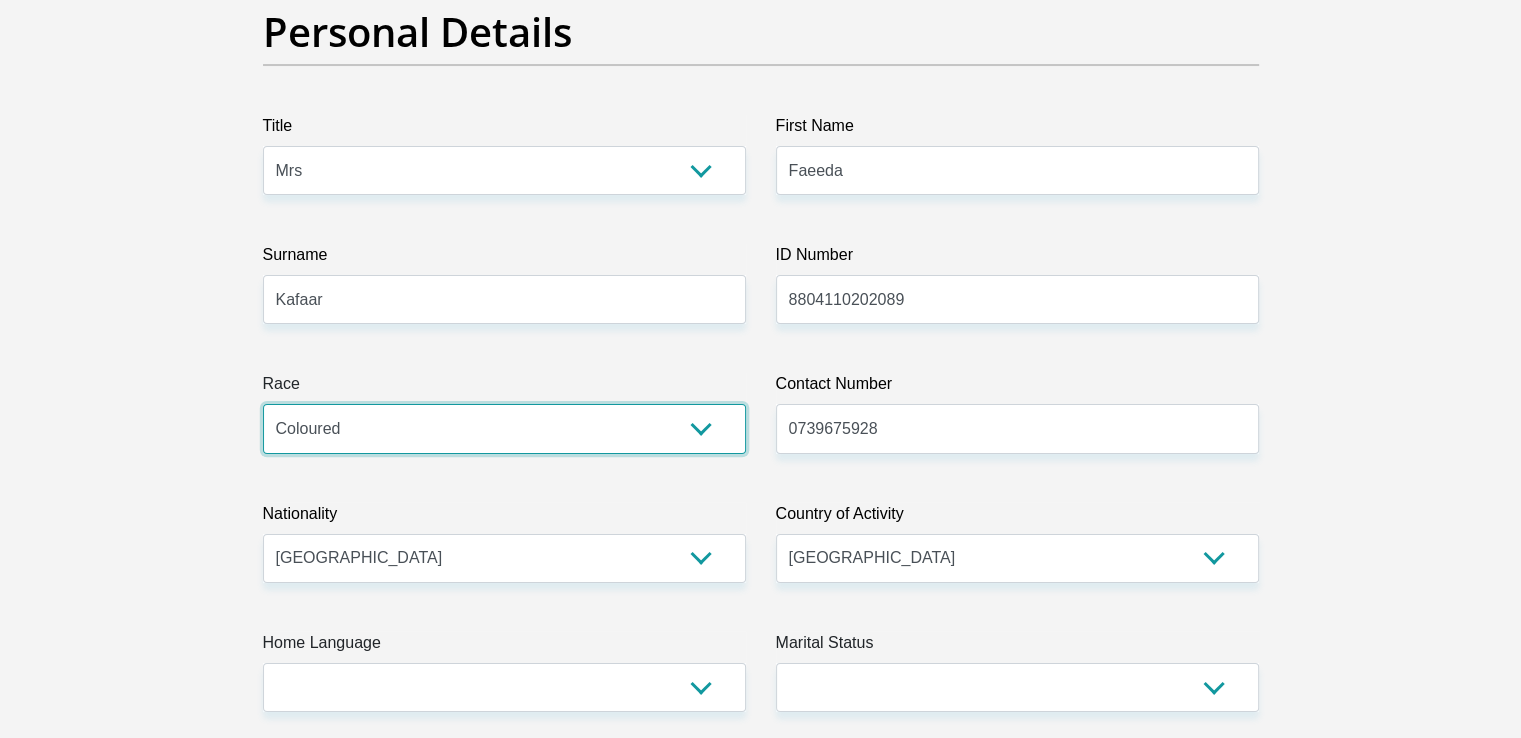 click on "Black
Coloured
Indian
White
Other" at bounding box center (504, 428) 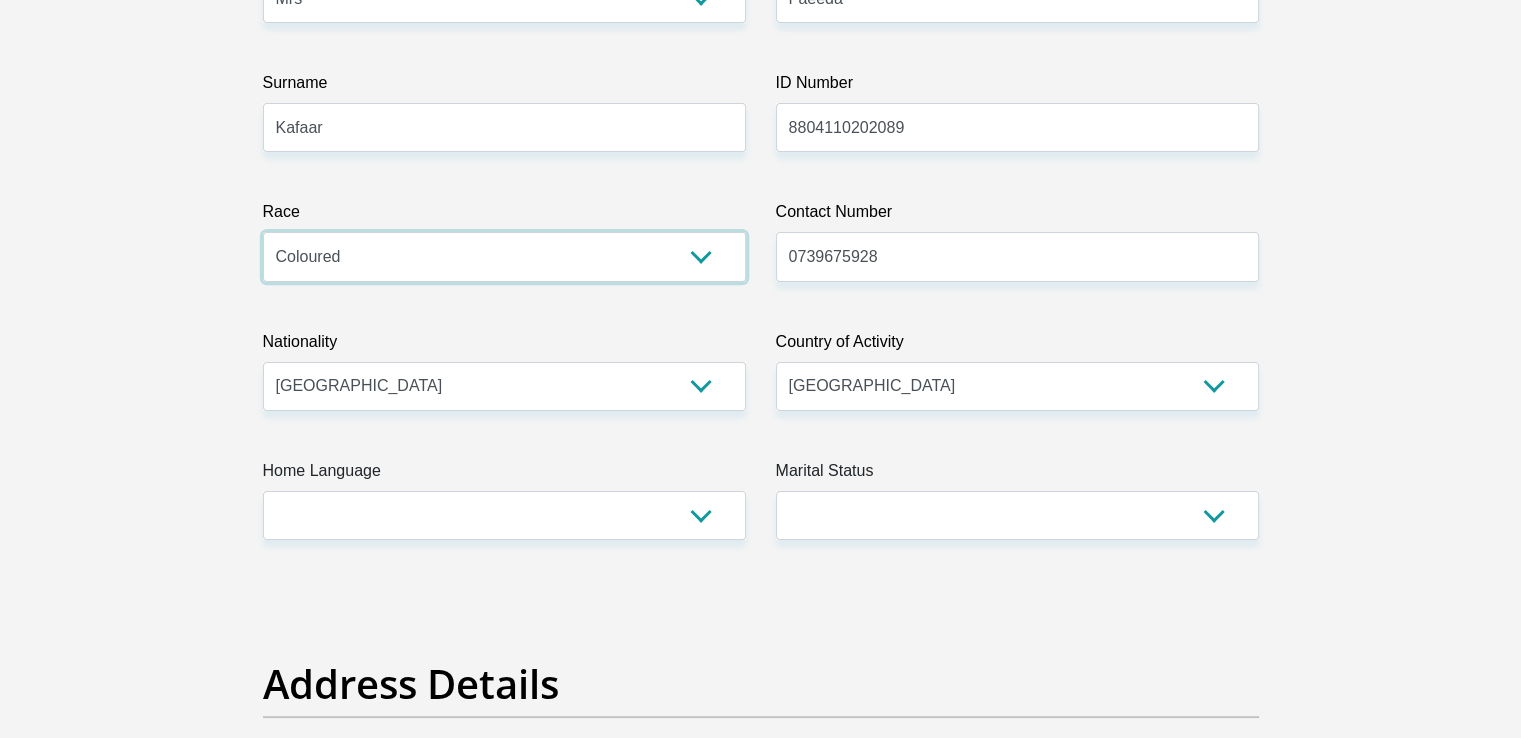 scroll, scrollTop: 500, scrollLeft: 0, axis: vertical 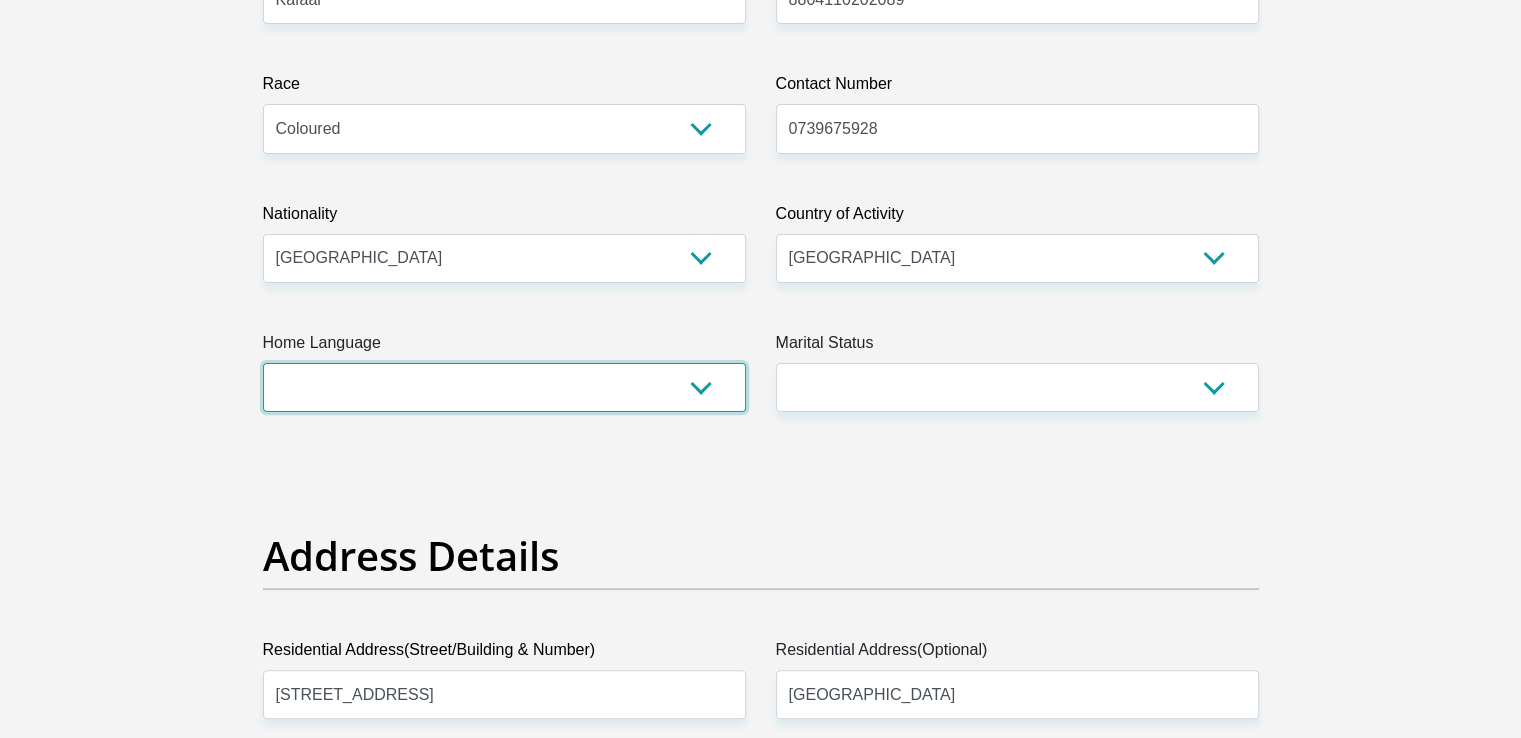 click on "Afrikaans
English
Sepedi
South Ndebele
Southern Sotho
Swati
Tsonga
Tswana
Venda
Xhosa
Zulu
Other" at bounding box center [504, 387] 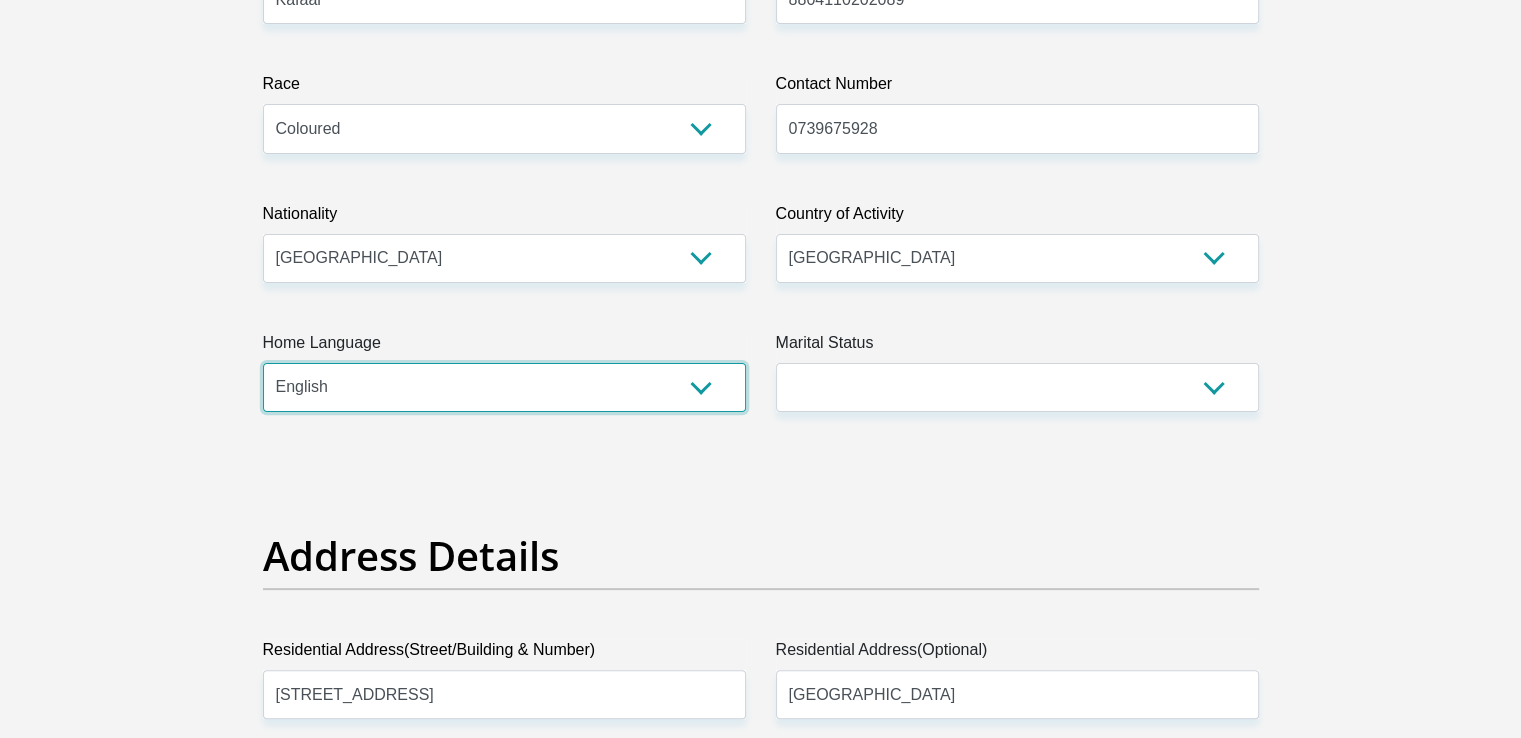 click on "Afrikaans
English
Sepedi
South Ndebele
Southern Sotho
Swati
Tsonga
Tswana
Venda
Xhosa
Zulu
Other" at bounding box center [504, 387] 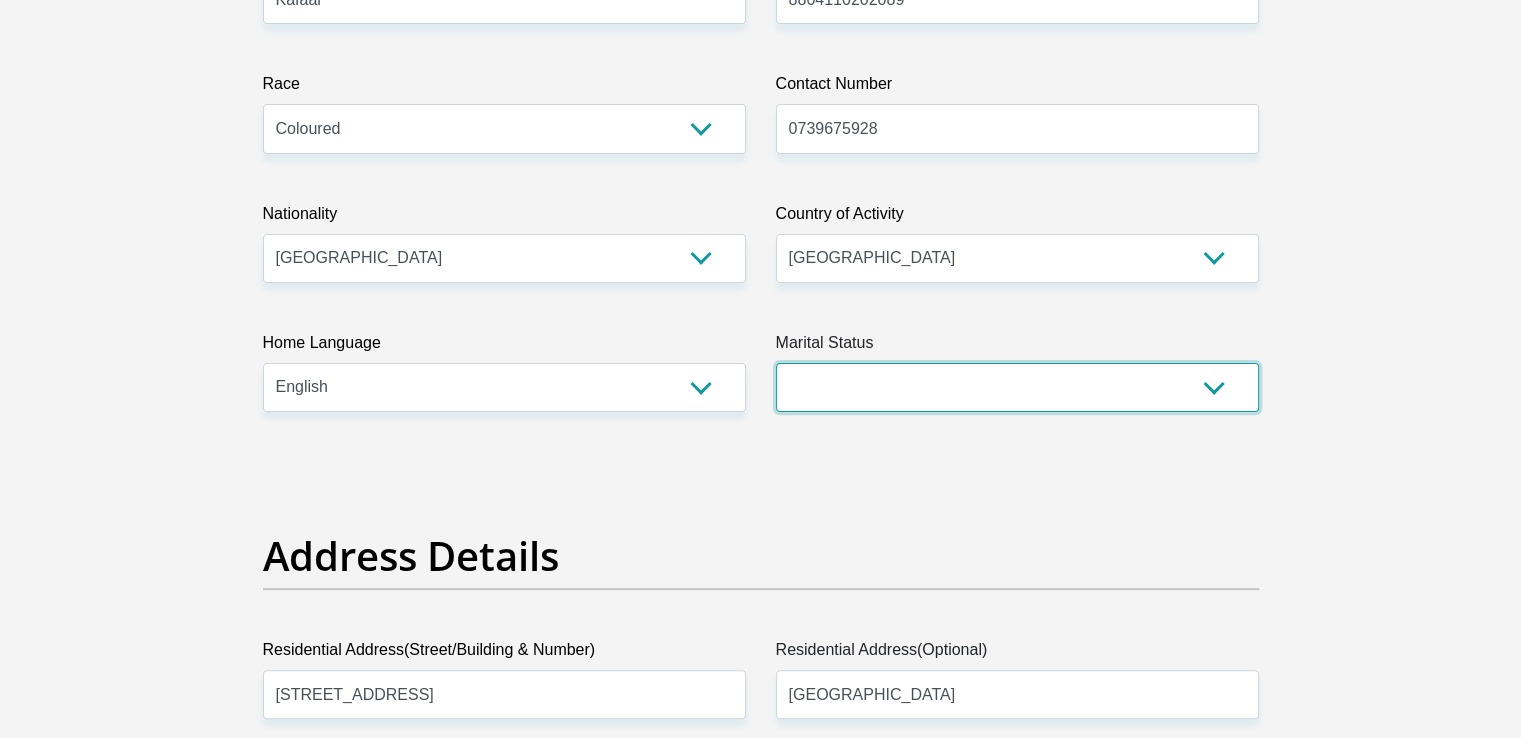 click on "Married ANC
Single
Divorced
Widowed
Married COP or Customary Law" at bounding box center [1017, 387] 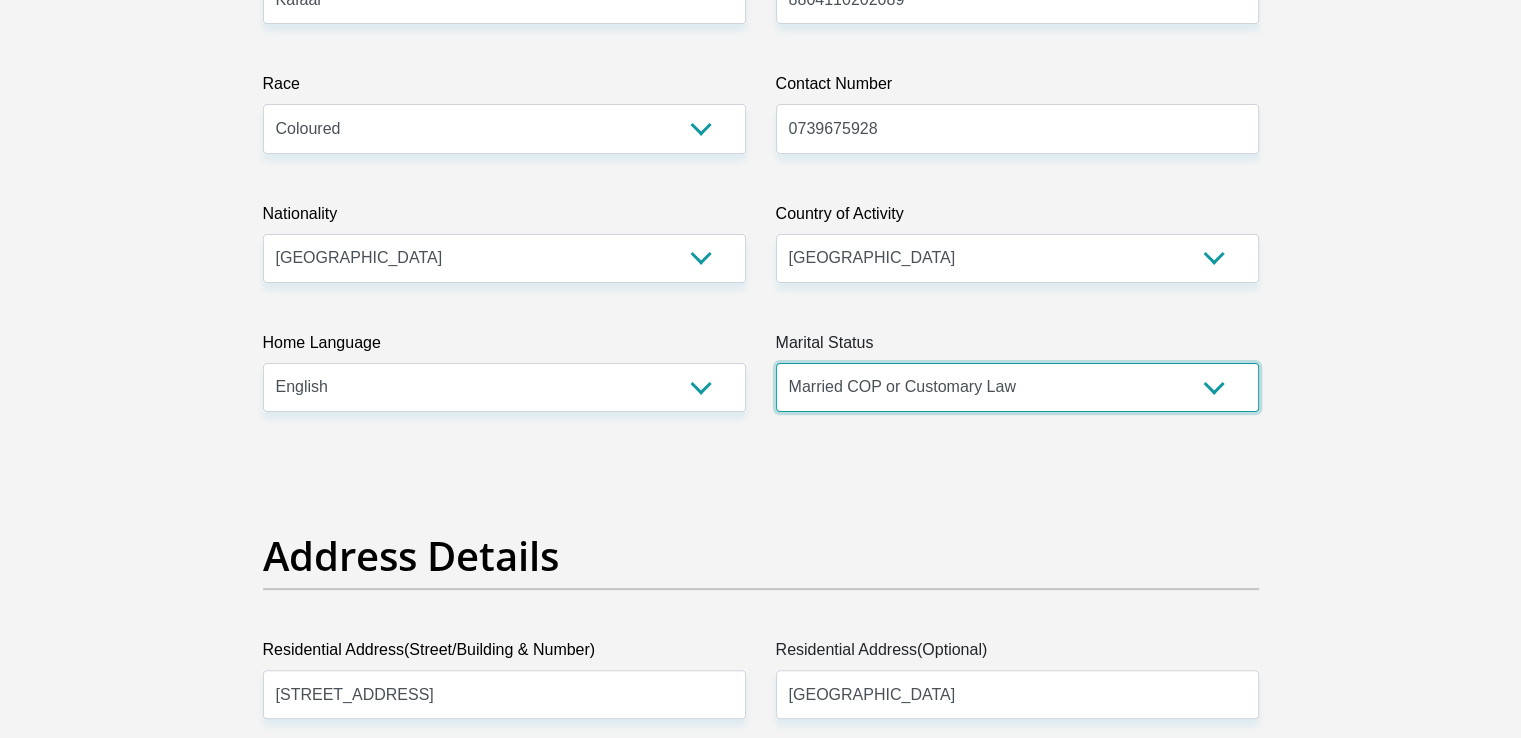 click on "Married ANC
Single
Divorced
Widowed
Married COP or Customary Law" at bounding box center (1017, 387) 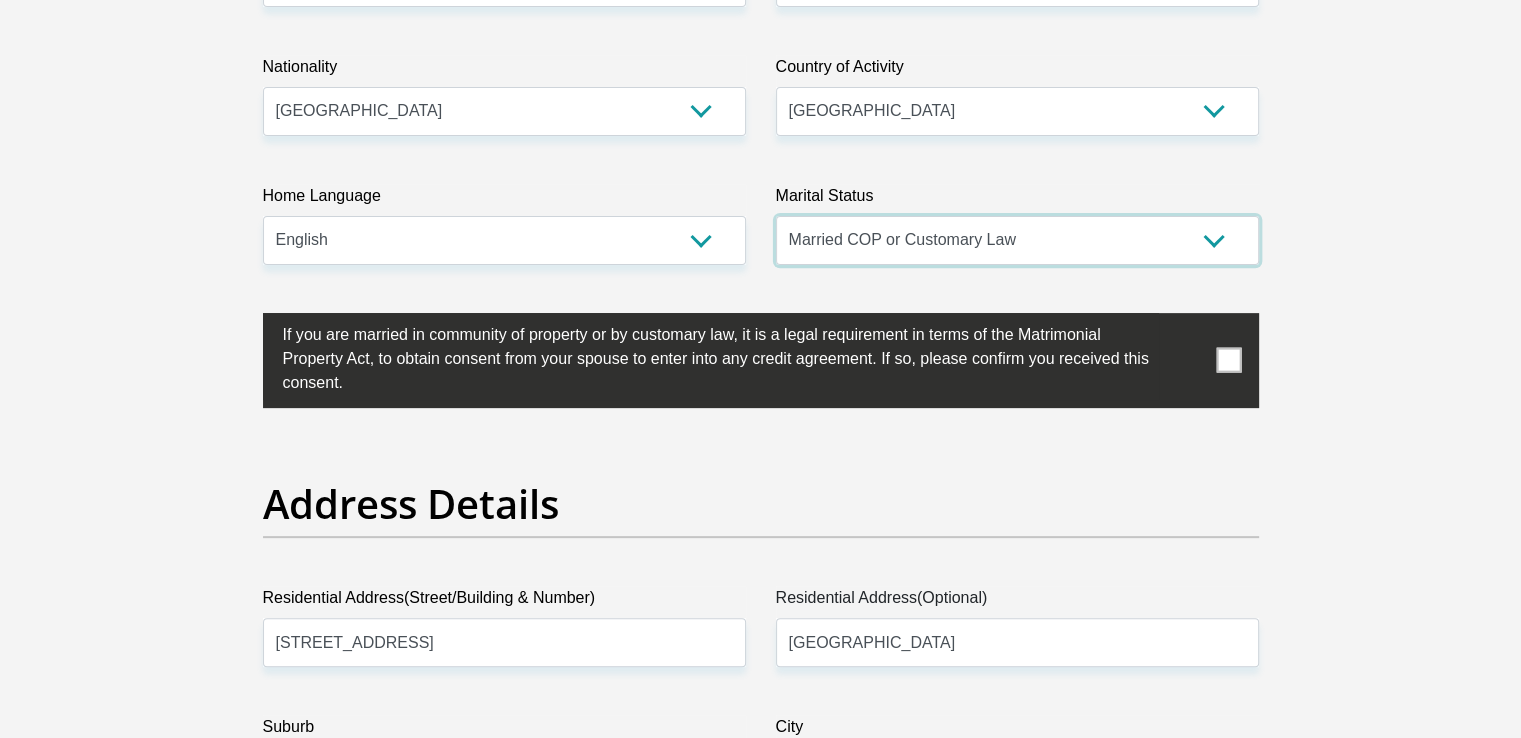 scroll, scrollTop: 733, scrollLeft: 0, axis: vertical 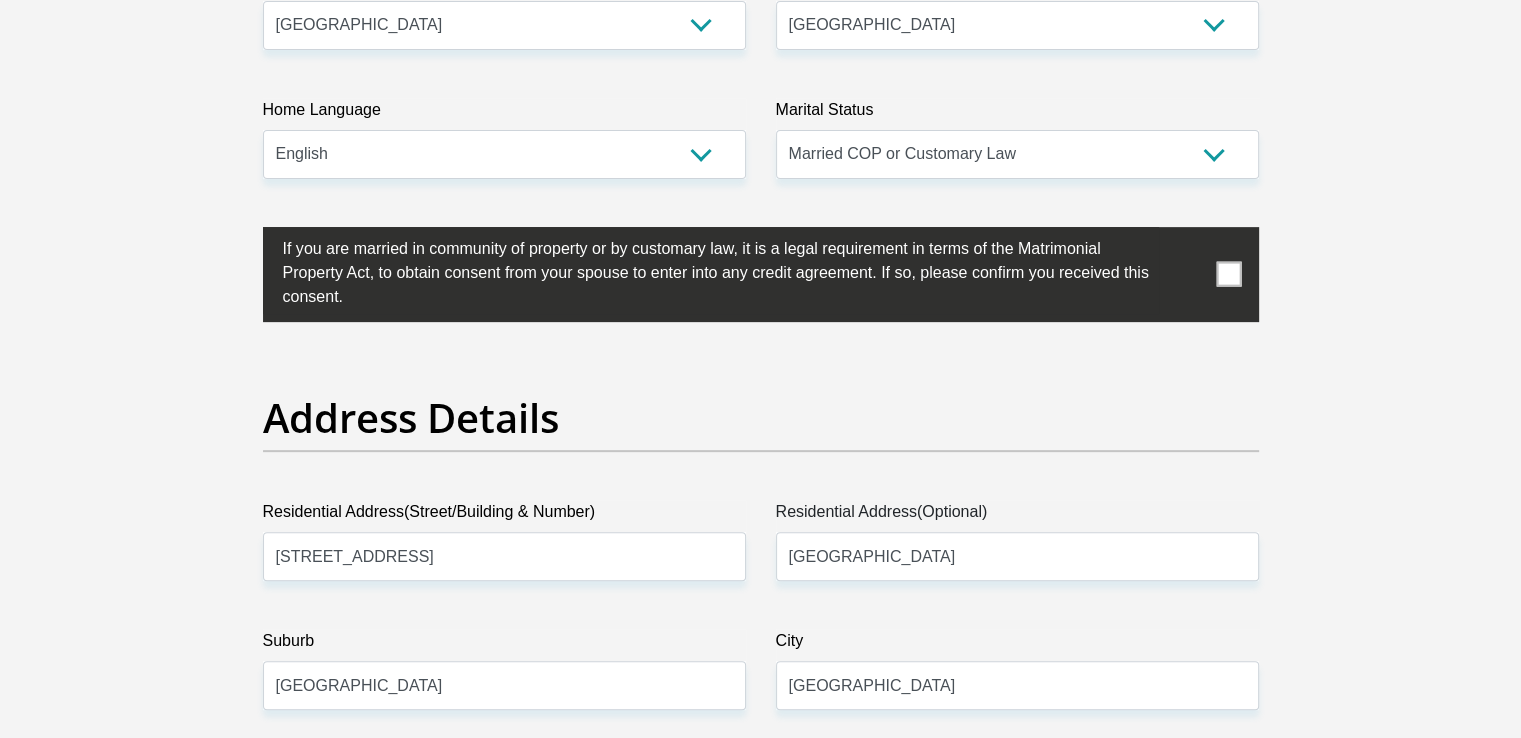 click at bounding box center (1228, 274) 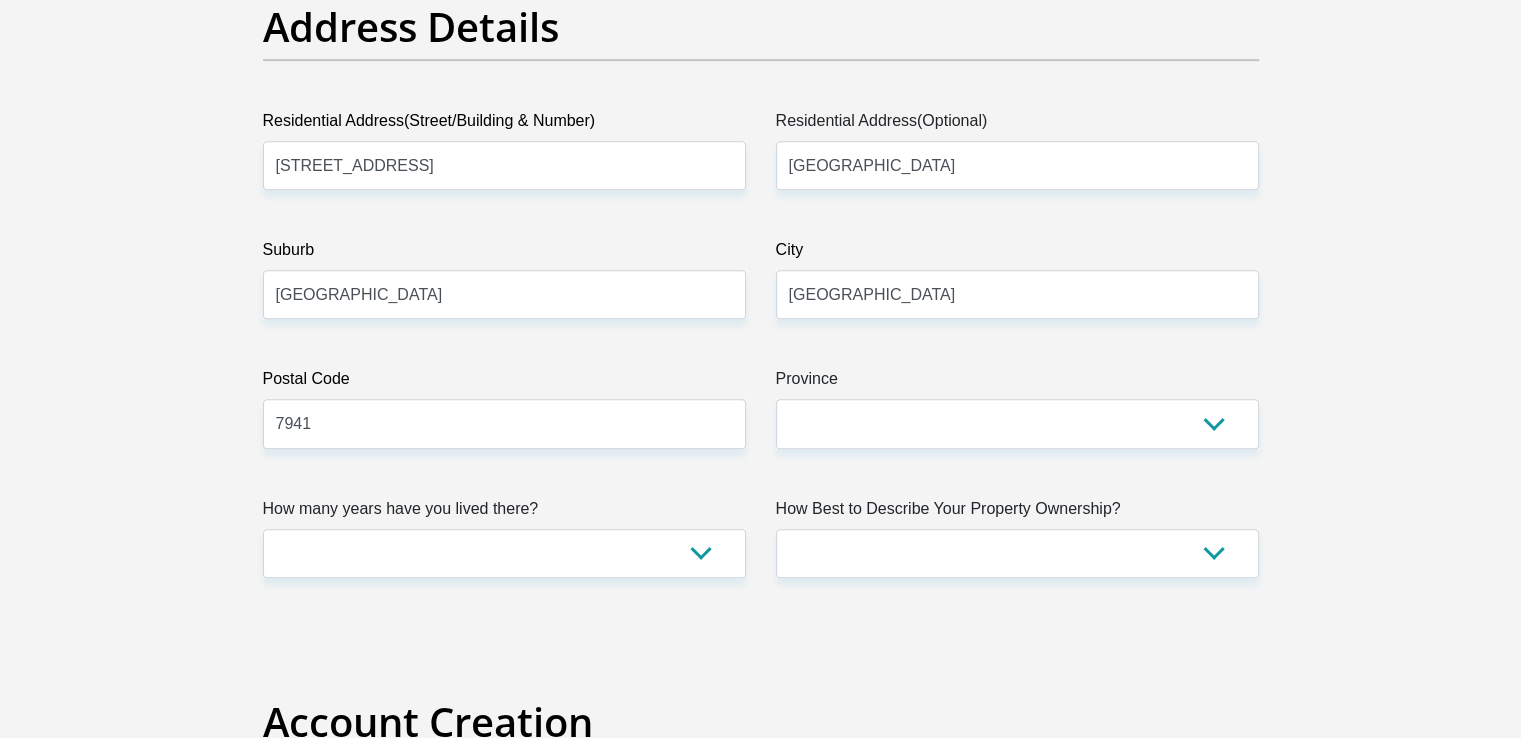 scroll, scrollTop: 1133, scrollLeft: 0, axis: vertical 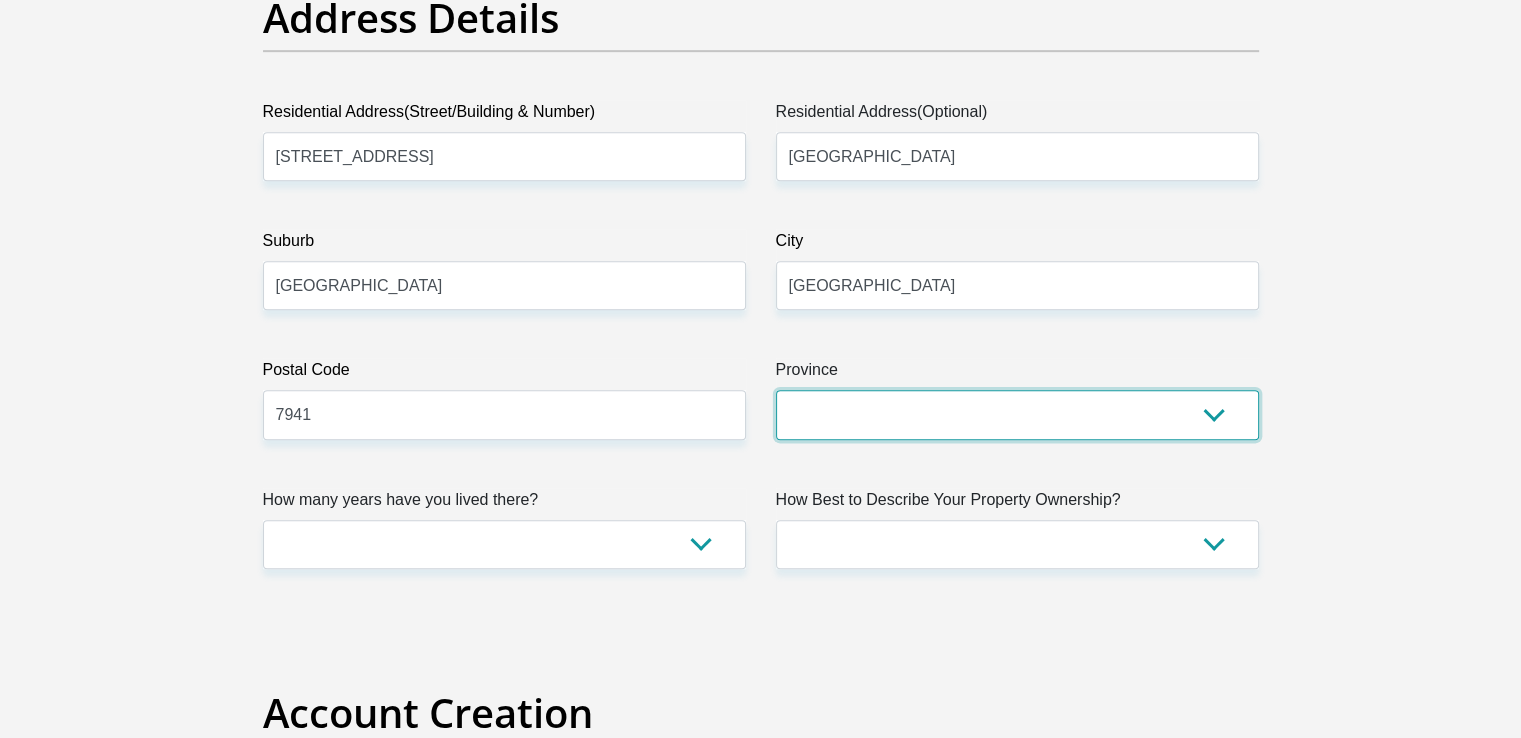 click on "Eastern Cape
Free State
Gauteng
KwaZulu-Natal
Limpopo
Mpumalanga
Northern Cape
North West
Western Cape" at bounding box center (1017, 414) 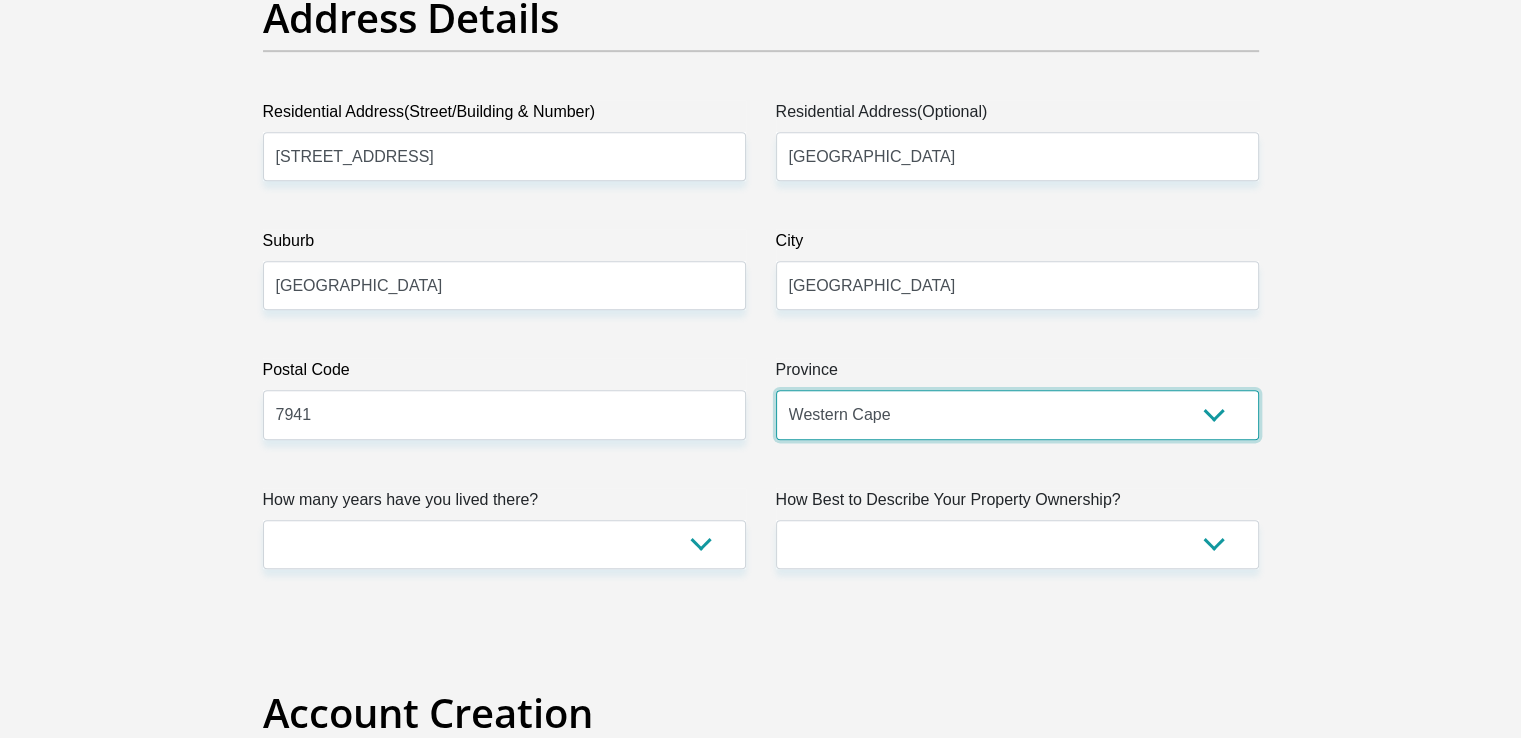 click on "Eastern Cape
Free State
Gauteng
KwaZulu-Natal
Limpopo
Mpumalanga
Northern Cape
North West
Western Cape" at bounding box center (1017, 414) 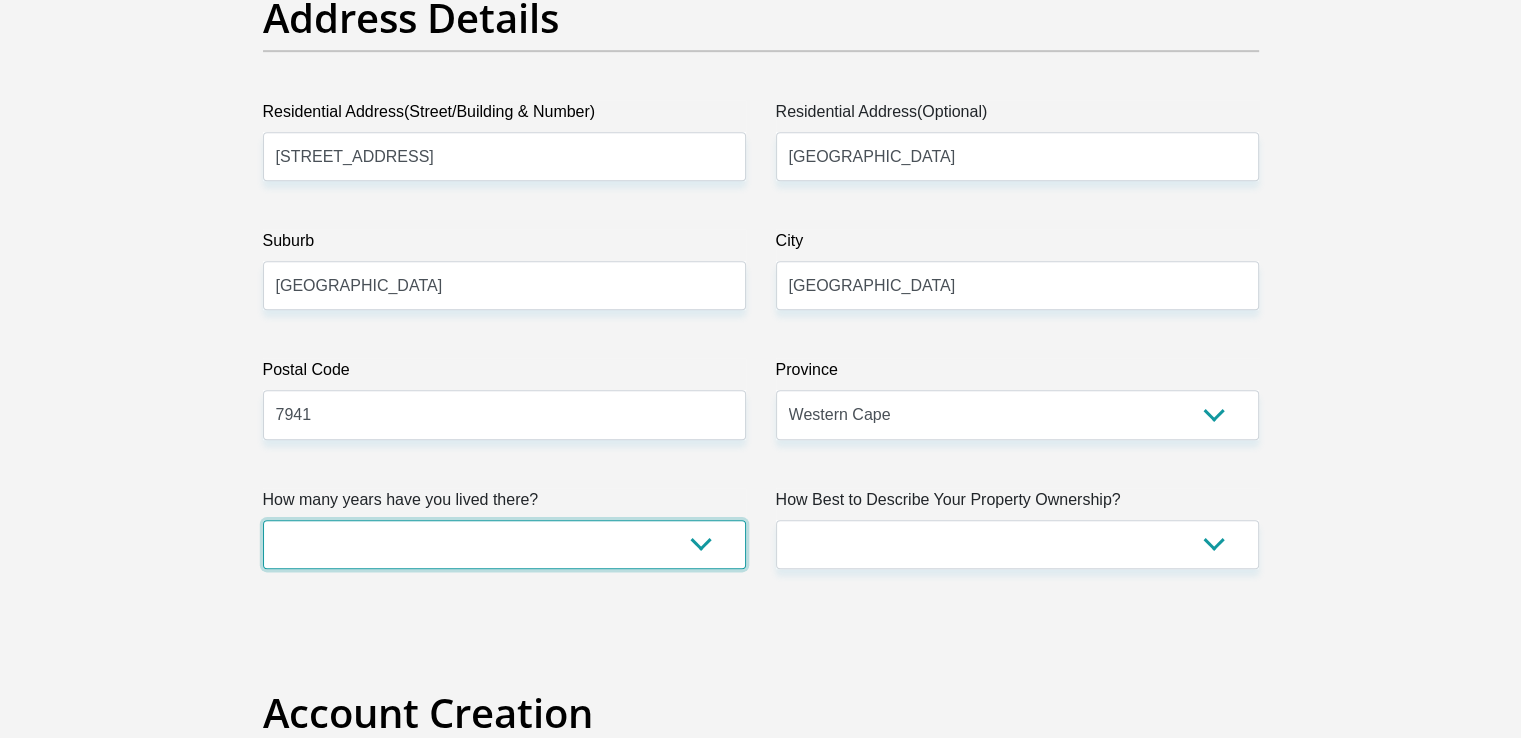click on "less than 1 year
1-3 years
3-5 years
5+ years" at bounding box center [504, 544] 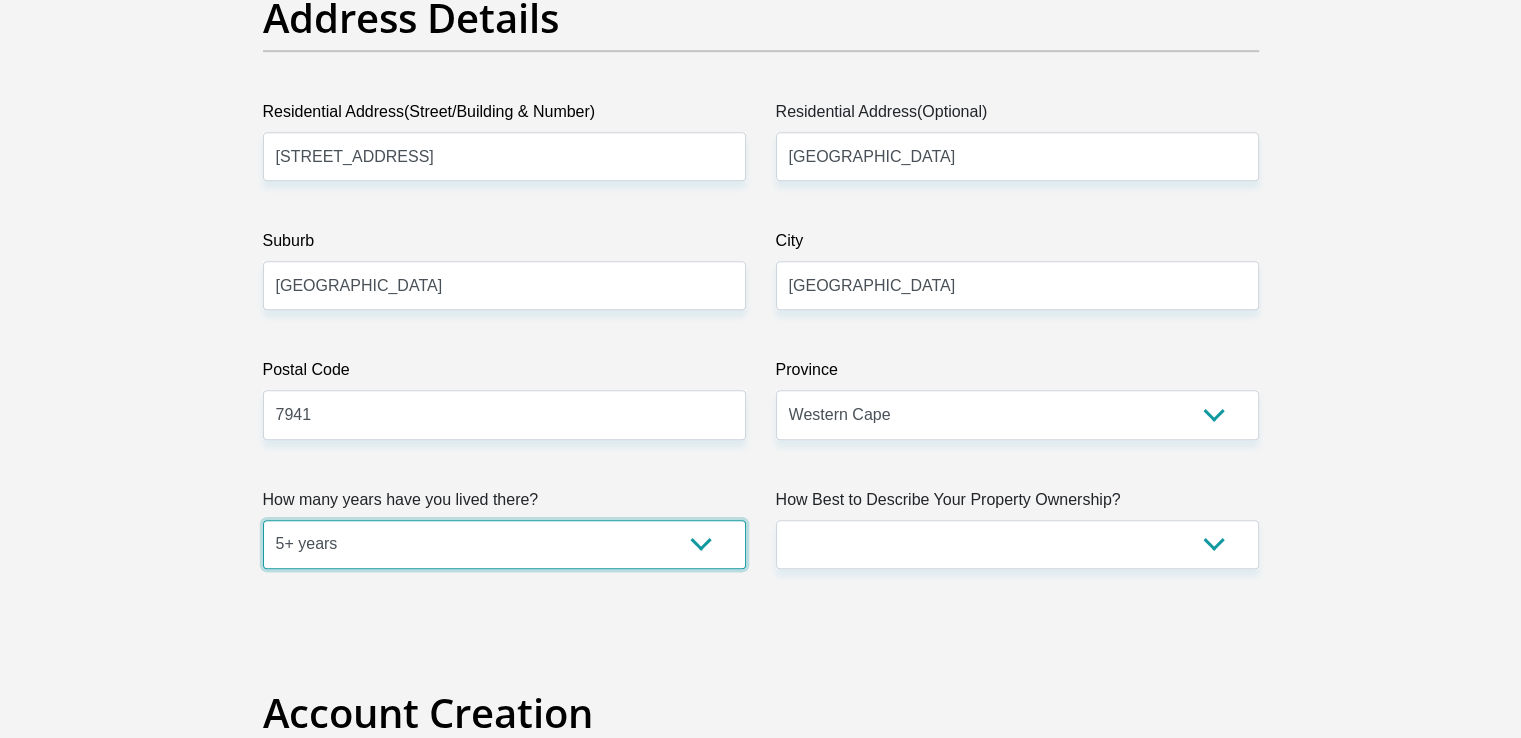click on "less than 1 year
1-3 years
3-5 years
5+ years" at bounding box center [504, 544] 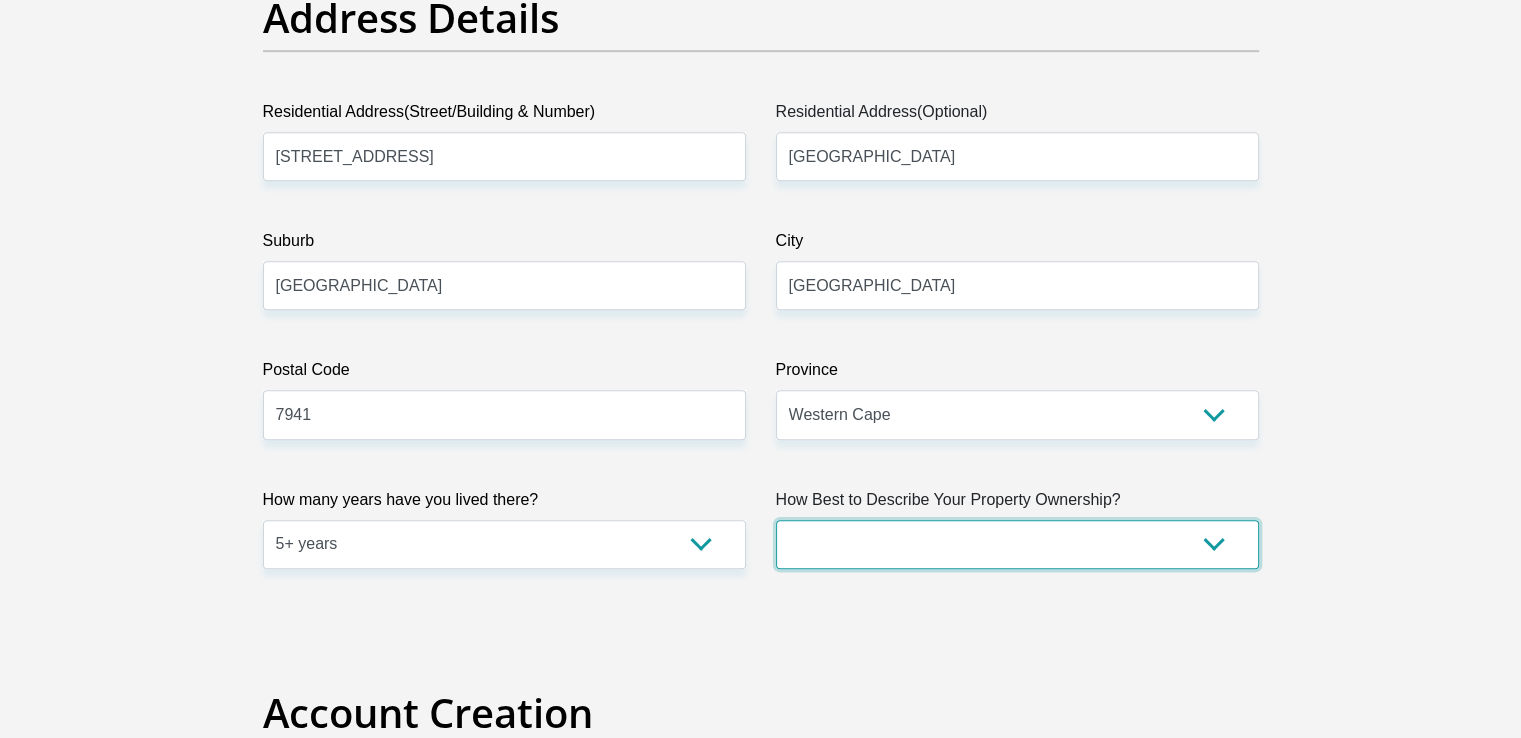 click on "Owned
Rented
Family Owned
Company Dwelling" at bounding box center [1017, 544] 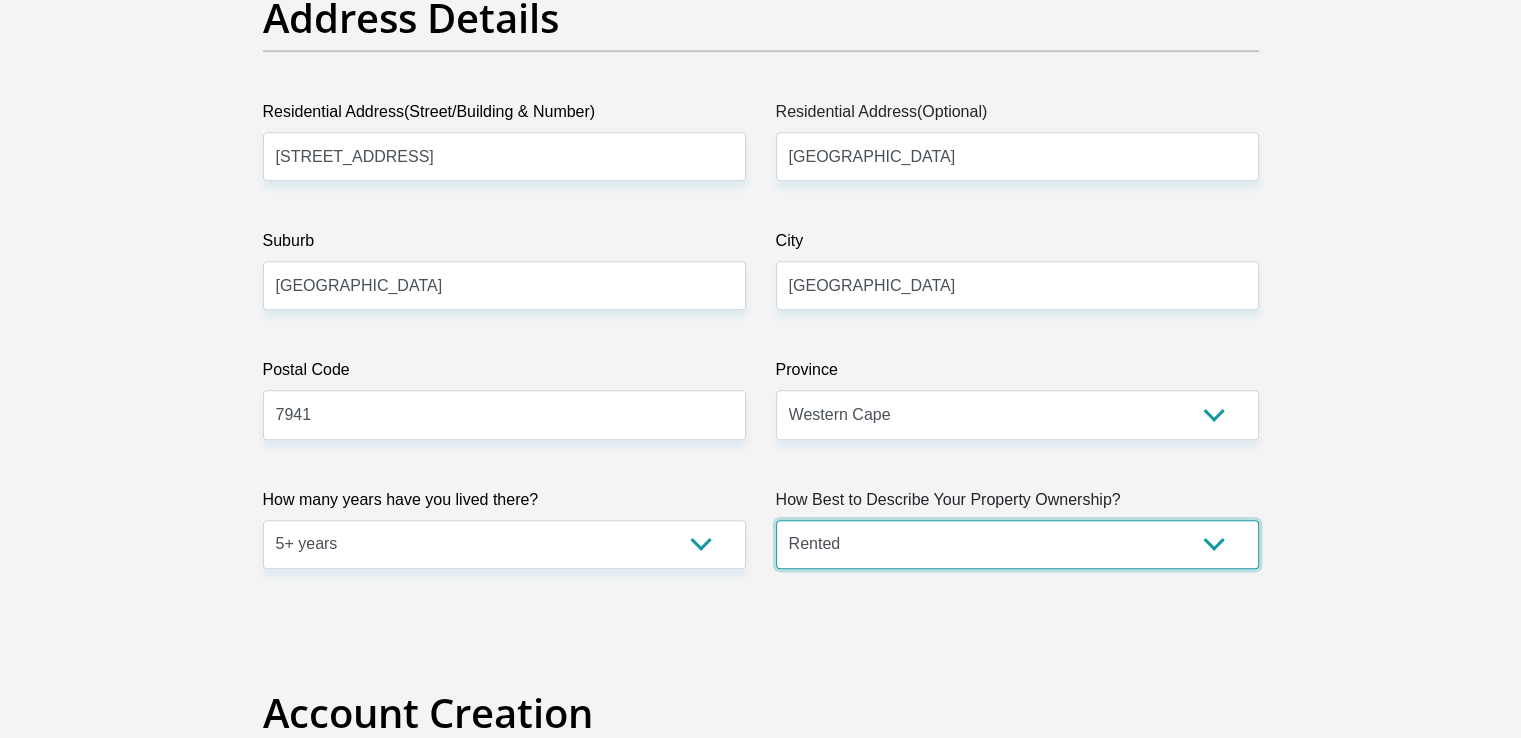 click on "Owned
Rented
Family Owned
Company Dwelling" at bounding box center (1017, 544) 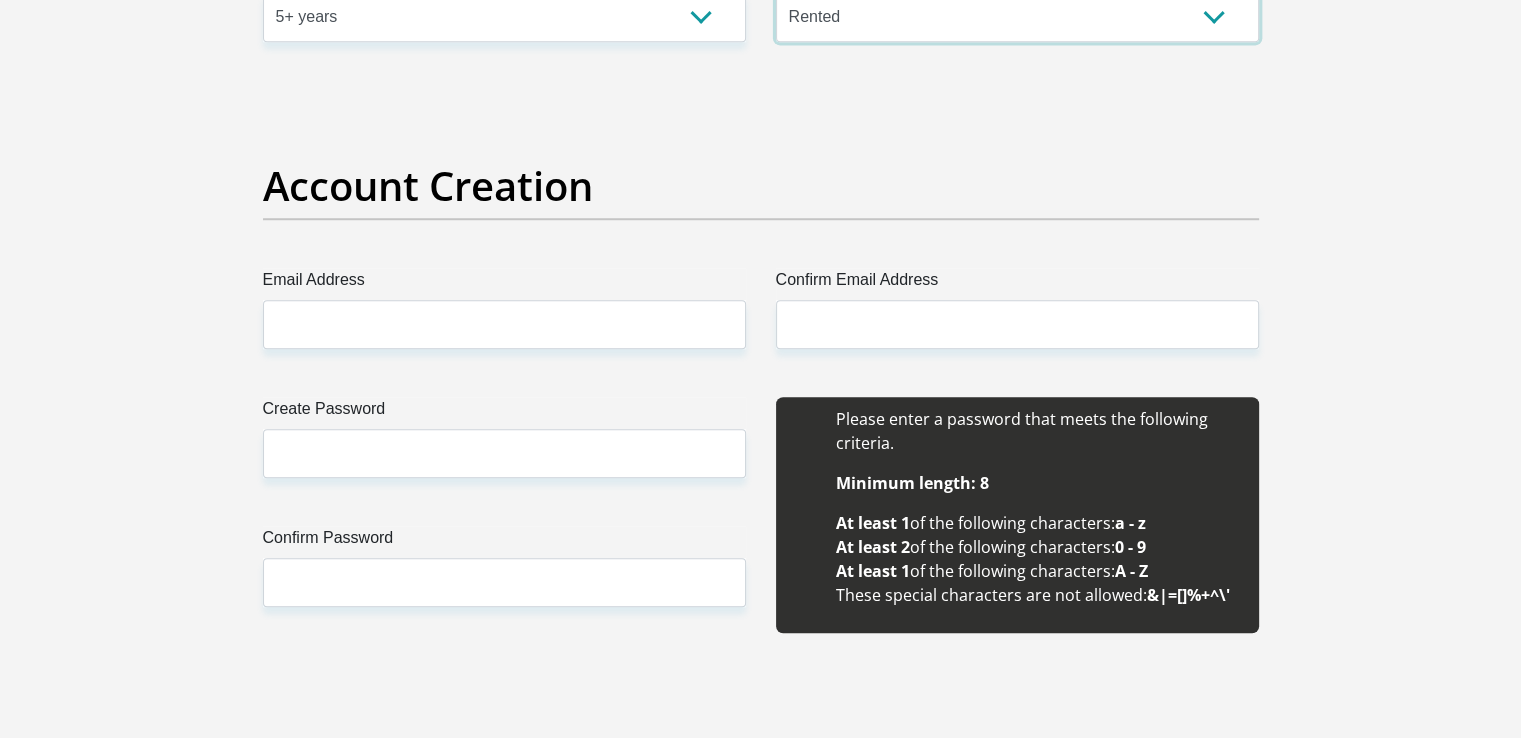 scroll, scrollTop: 1666, scrollLeft: 0, axis: vertical 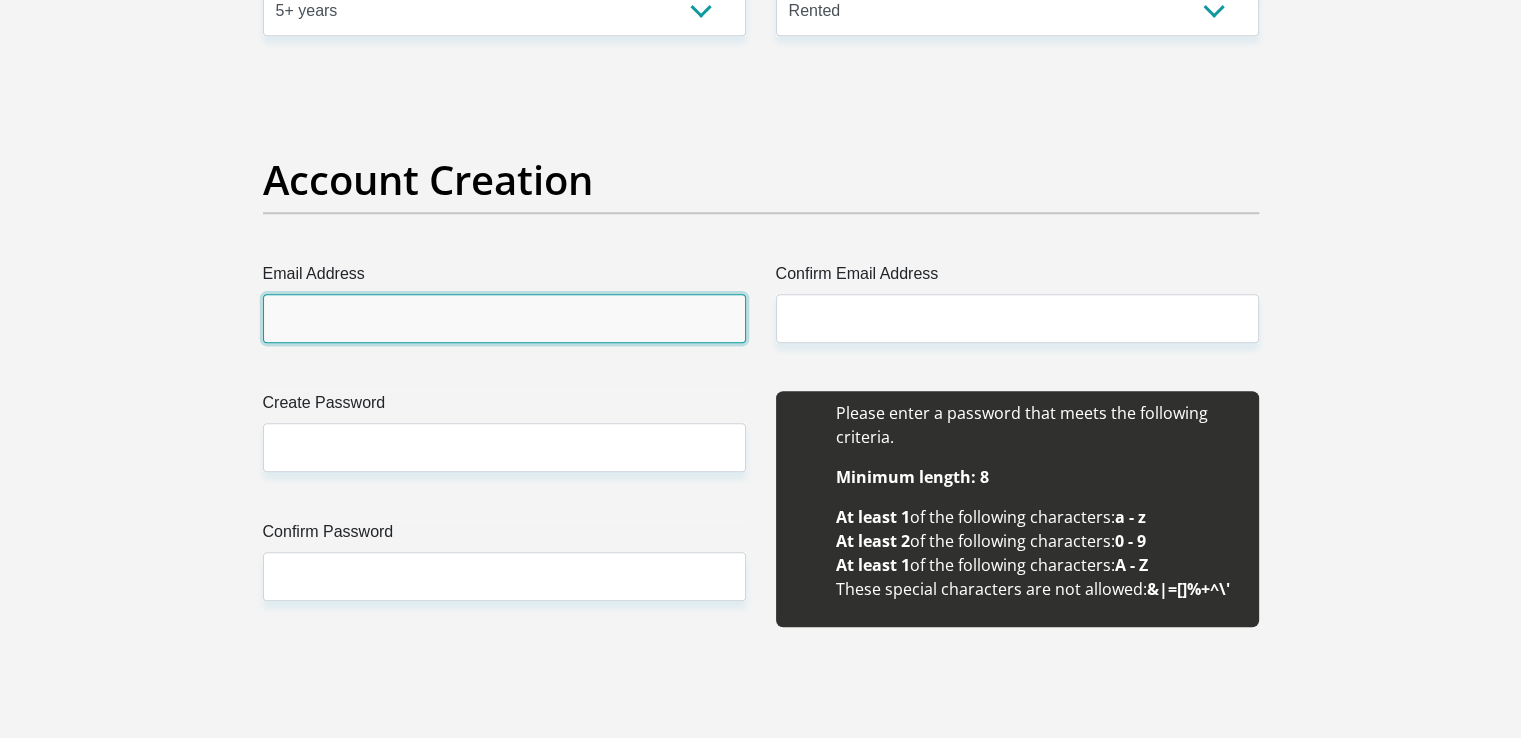 click on "Email Address" at bounding box center [504, 318] 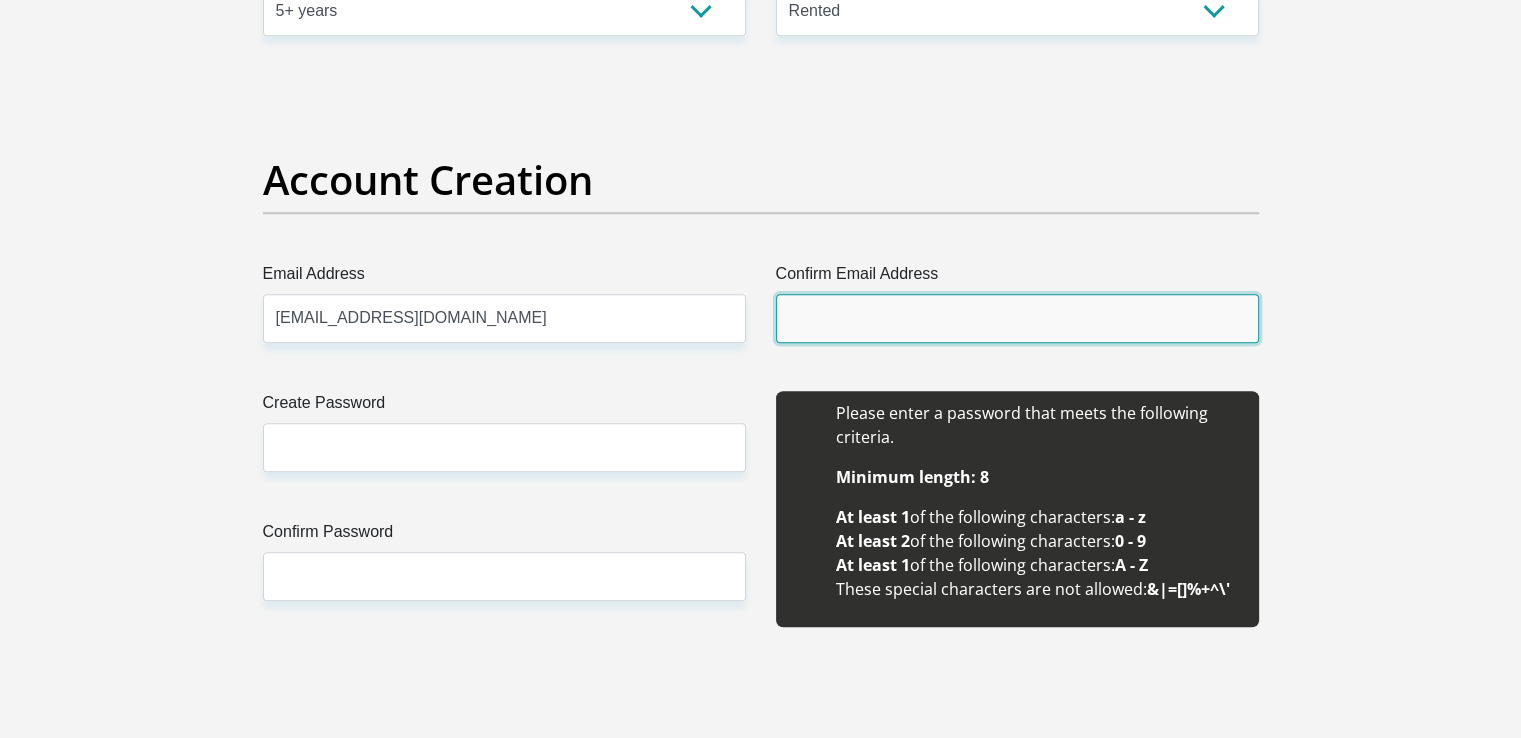 type on "faeeda.kafaar@yahoo.com" 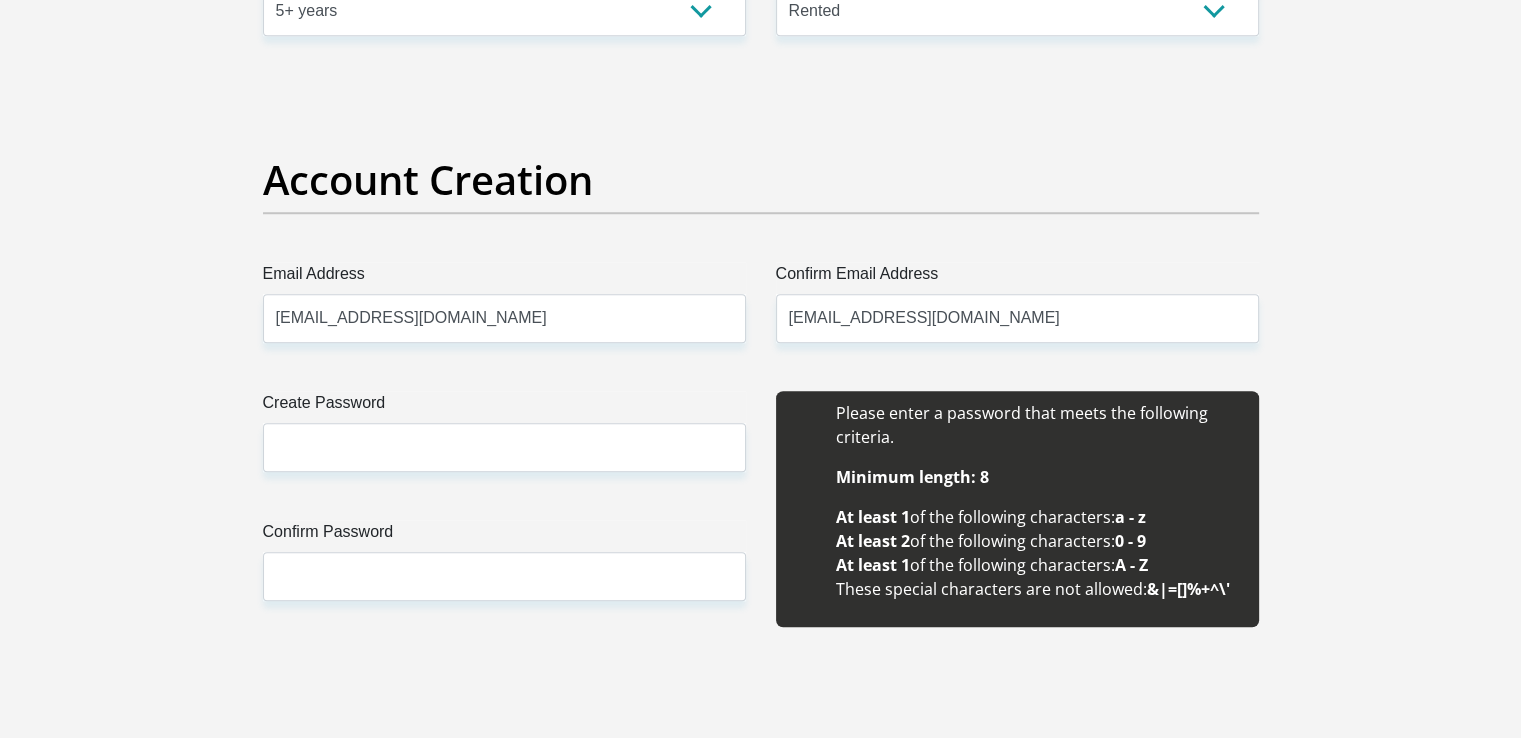 type 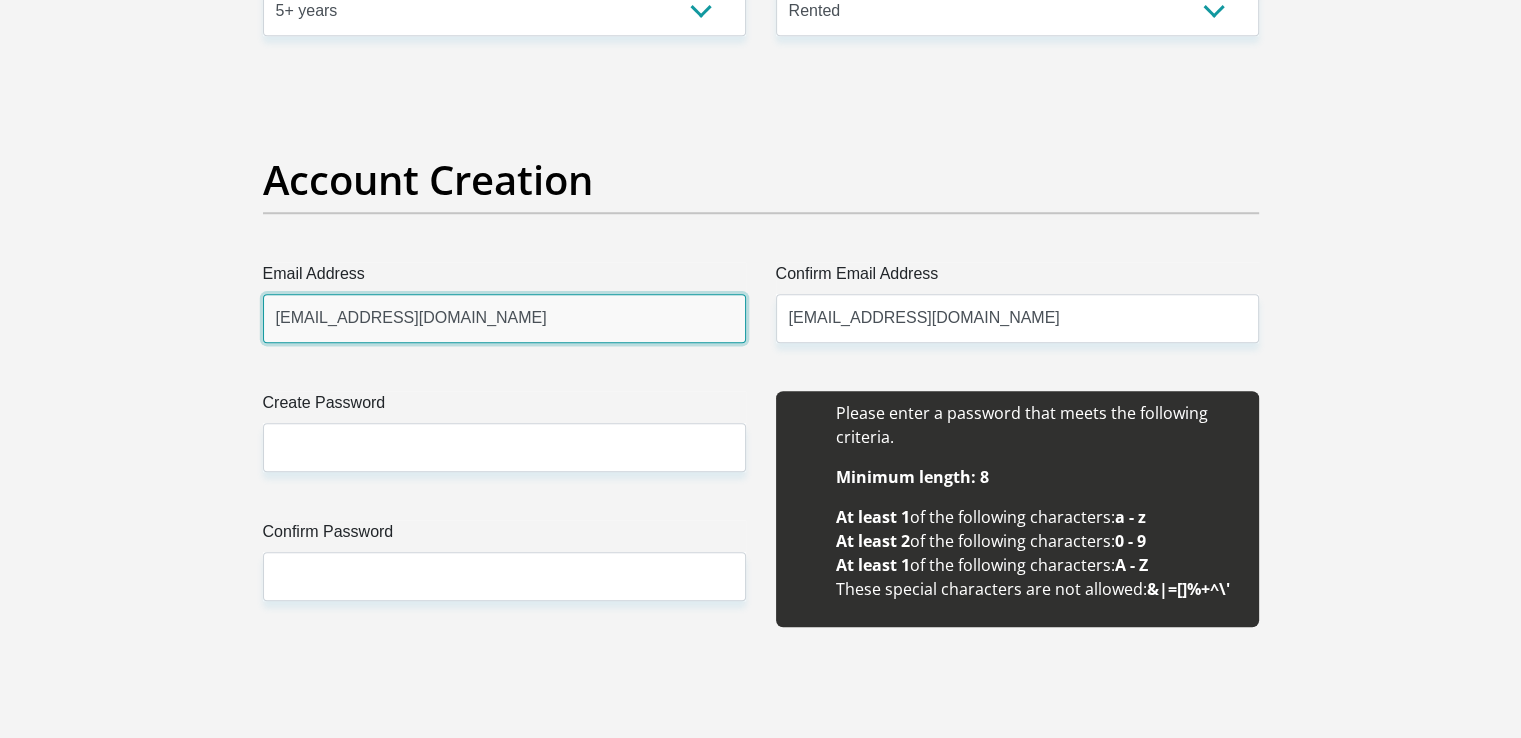 type 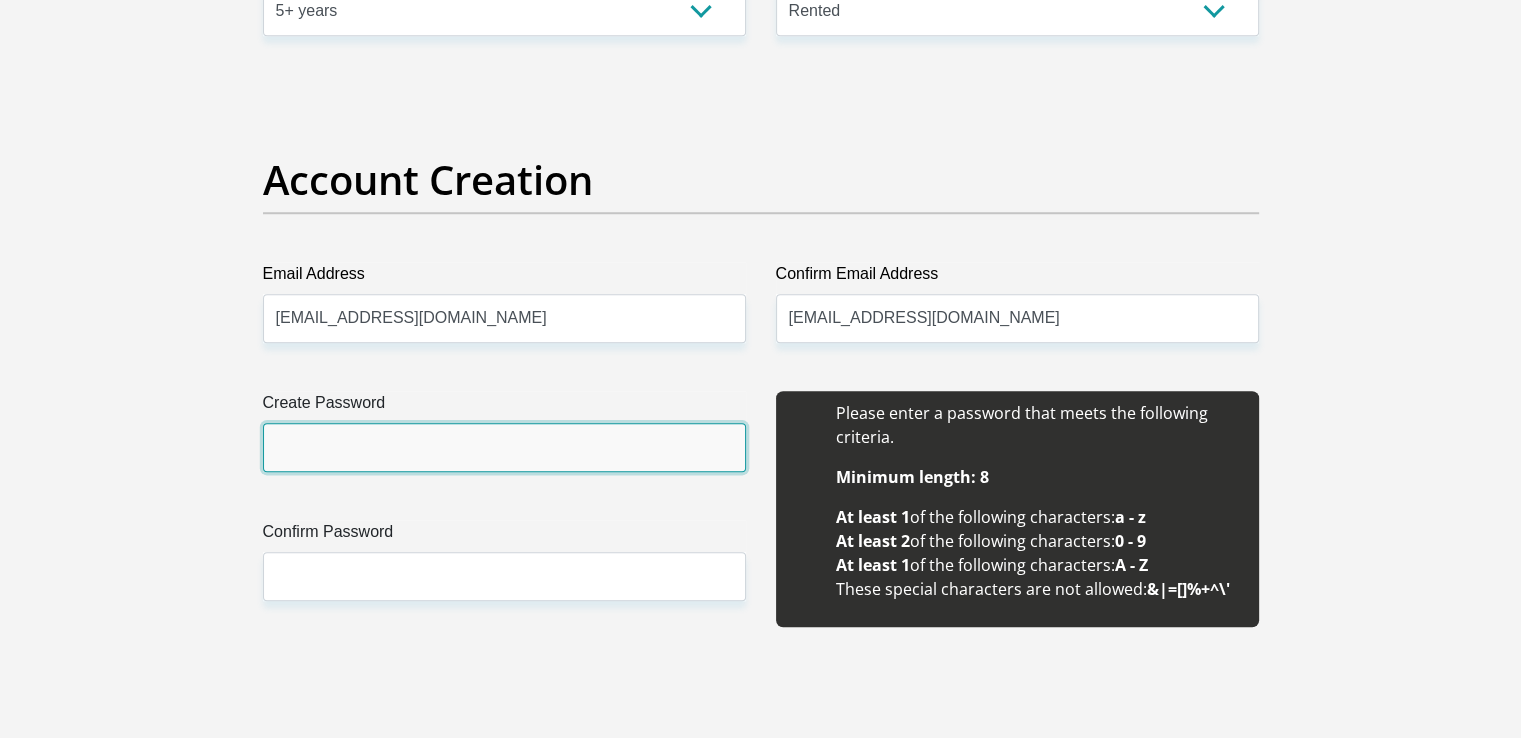 click on "Create Password" at bounding box center (504, 447) 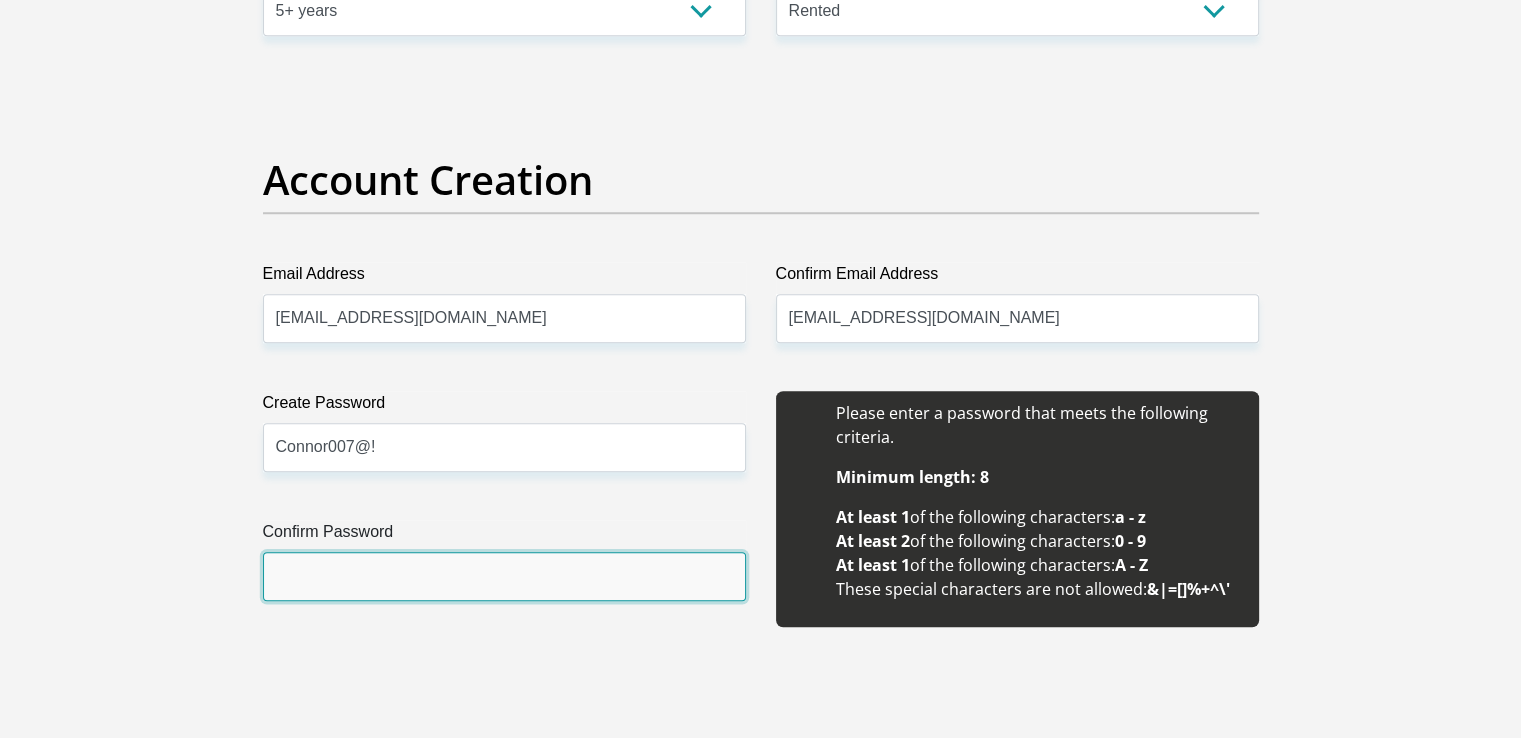 click on "Confirm Password" at bounding box center (504, 576) 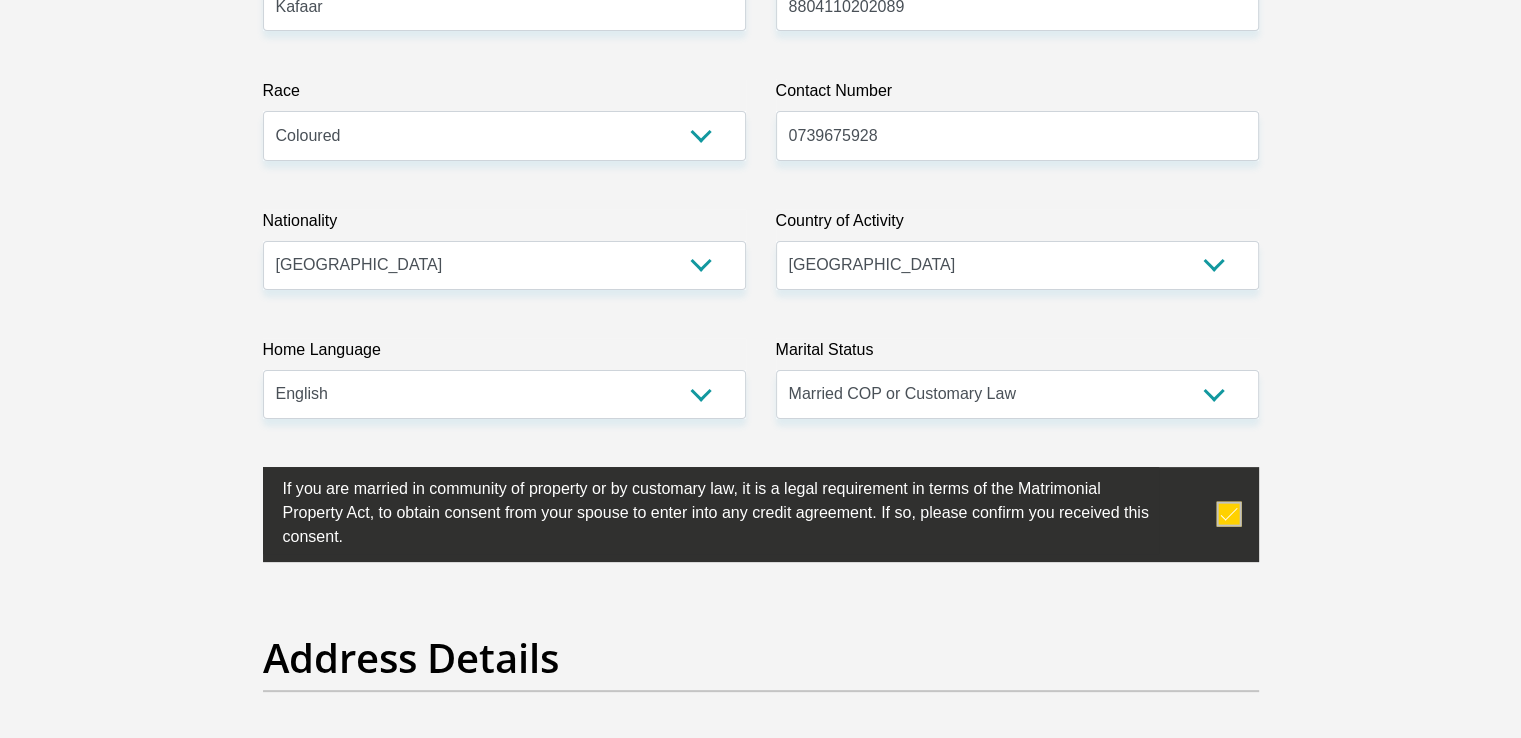 scroll, scrollTop: 300, scrollLeft: 0, axis: vertical 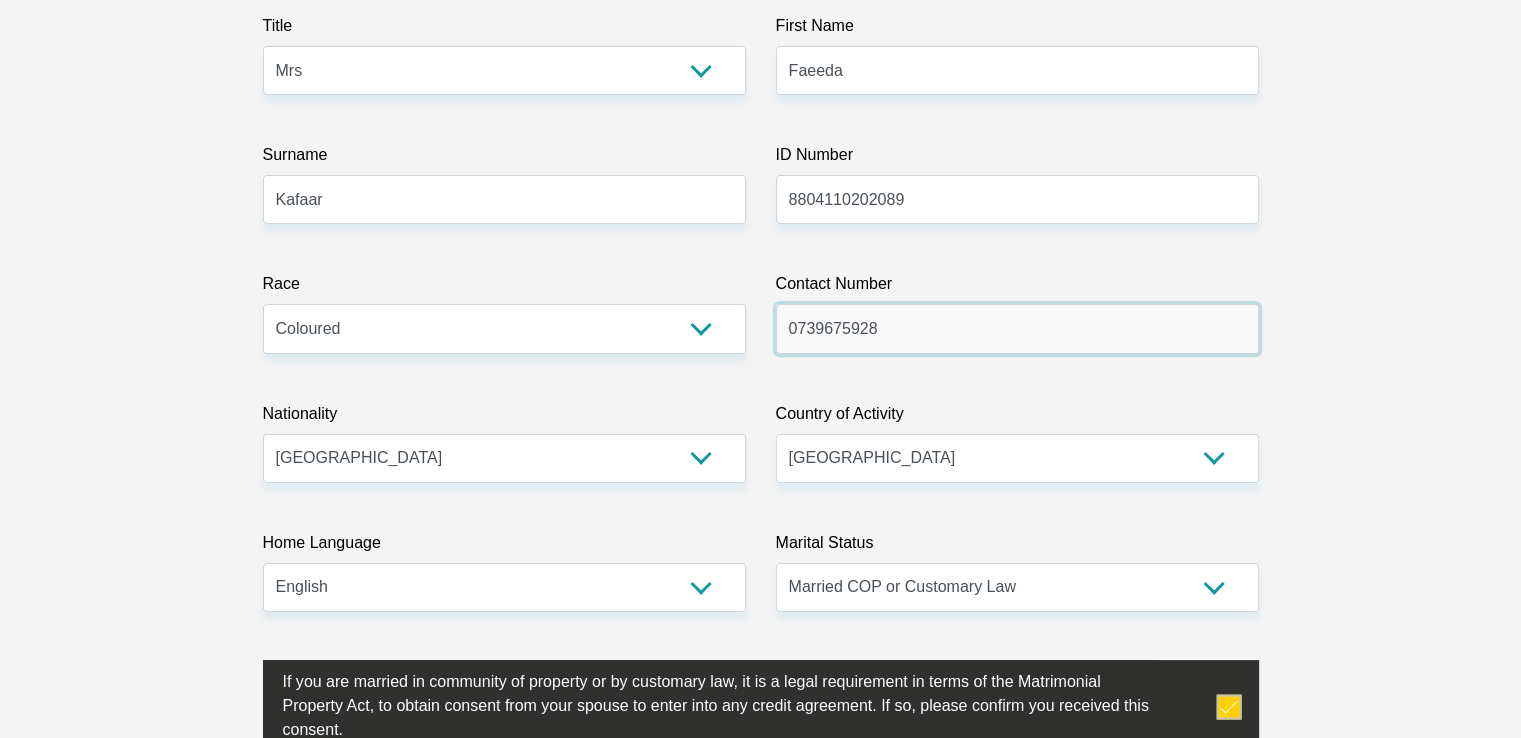 drag, startPoint x: 921, startPoint y: 327, endPoint x: 716, endPoint y: 341, distance: 205.4775 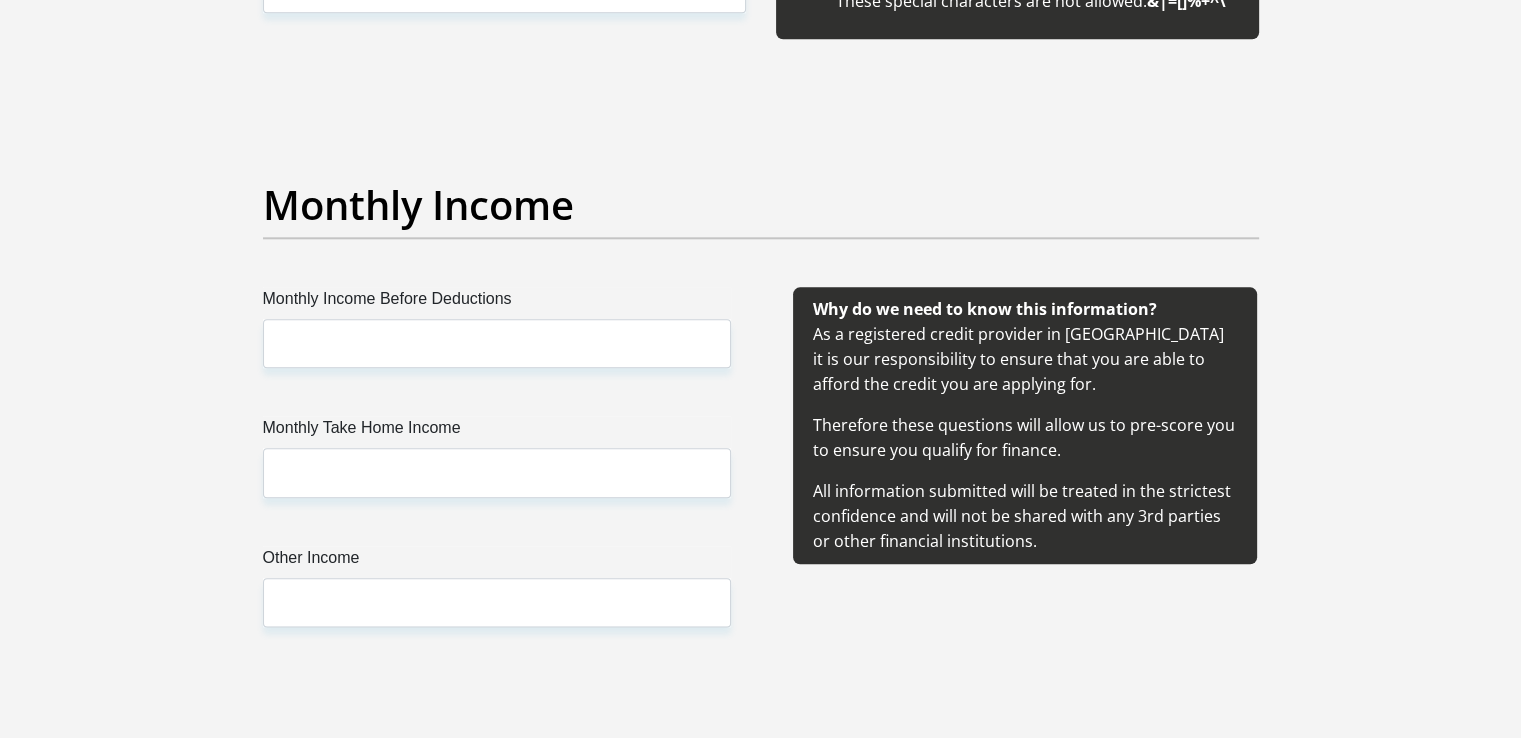 scroll, scrollTop: 2266, scrollLeft: 0, axis: vertical 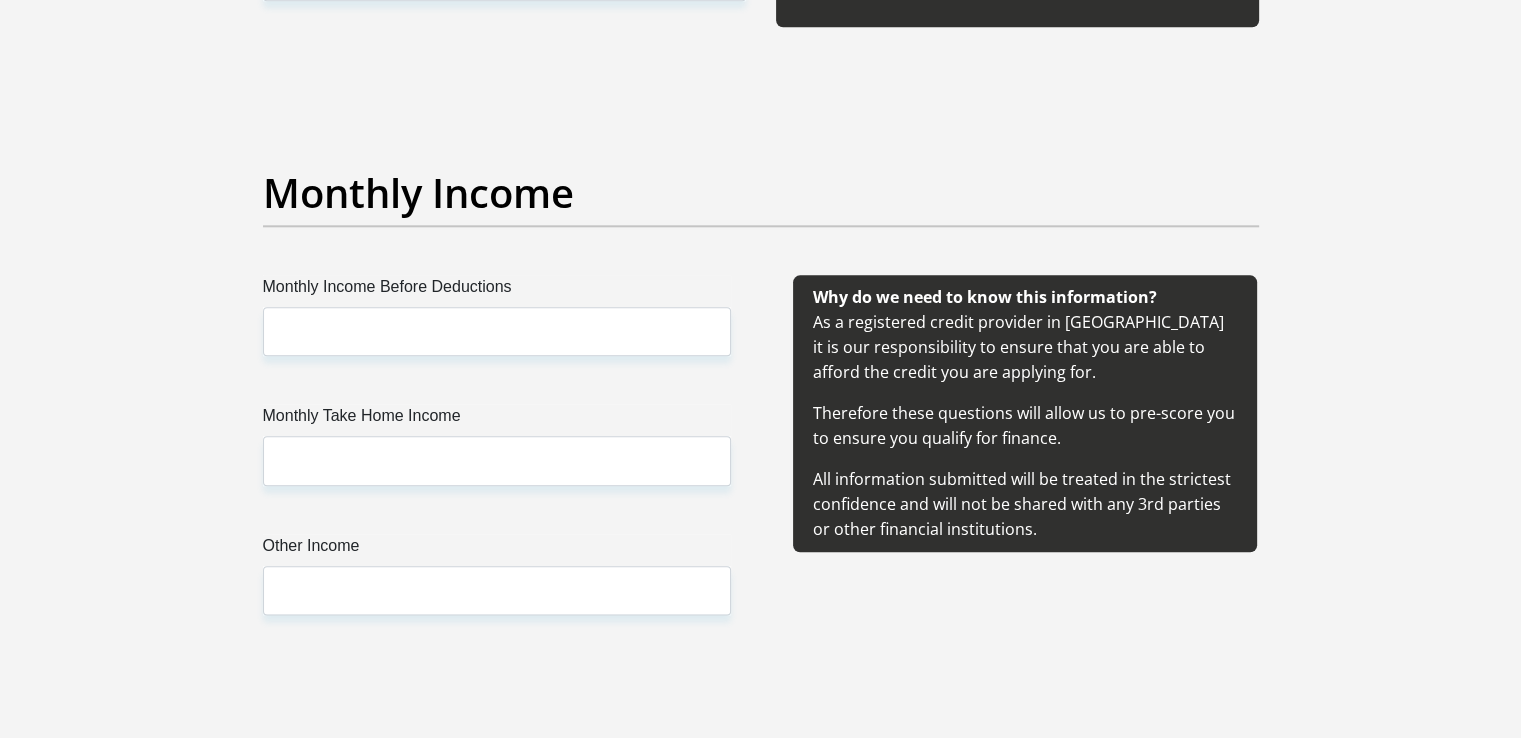 type on "0729259139" 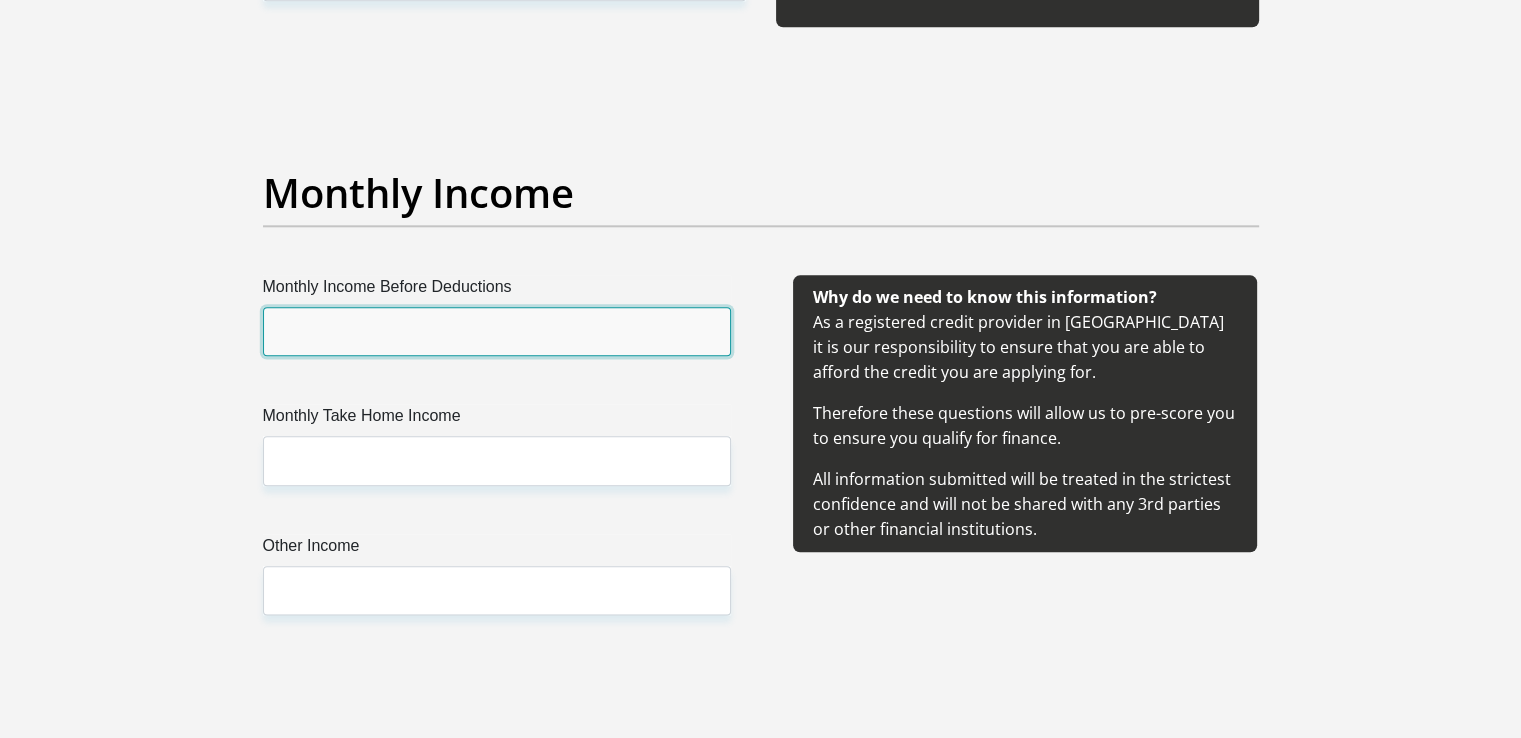 click on "Monthly Income Before Deductions" at bounding box center (497, 331) 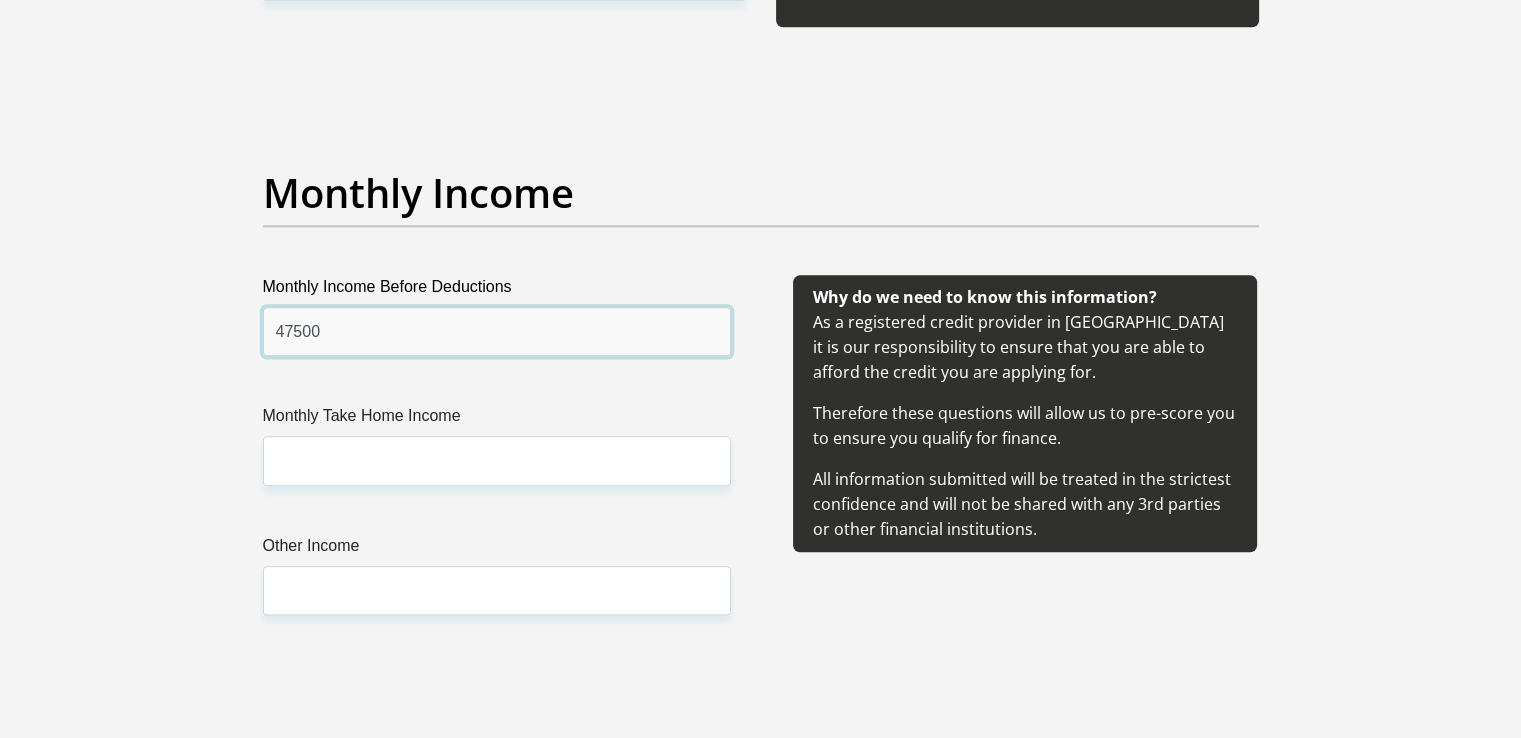 type on "47500" 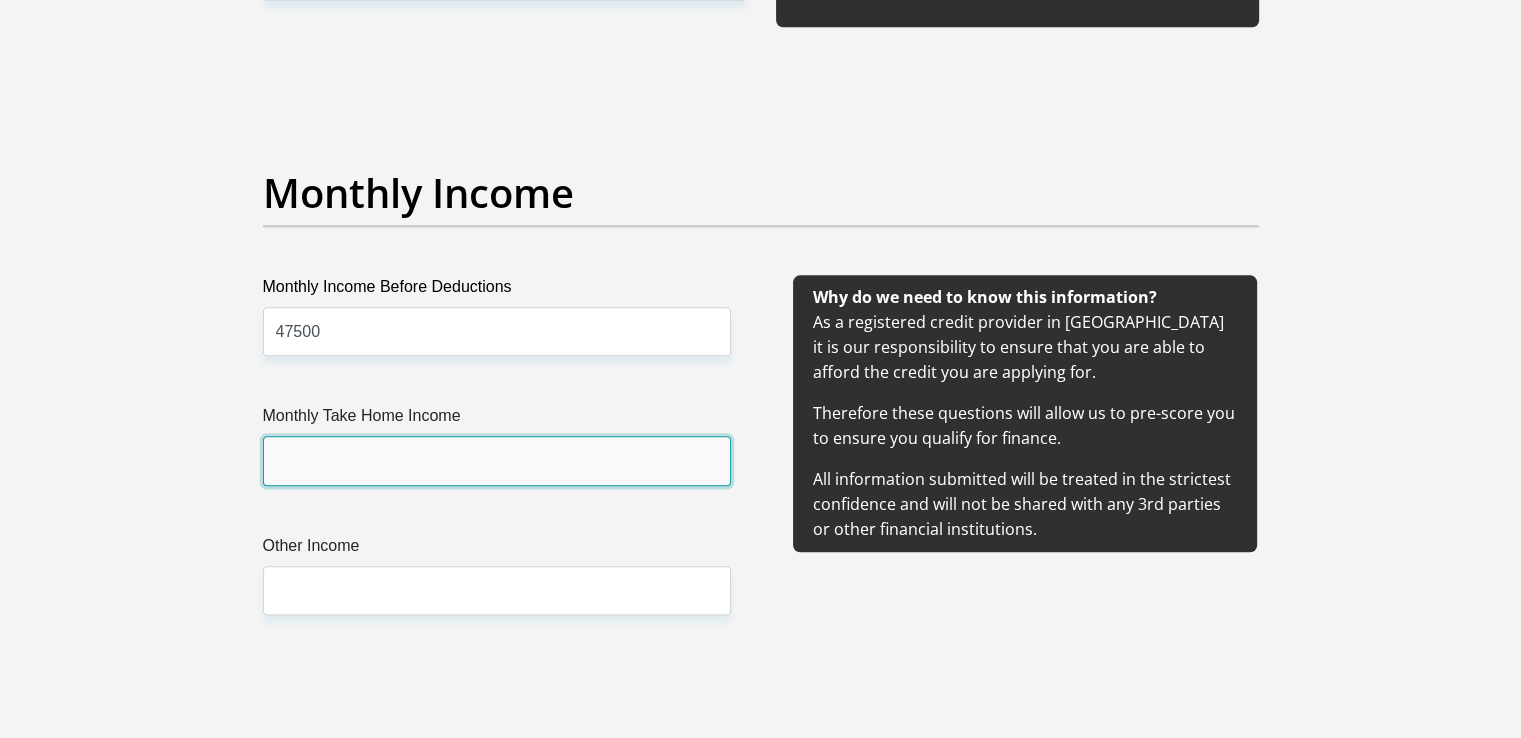 click on "Monthly Take Home Income" at bounding box center [497, 460] 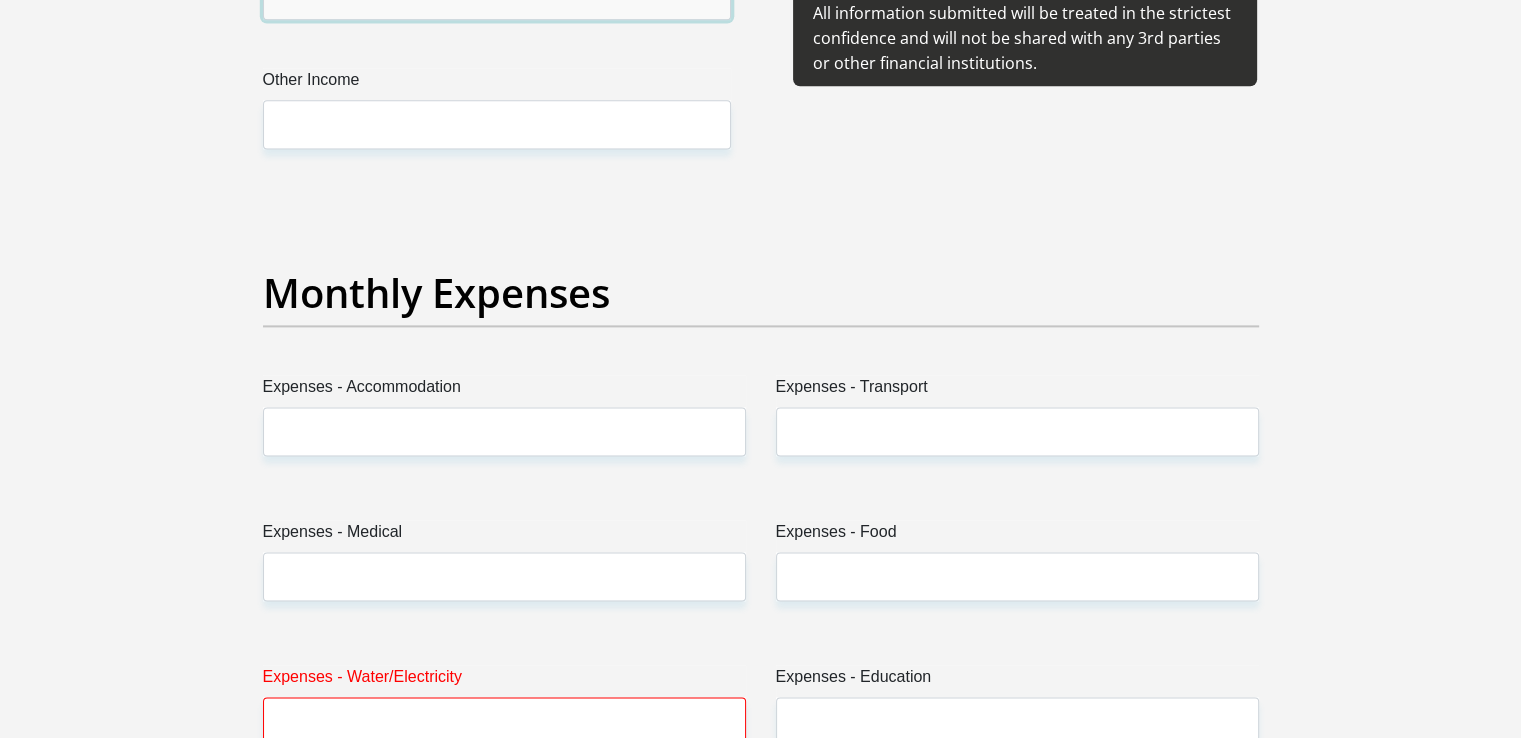 scroll, scrollTop: 2733, scrollLeft: 0, axis: vertical 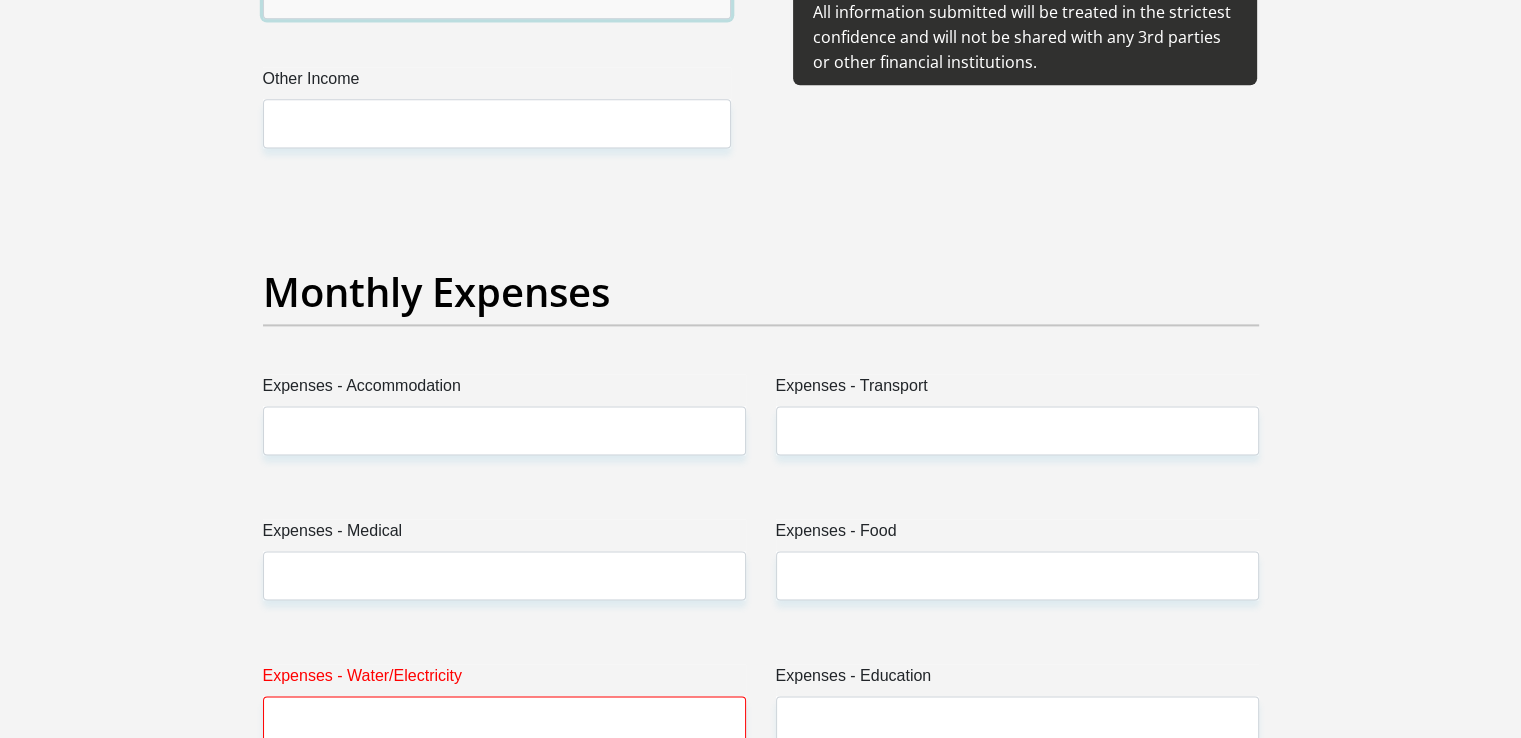 type on "31600" 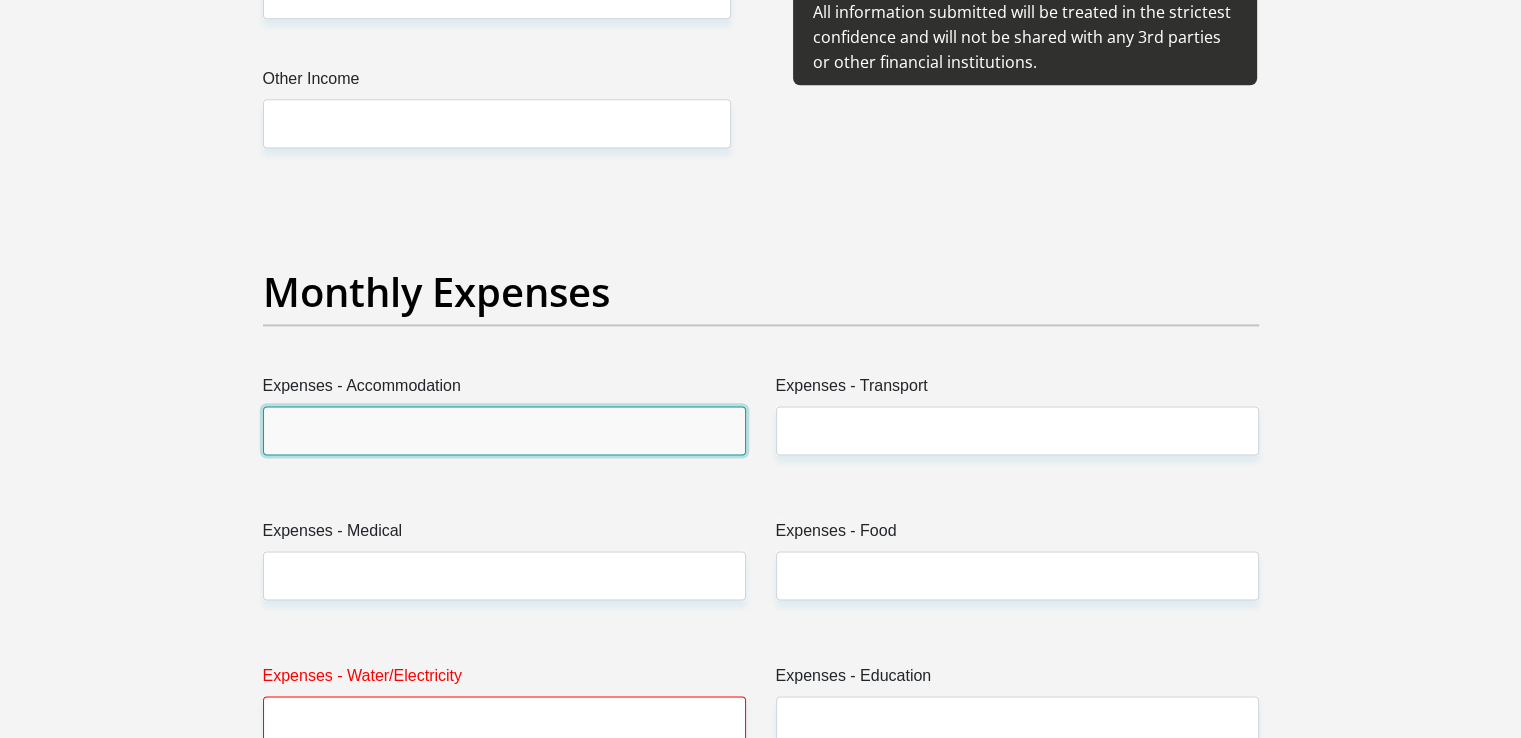 click on "Expenses - Accommodation" at bounding box center (504, 430) 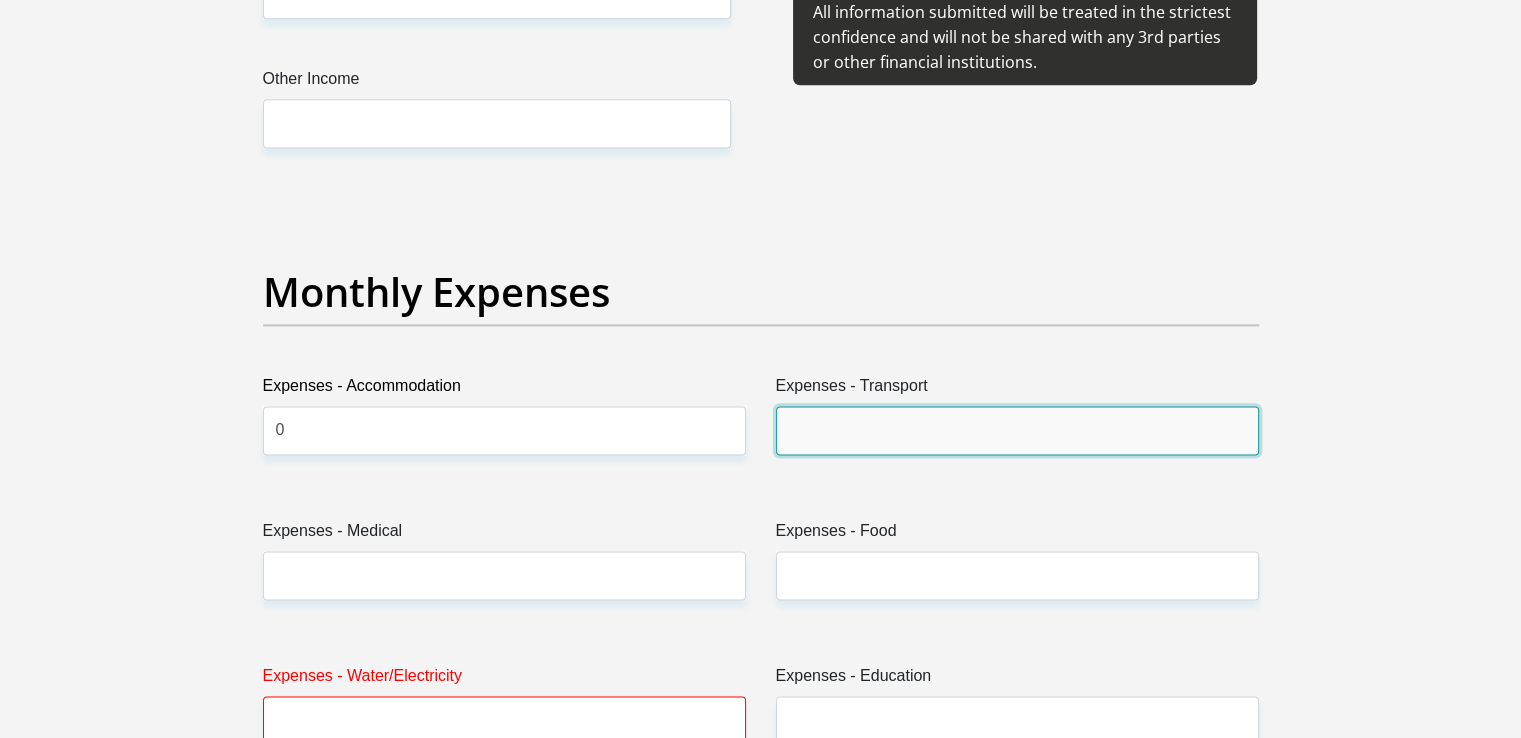 click on "Expenses - Transport" at bounding box center (1017, 430) 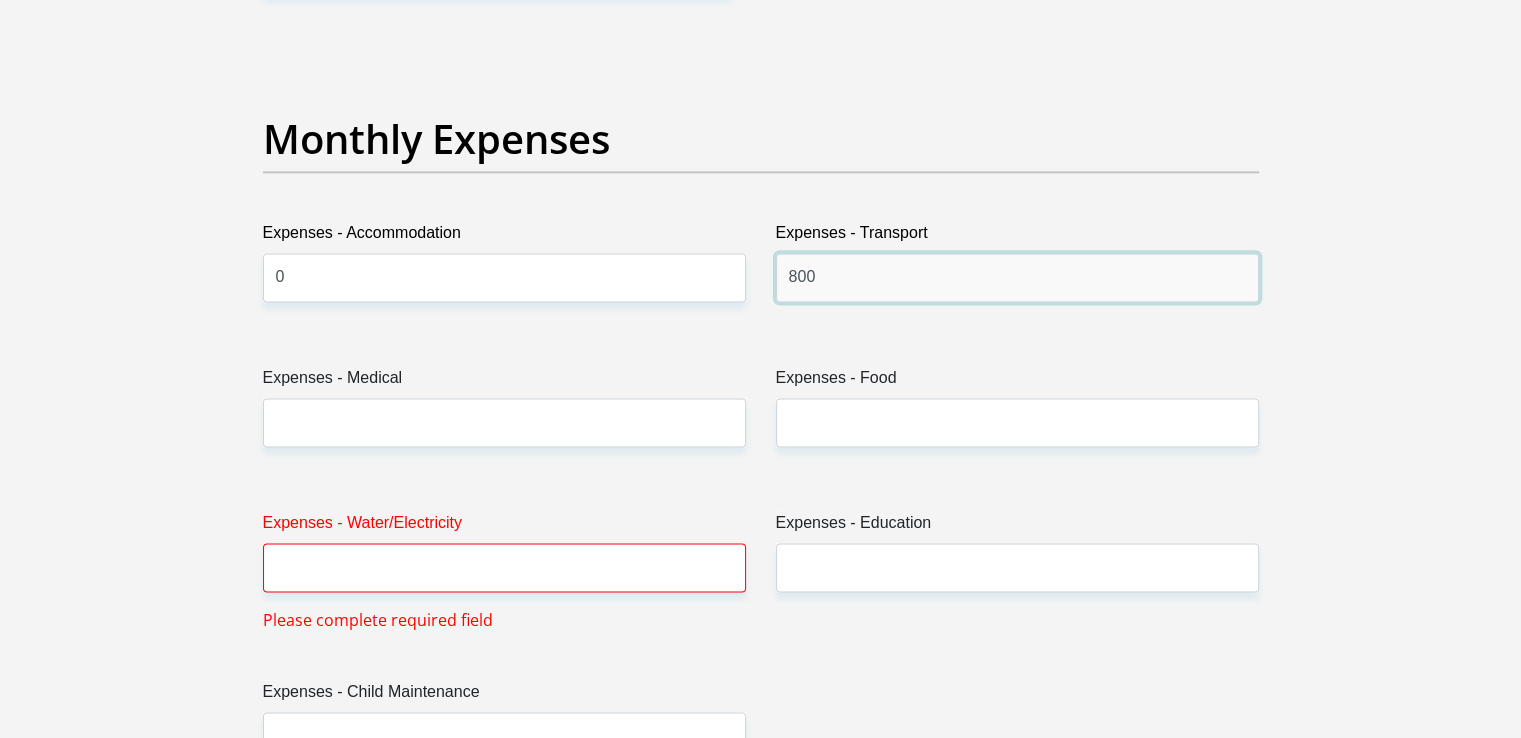 scroll, scrollTop: 2900, scrollLeft: 0, axis: vertical 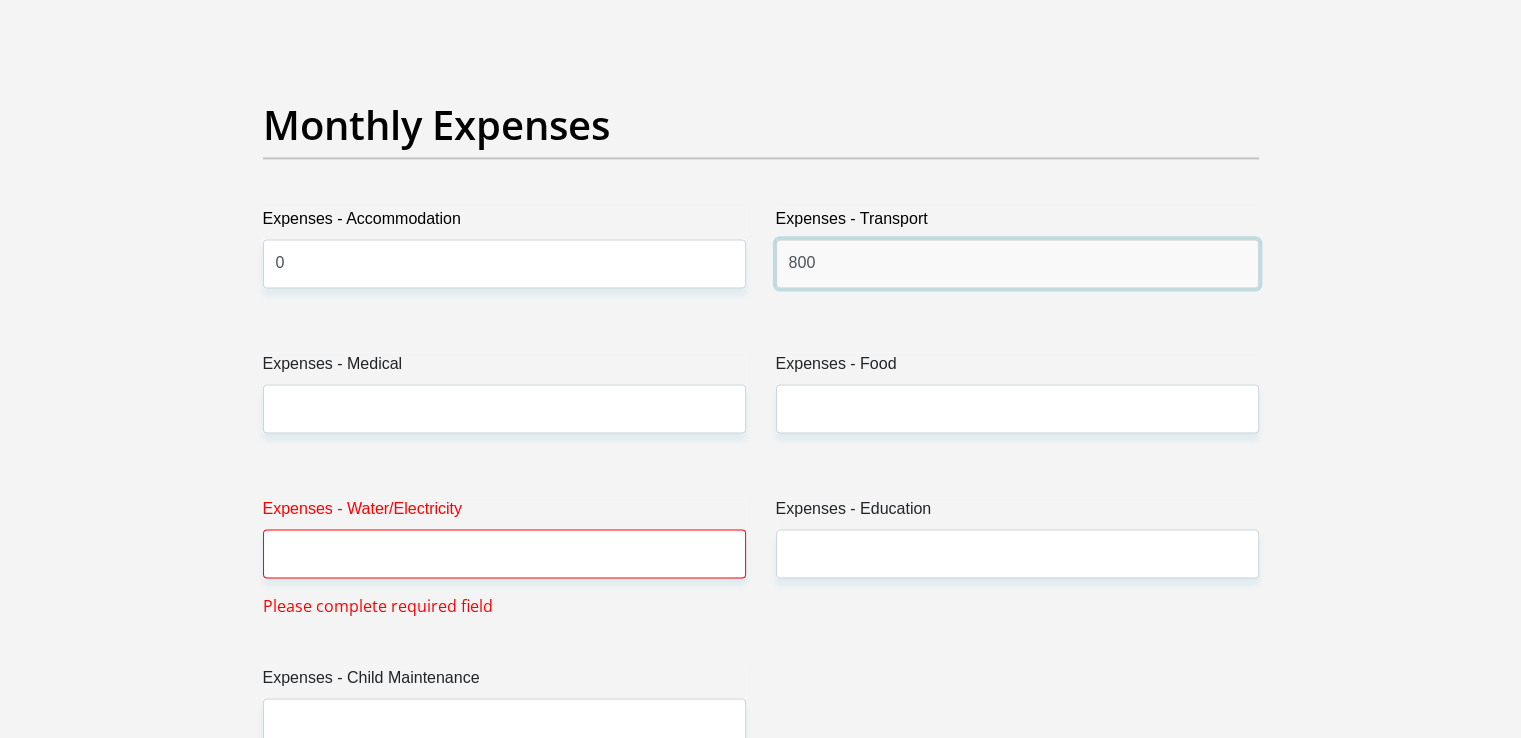type on "800" 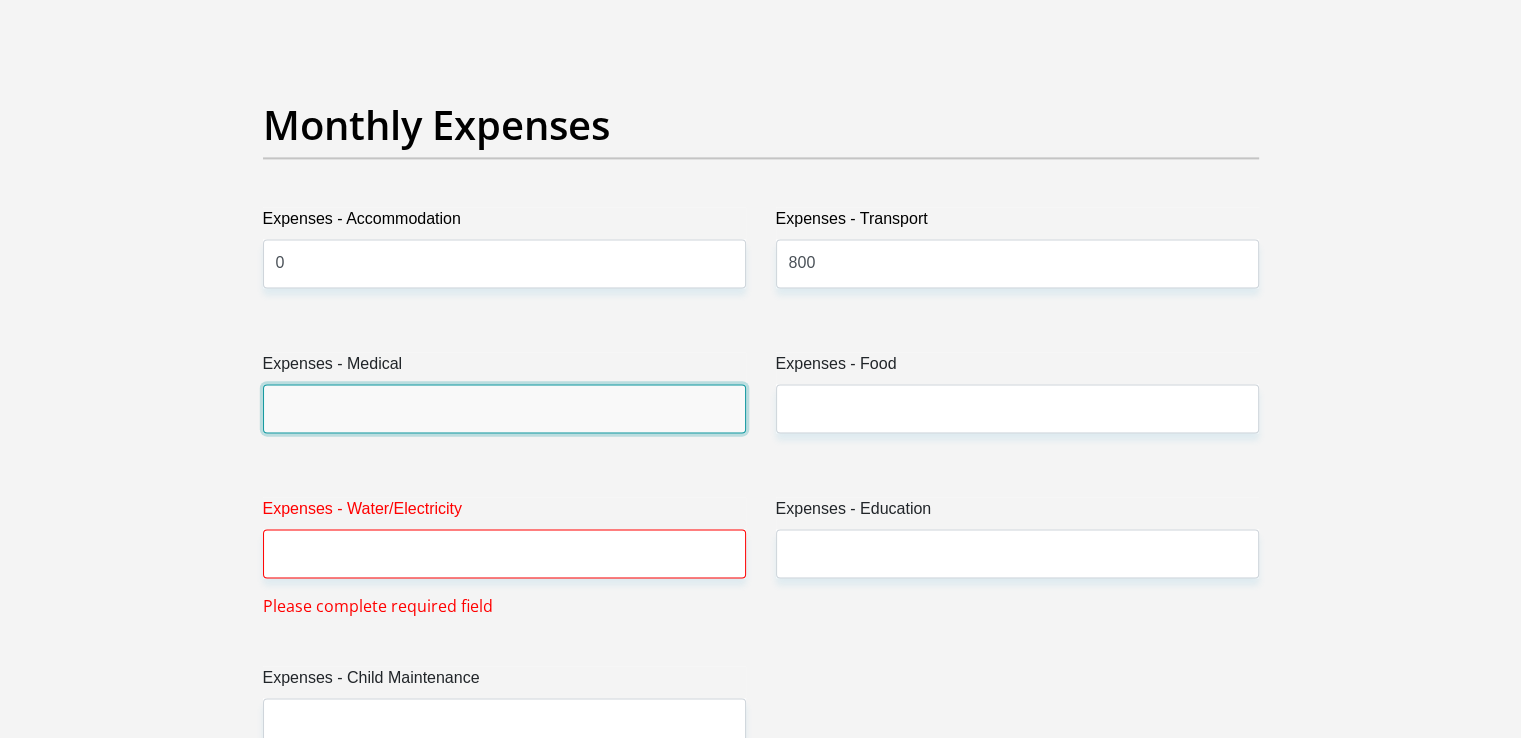 click on "Expenses - Medical" at bounding box center (504, 408) 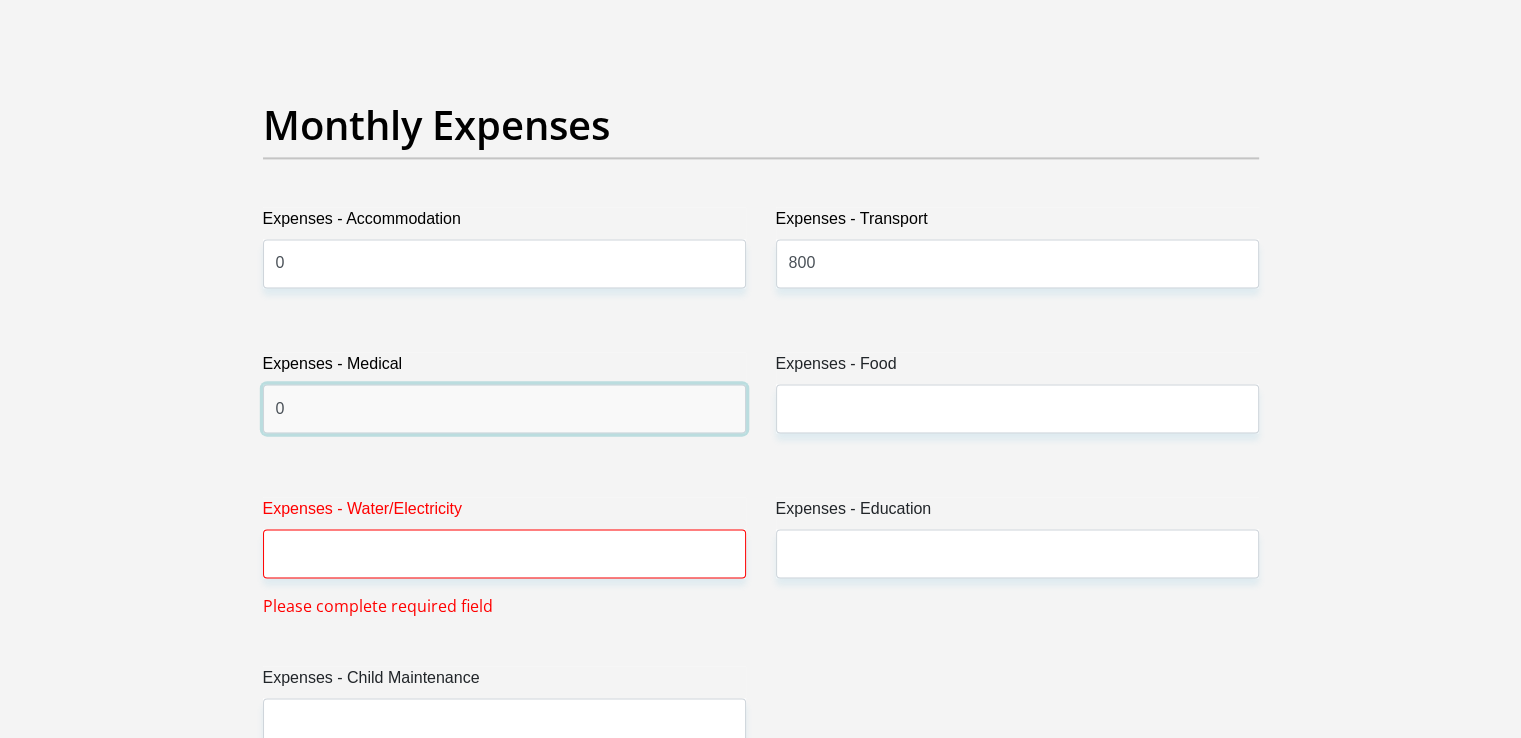 type on "0" 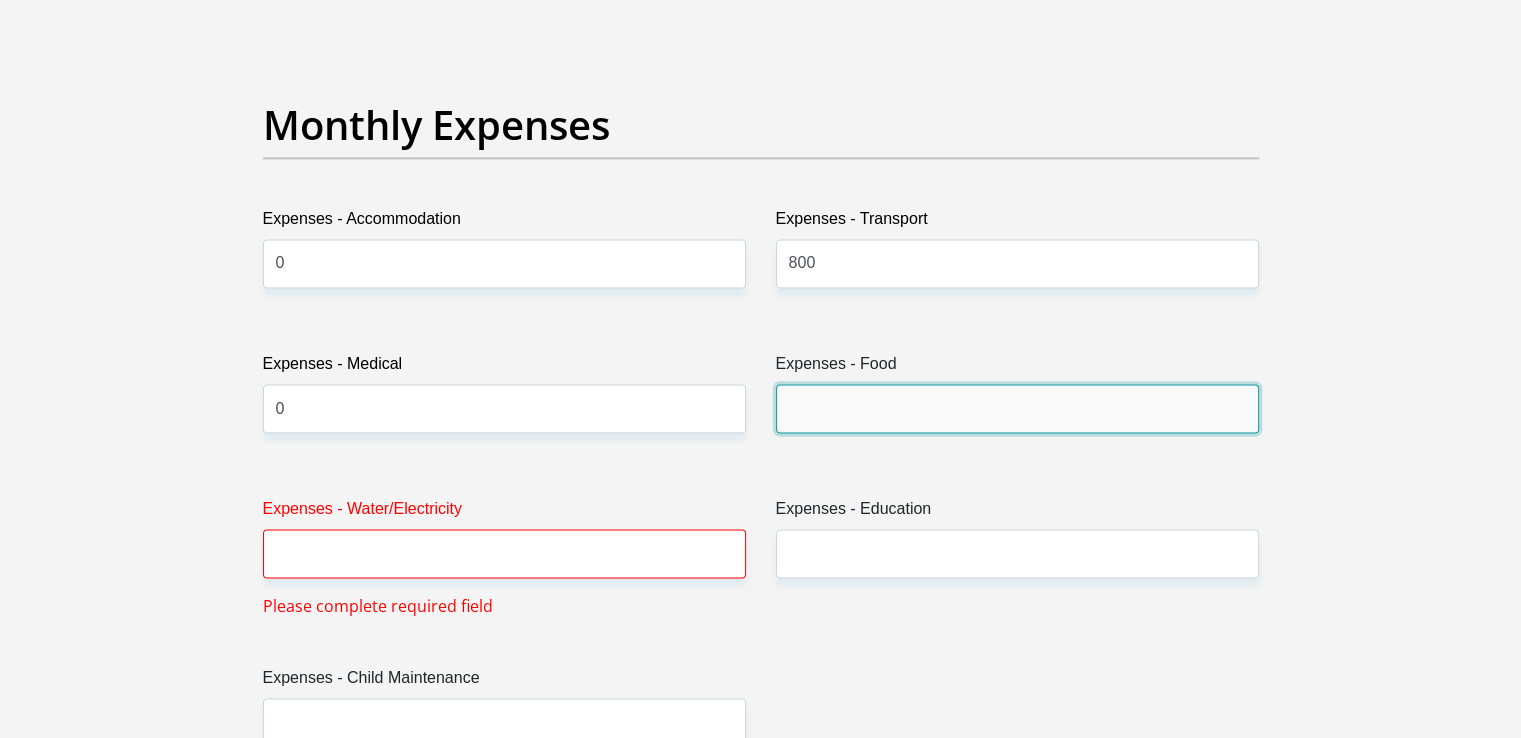 click on "Expenses - Food" at bounding box center [1017, 408] 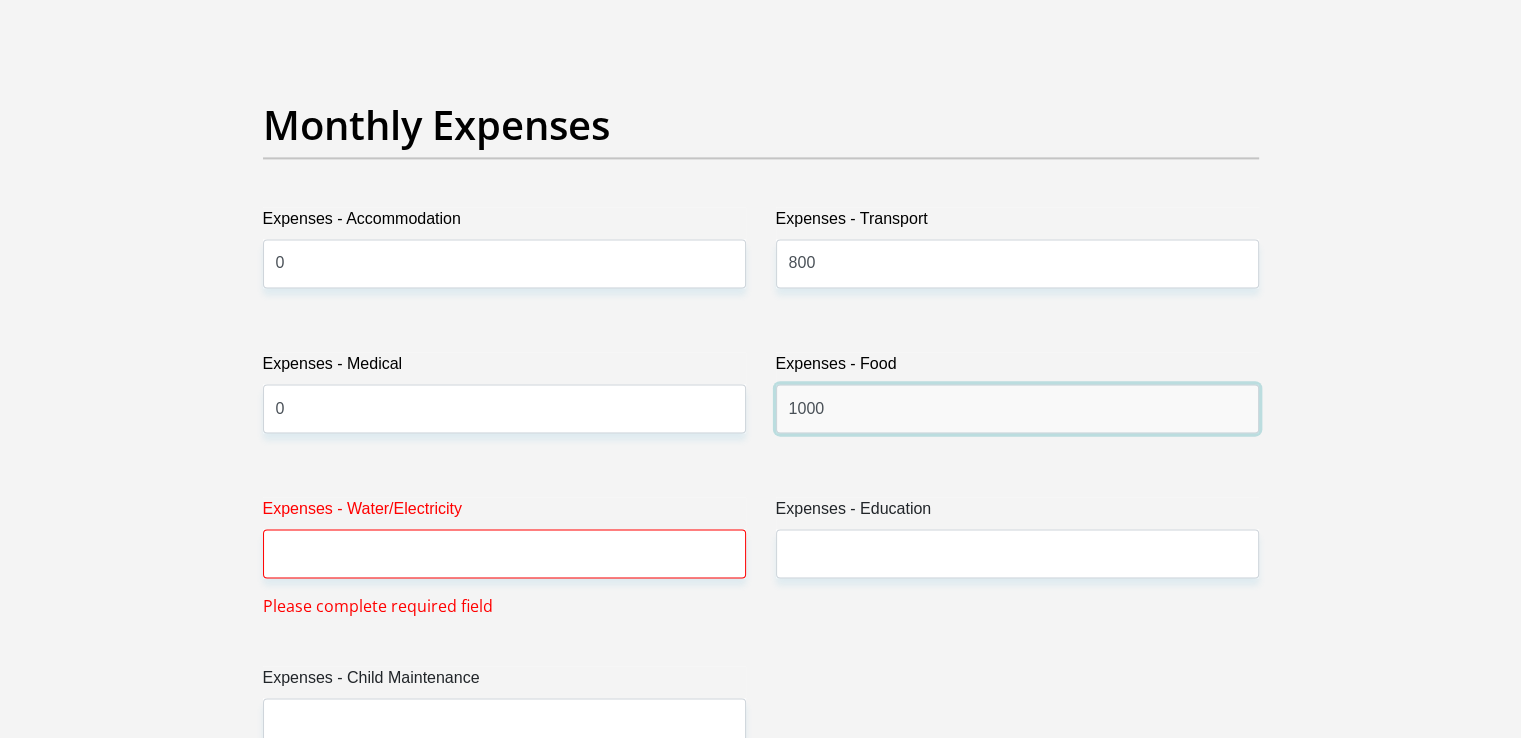 type on "1000" 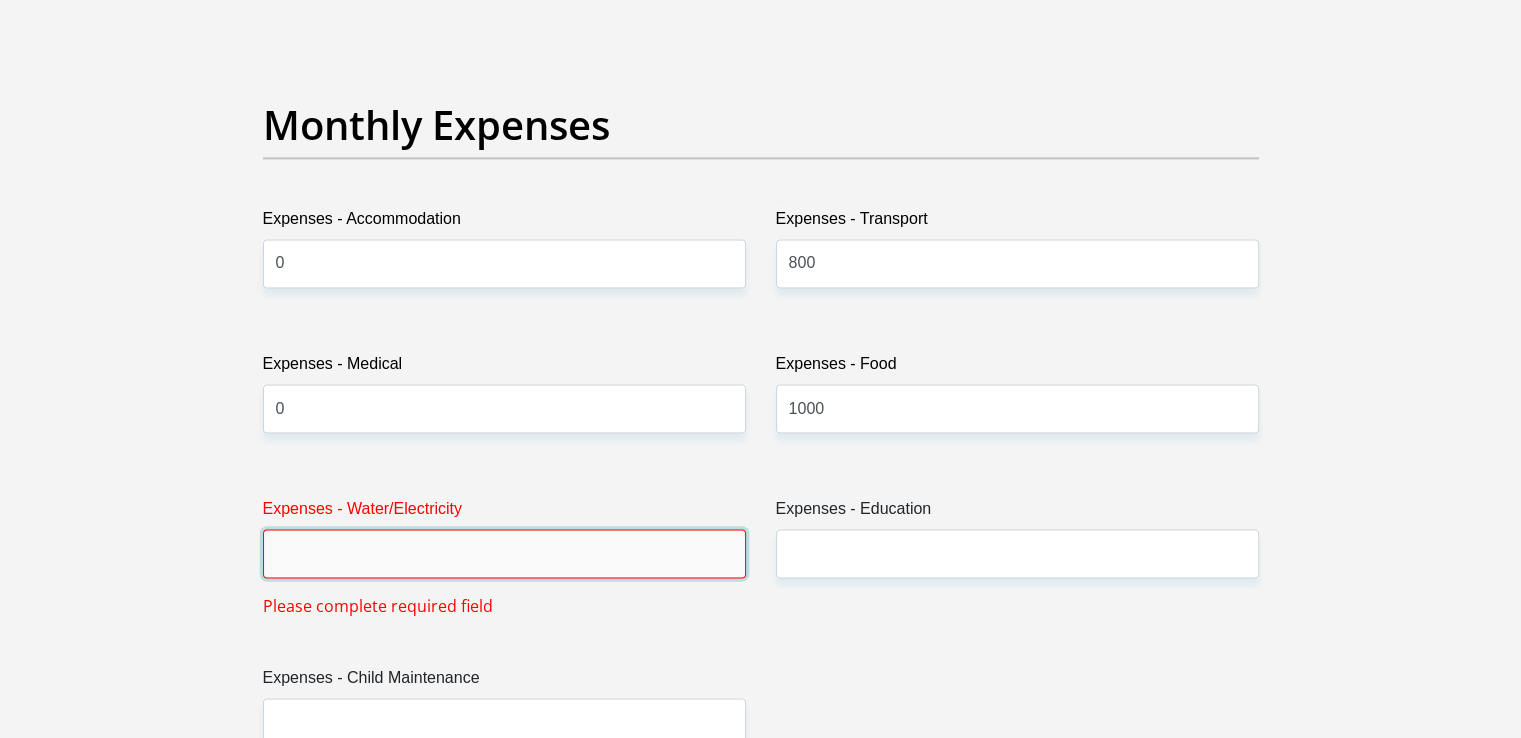 click on "Expenses - Water/Electricity" at bounding box center (504, 553) 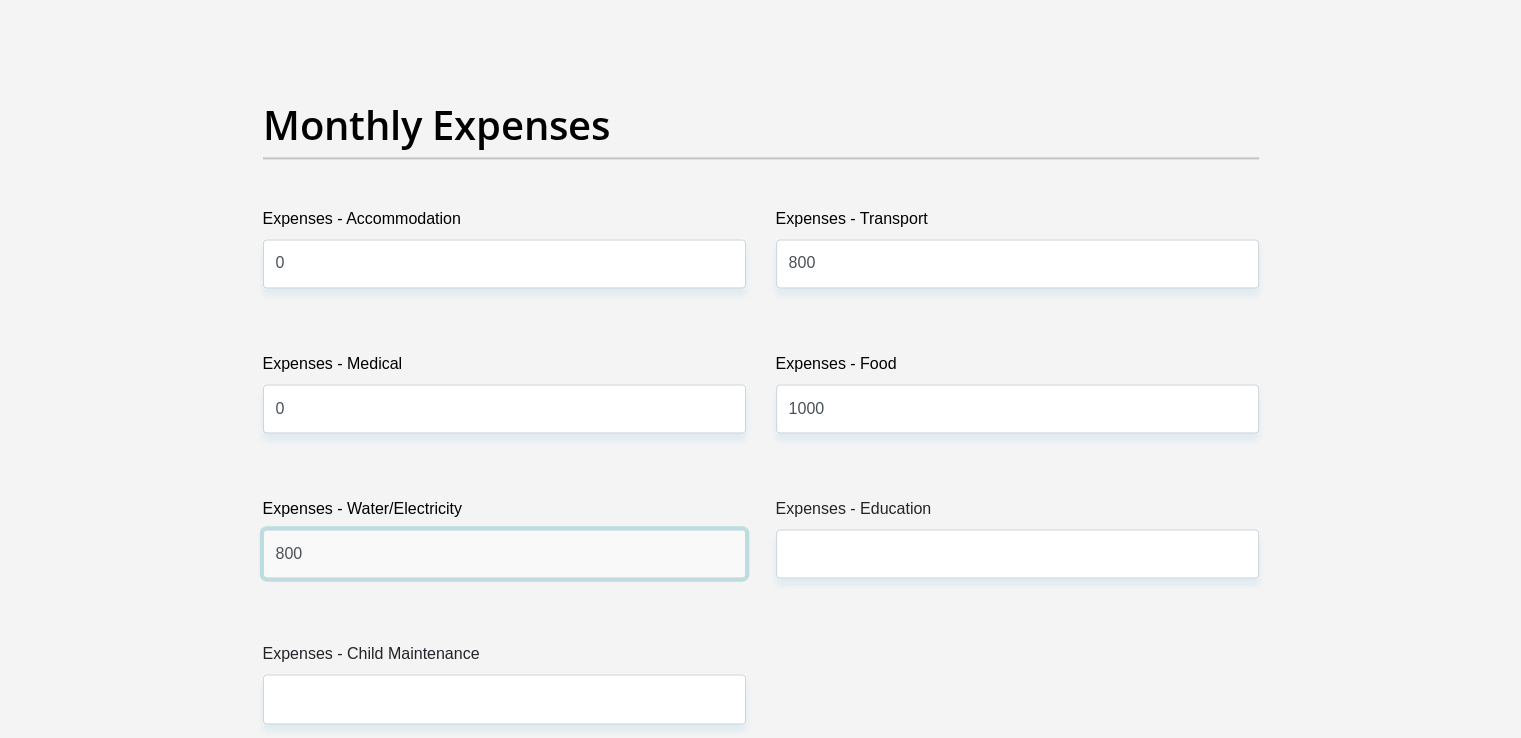 type on "800" 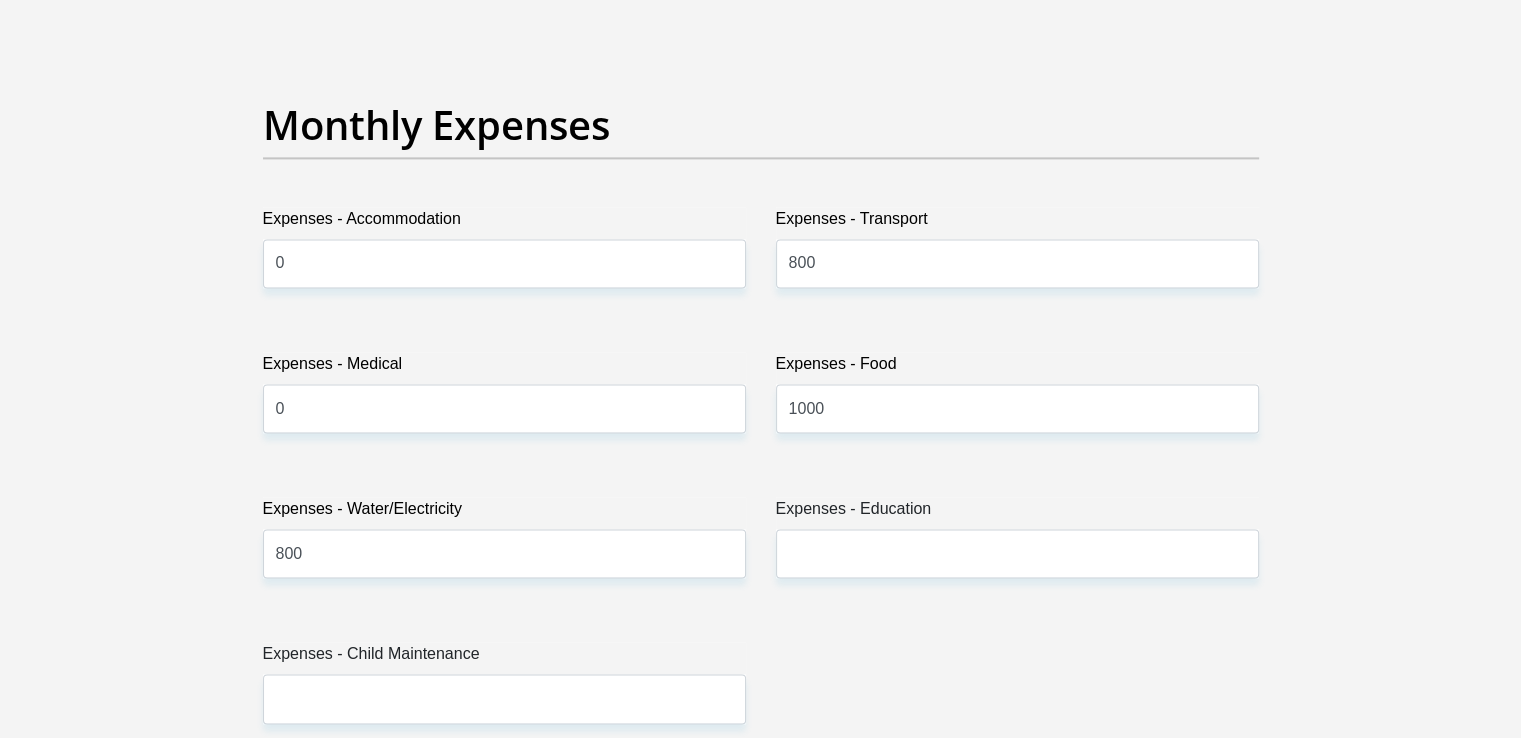 drag, startPoint x: 888, startPoint y: 495, endPoint x: 934, endPoint y: 533, distance: 59.665737 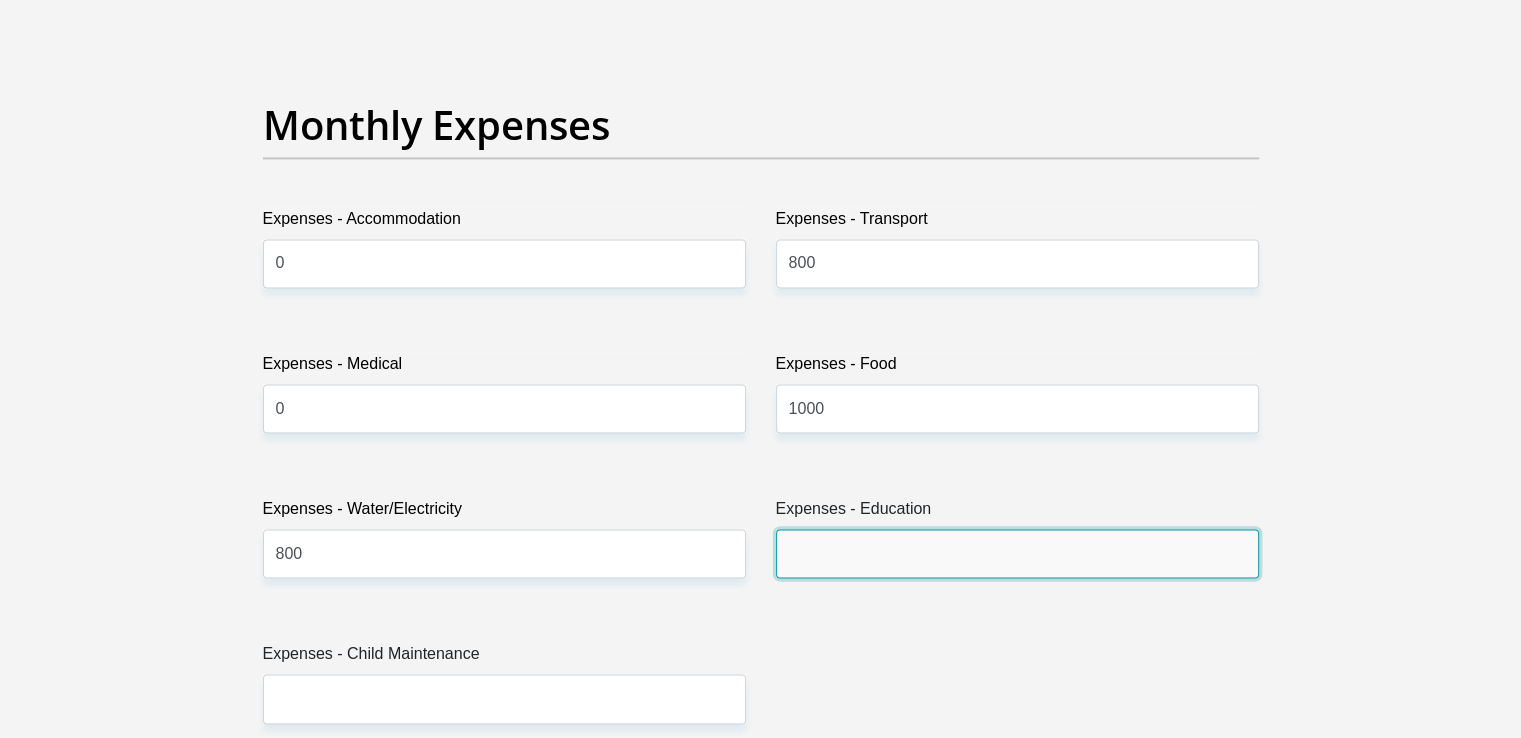 click on "Expenses - Education" at bounding box center [1017, 553] 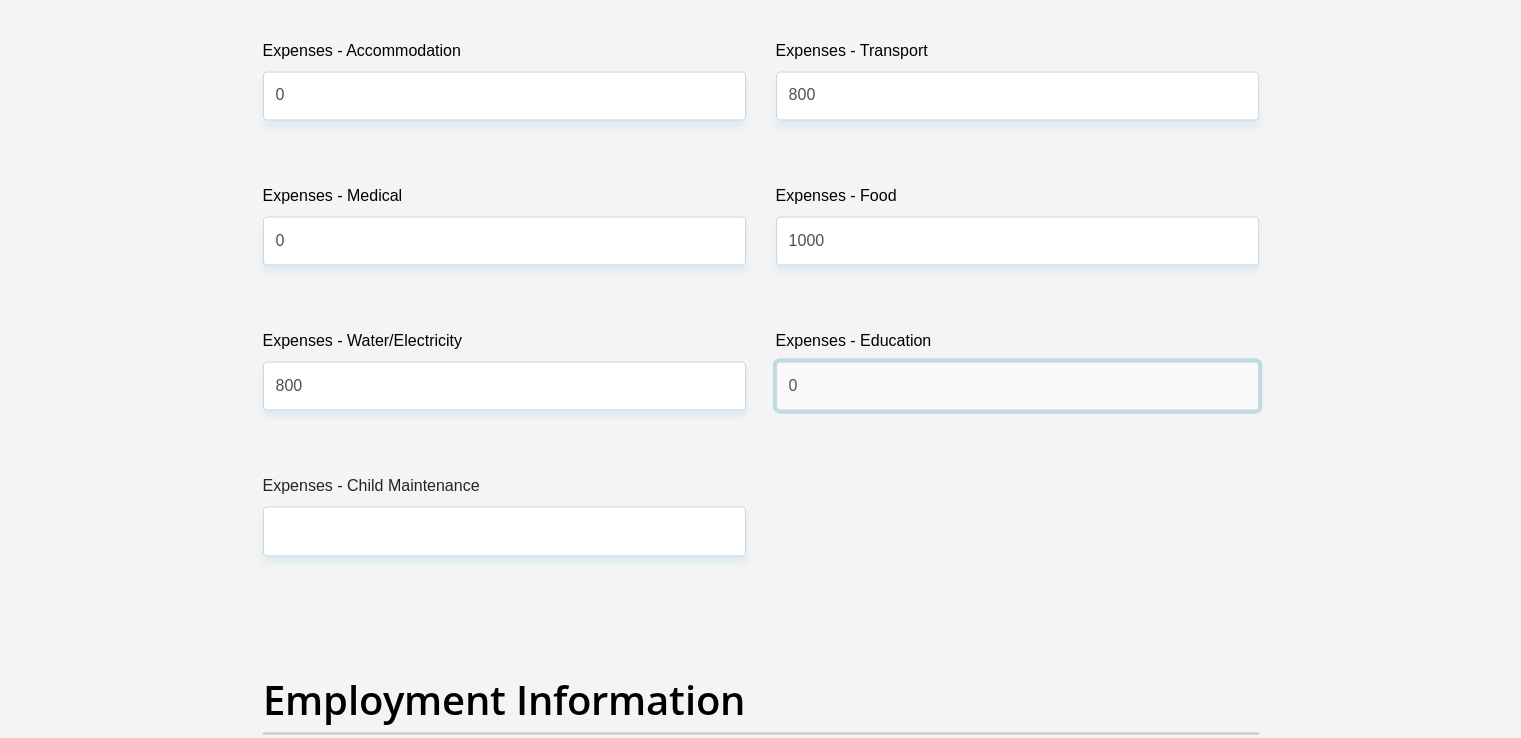 scroll, scrollTop: 3100, scrollLeft: 0, axis: vertical 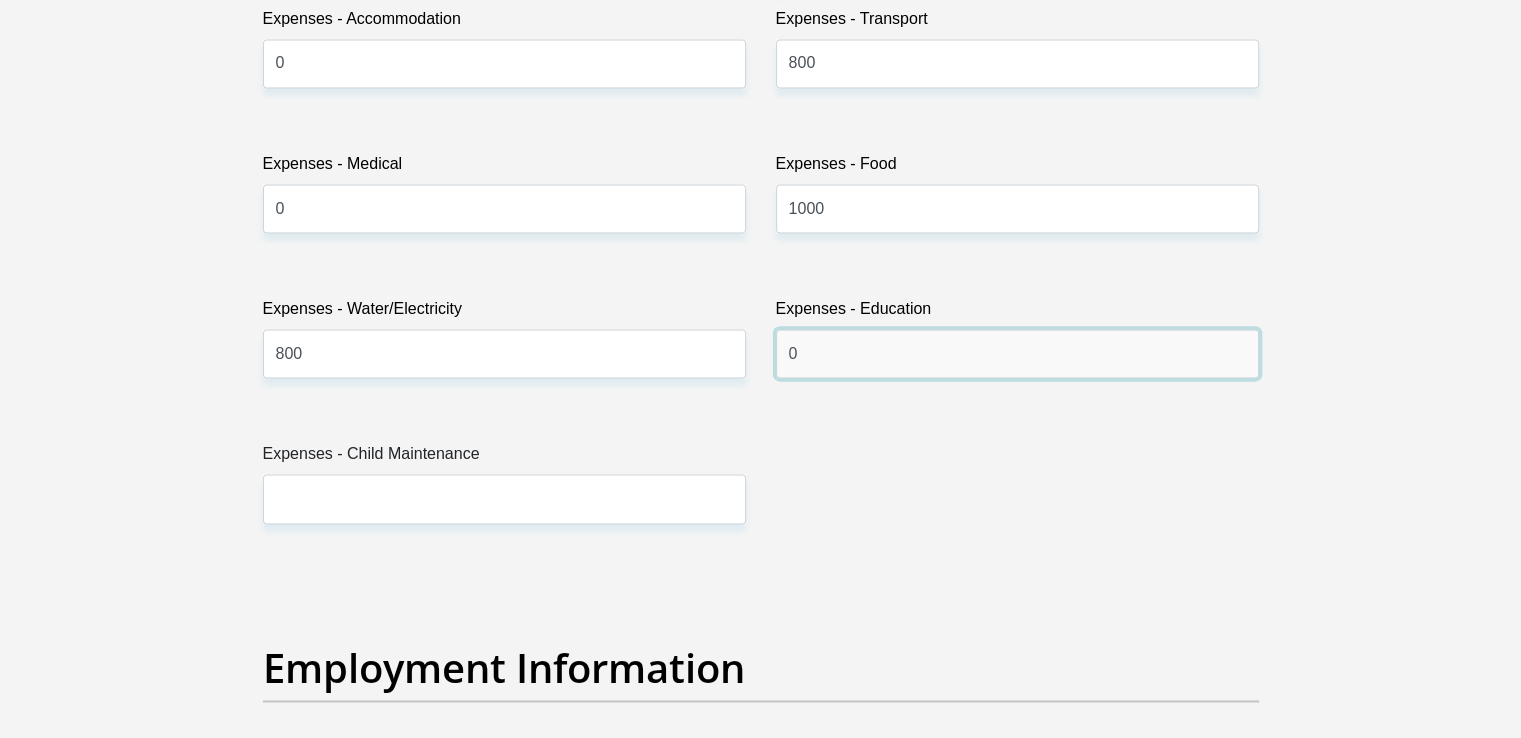 type on "0" 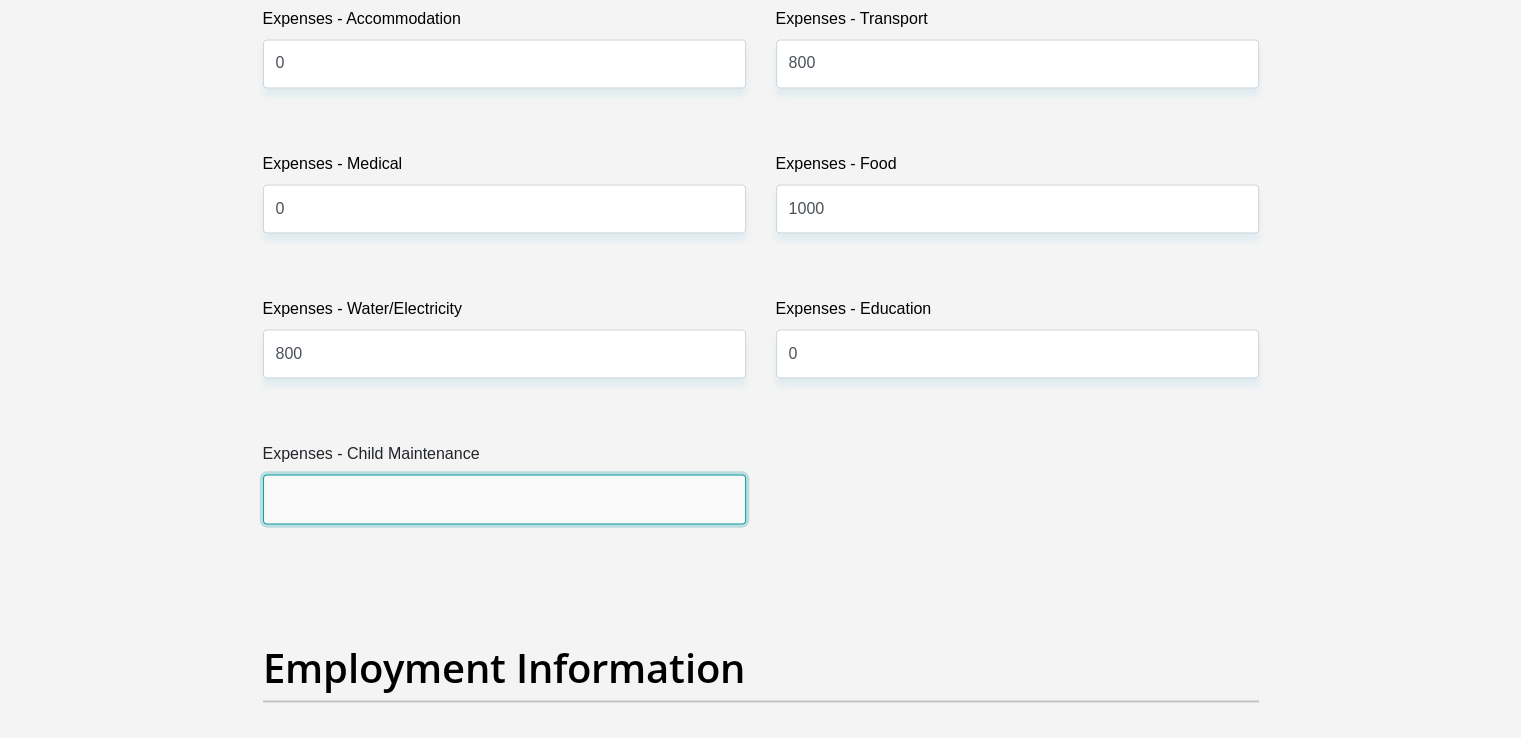 click on "Expenses - Child Maintenance" at bounding box center [504, 498] 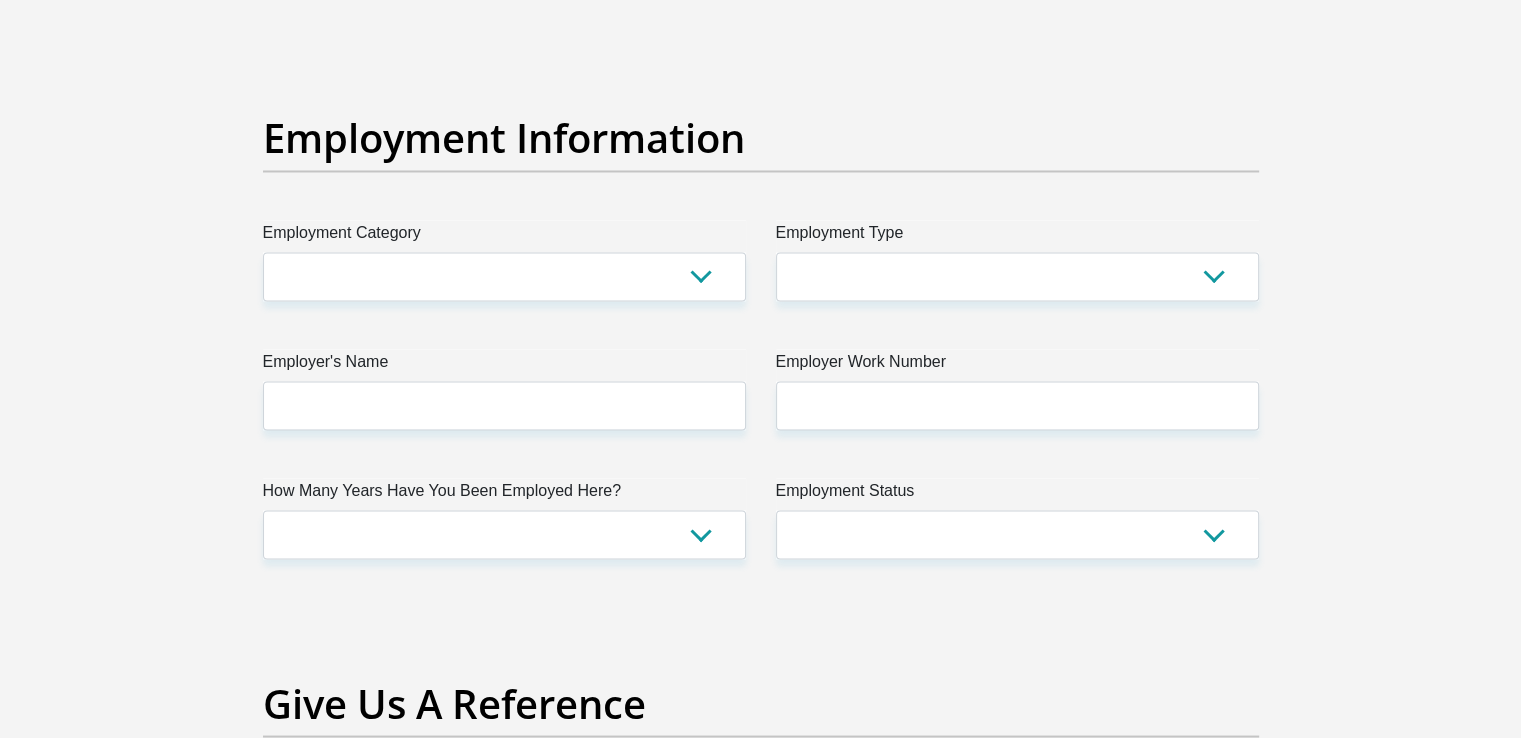 scroll, scrollTop: 3633, scrollLeft: 0, axis: vertical 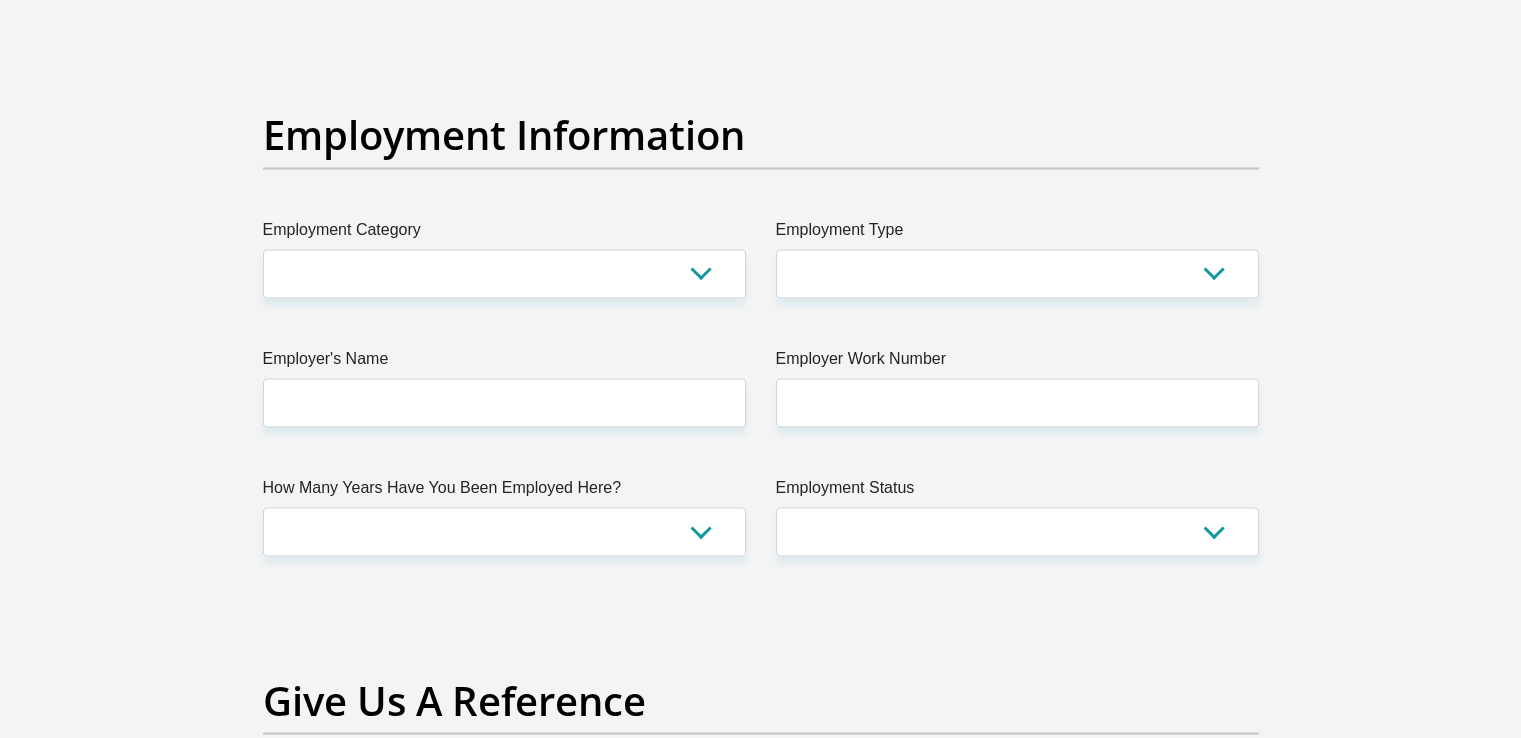 type on "0" 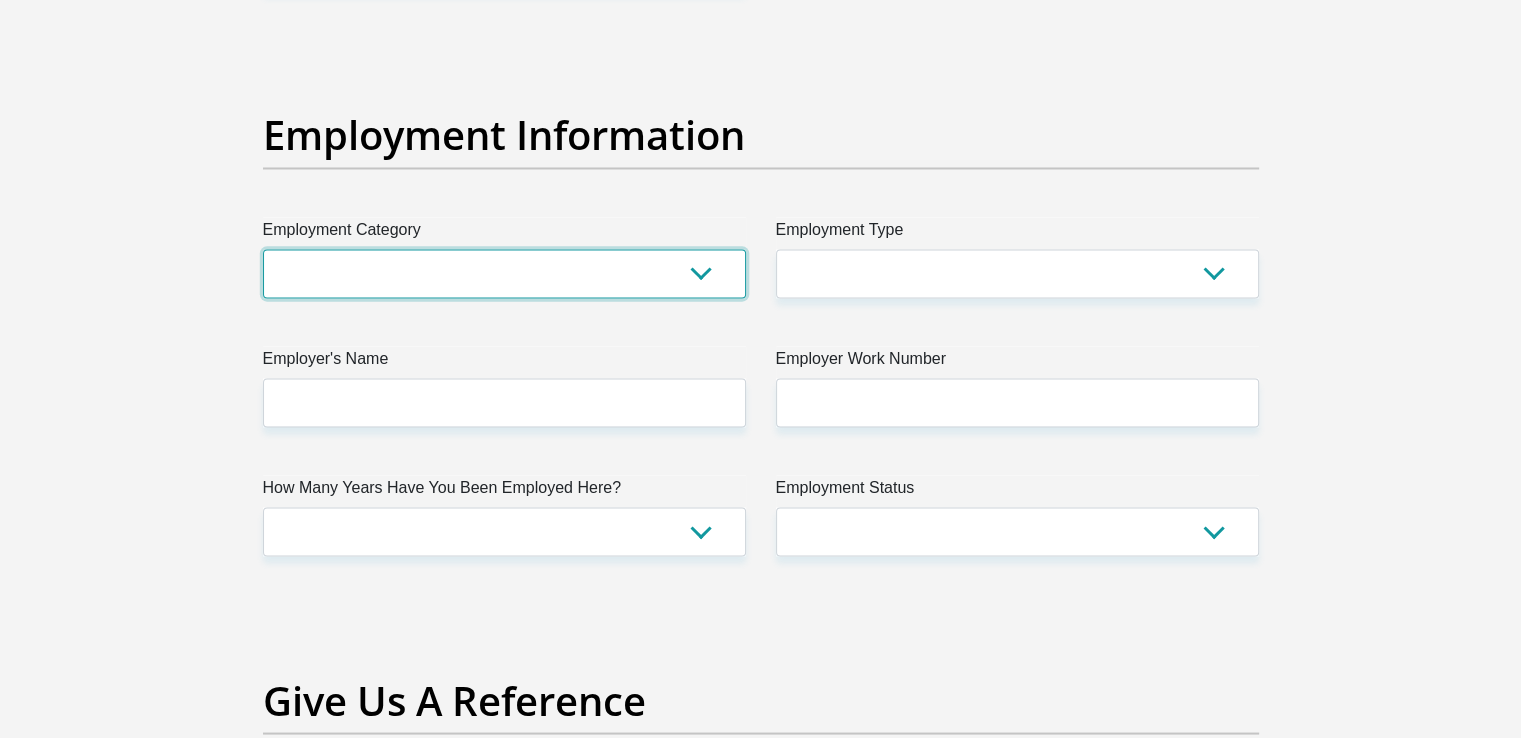 click on "AGRICULTURE
ALCOHOL & TOBACCO
CONSTRUCTION MATERIALS
METALLURGY
EQUIPMENT FOR RENEWABLE ENERGY
SPECIALIZED CONTRACTORS
CAR
GAMING (INCL. INTERNET
OTHER WHOLESALE
UNLICENSED PHARMACEUTICALS
CURRENCY EXCHANGE HOUSES
OTHER FINANCIAL INSTITUTIONS & INSURANCE
REAL ESTATE AGENTS
OIL & GAS
OTHER MATERIALS (E.G. IRON ORE)
PRECIOUS STONES & PRECIOUS METALS
POLITICAL ORGANIZATIONS
RELIGIOUS ORGANIZATIONS(NOT SECTS)
ACTI. HAVING BUSINESS DEAL WITH PUBLIC ADMINISTRATION
LAUNDROMATS" at bounding box center [504, 273] 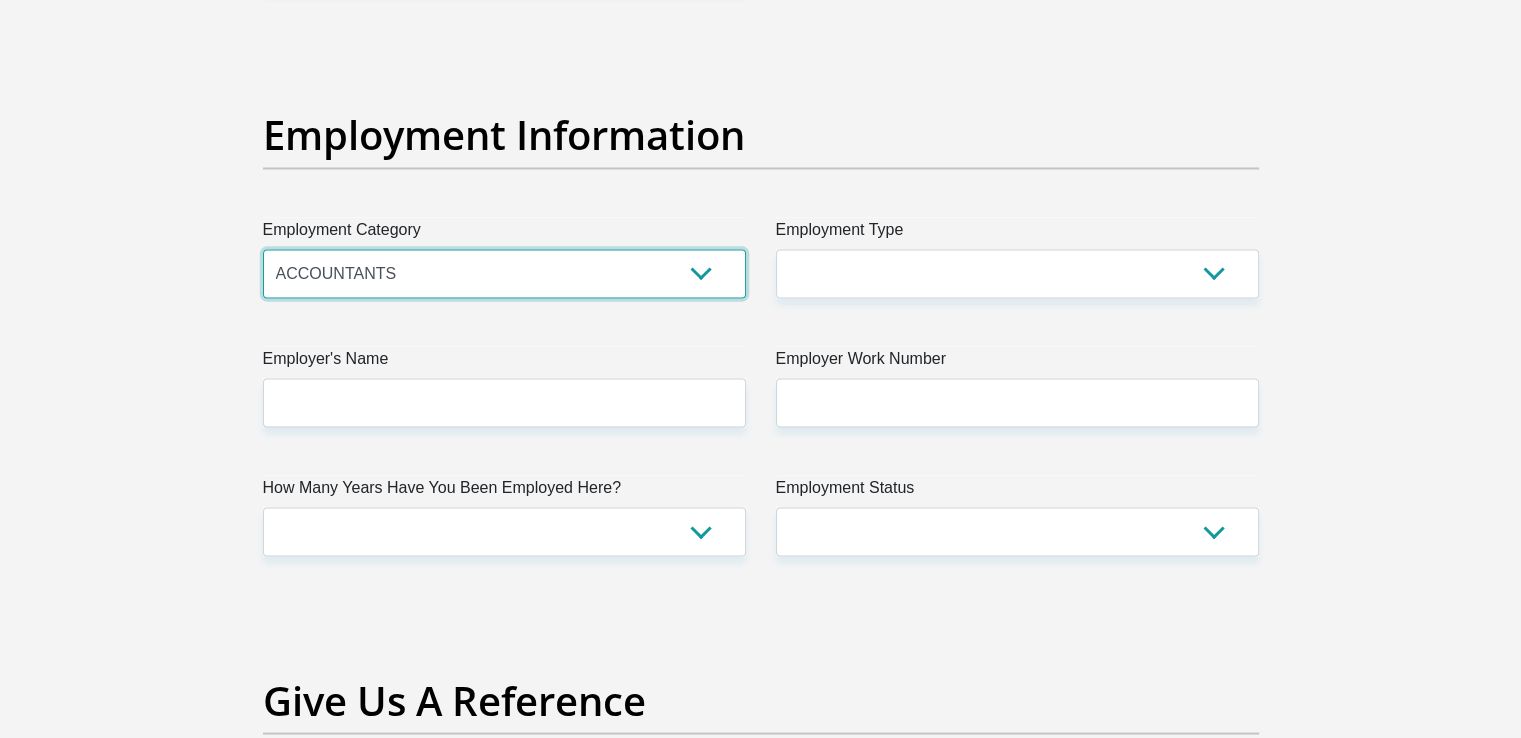 click on "AGRICULTURE
ALCOHOL & TOBACCO
CONSTRUCTION MATERIALS
METALLURGY
EQUIPMENT FOR RENEWABLE ENERGY
SPECIALIZED CONTRACTORS
CAR
GAMING (INCL. INTERNET
OTHER WHOLESALE
UNLICENSED PHARMACEUTICALS
CURRENCY EXCHANGE HOUSES
OTHER FINANCIAL INSTITUTIONS & INSURANCE
REAL ESTATE AGENTS
OIL & GAS
OTHER MATERIALS (E.G. IRON ORE)
PRECIOUS STONES & PRECIOUS METALS
POLITICAL ORGANIZATIONS
RELIGIOUS ORGANIZATIONS(NOT SECTS)
ACTI. HAVING BUSINESS DEAL WITH PUBLIC ADMINISTRATION
LAUNDROMATS" at bounding box center [504, 273] 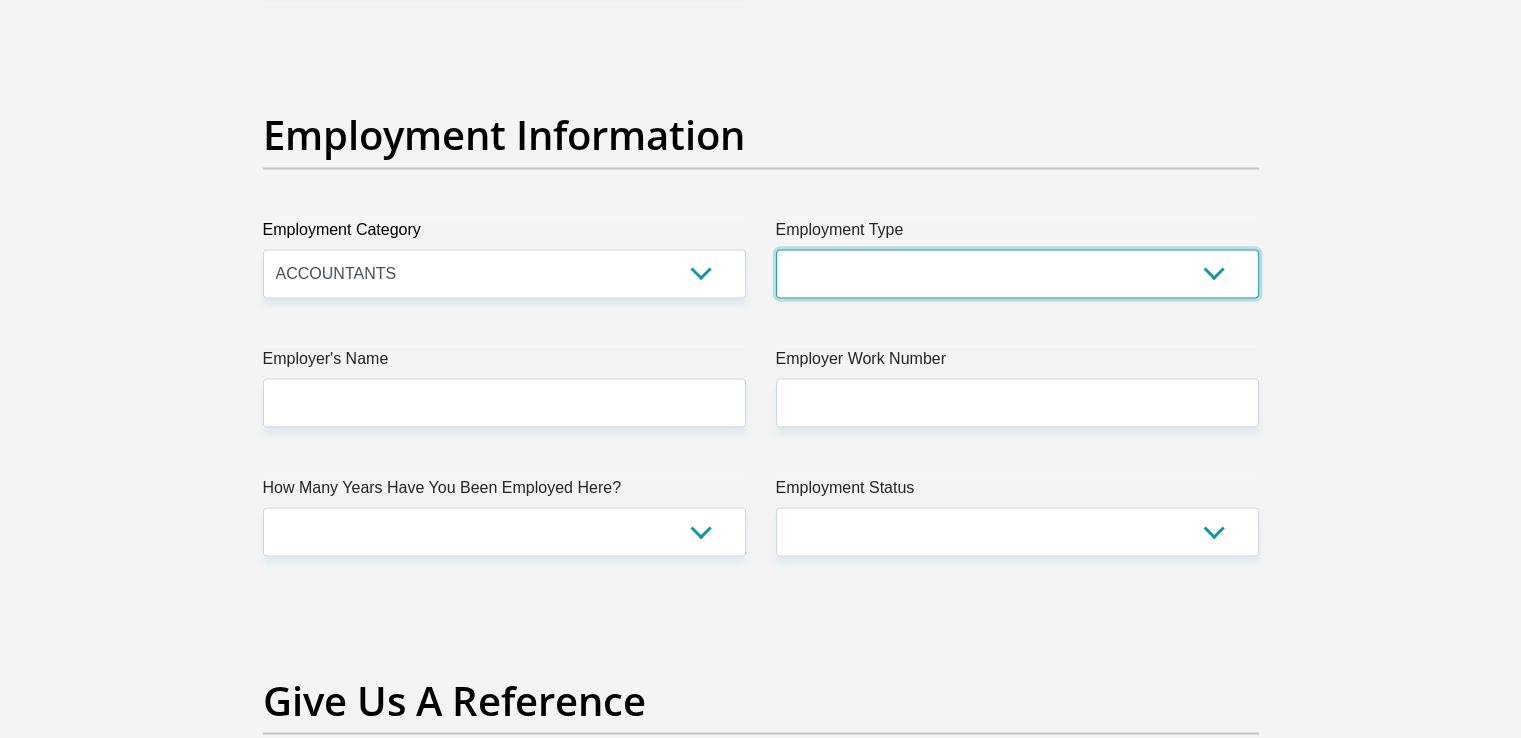 click on "College/Lecturer
Craft Seller
Creative
Driver
Executive
Farmer
Forces - Non Commissioned
Forces - Officer
Hawker
Housewife
Labourer
Licenced Professional
Manager
Miner
Non Licenced Professional
Office Staff/Clerk
Outside Worker
Pensioner
Permanent Teacher
Production/Manufacturing
Sales
Self-Employed
Semi-Professional Worker
Service Industry  Social Worker  Student" at bounding box center [1017, 273] 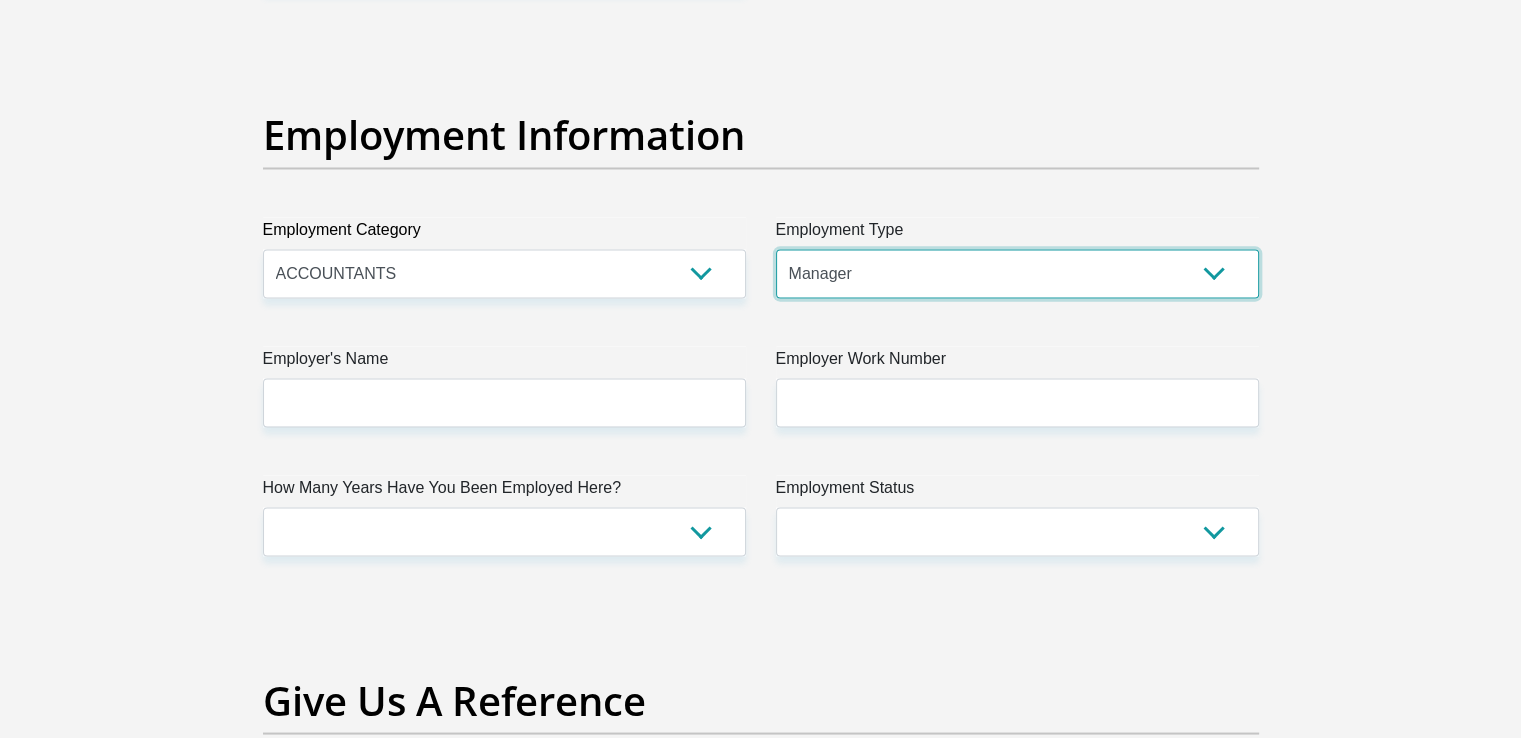 click on "College/Lecturer
Craft Seller
Creative
Driver
Executive
Farmer
Forces - Non Commissioned
Forces - Officer
Hawker
Housewife
Labourer
Licenced Professional
Manager
Miner
Non Licenced Professional
Office Staff/Clerk
Outside Worker
Pensioner
Permanent Teacher
Production/Manufacturing
Sales
Self-Employed
Semi-Professional Worker
Service Industry  Social Worker  Student" at bounding box center [1017, 273] 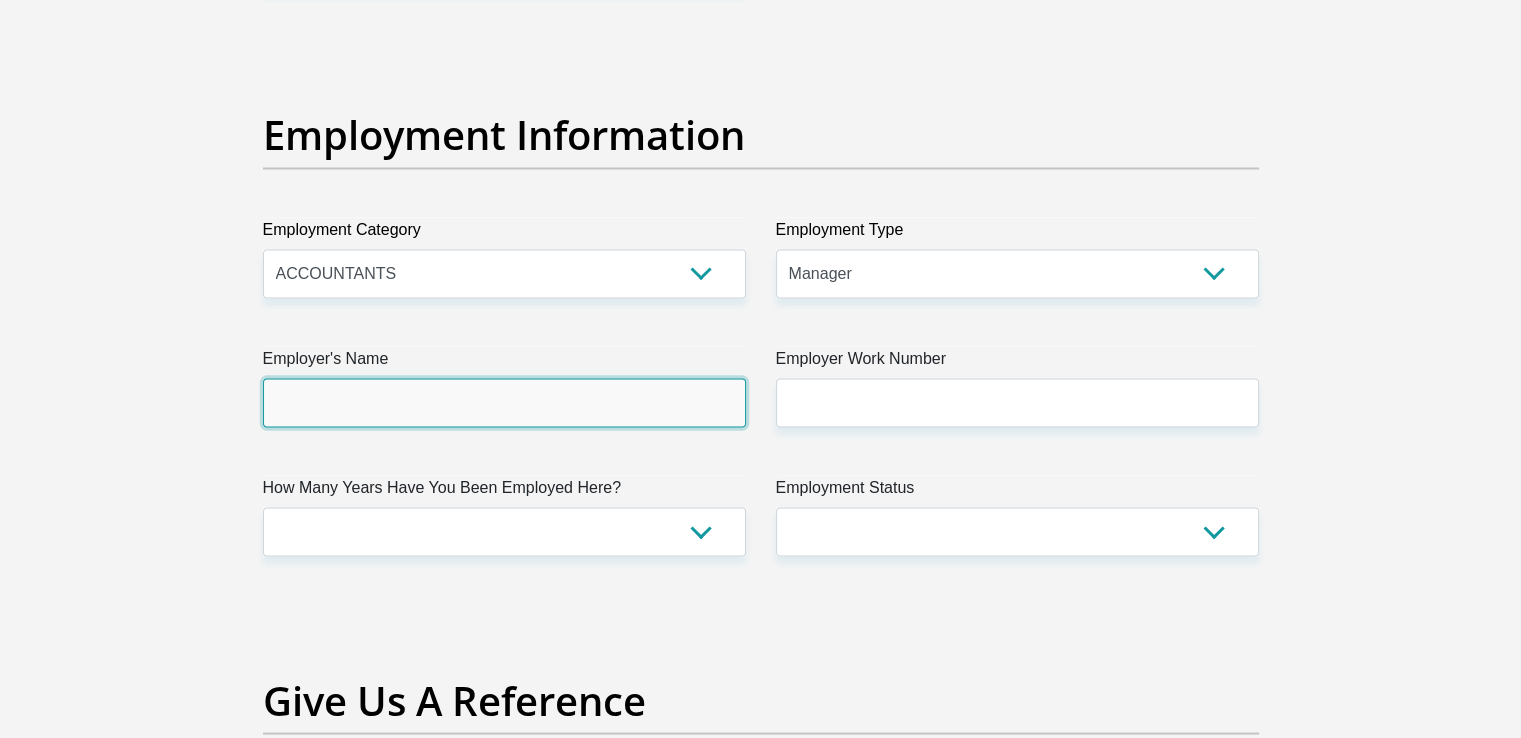 click on "Employer's Name" at bounding box center [504, 402] 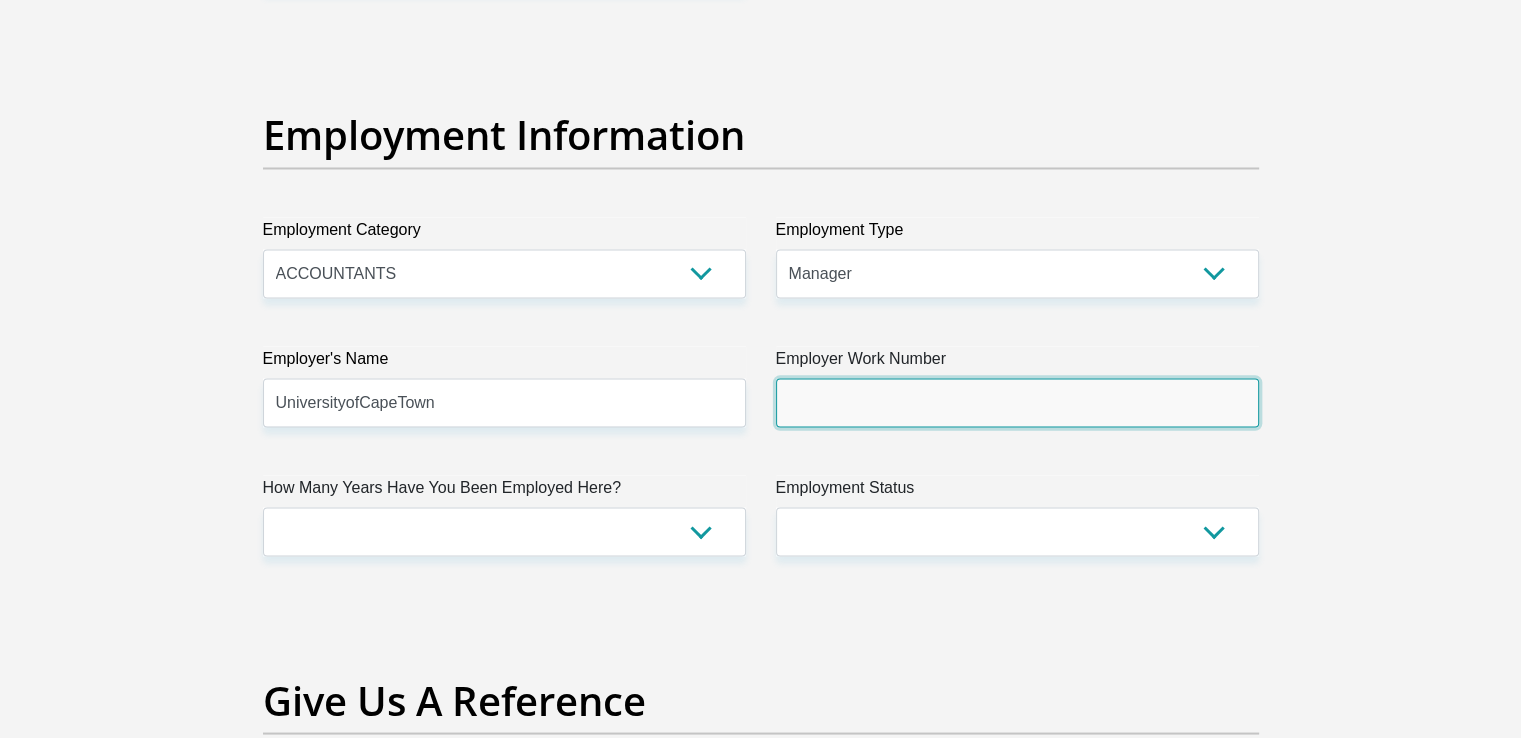 click on "Employer Work Number" at bounding box center [1017, 402] 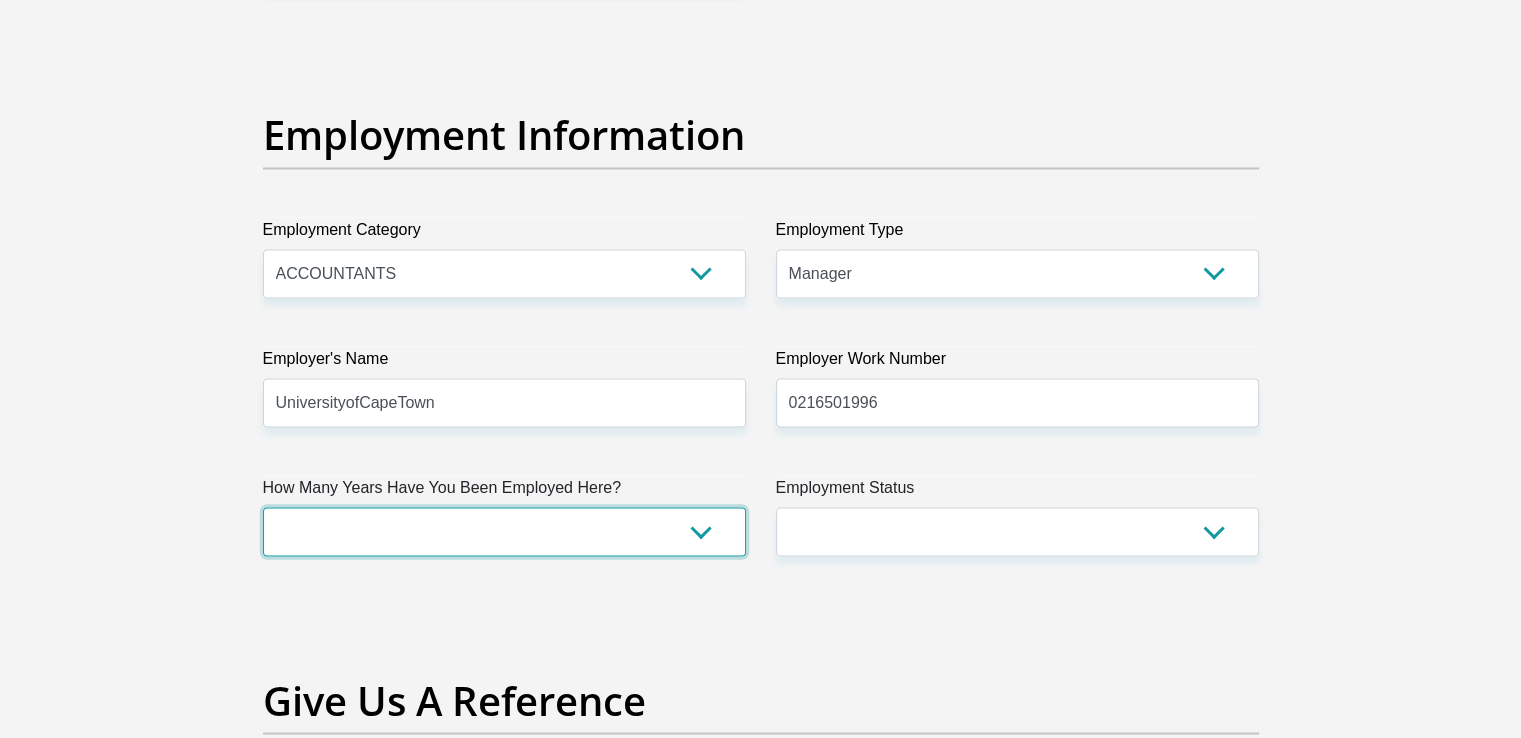 click on "less than 1 year
1-3 years
3-5 years
5+ years" at bounding box center (504, 531) 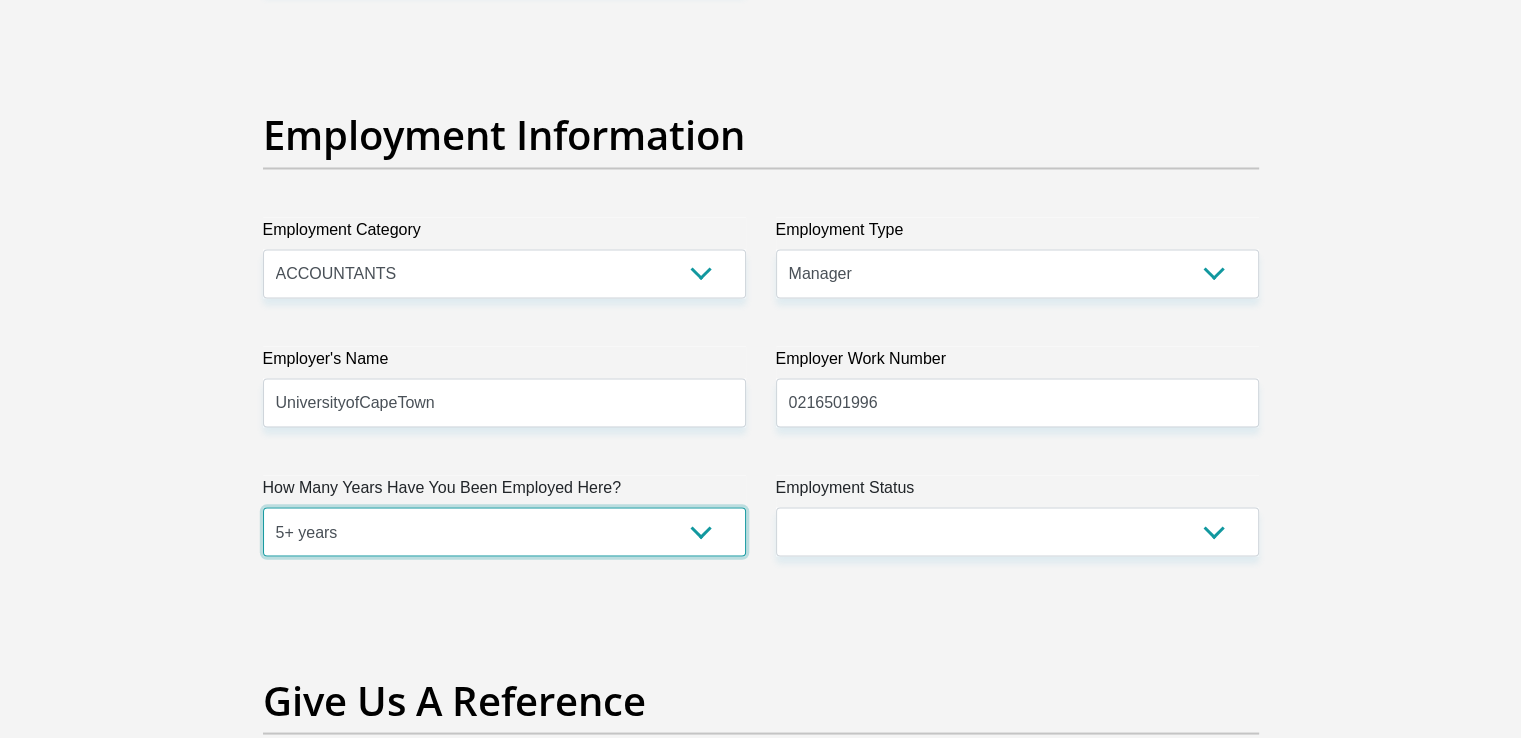 click on "less than 1 year
1-3 years
3-5 years
5+ years" at bounding box center (504, 531) 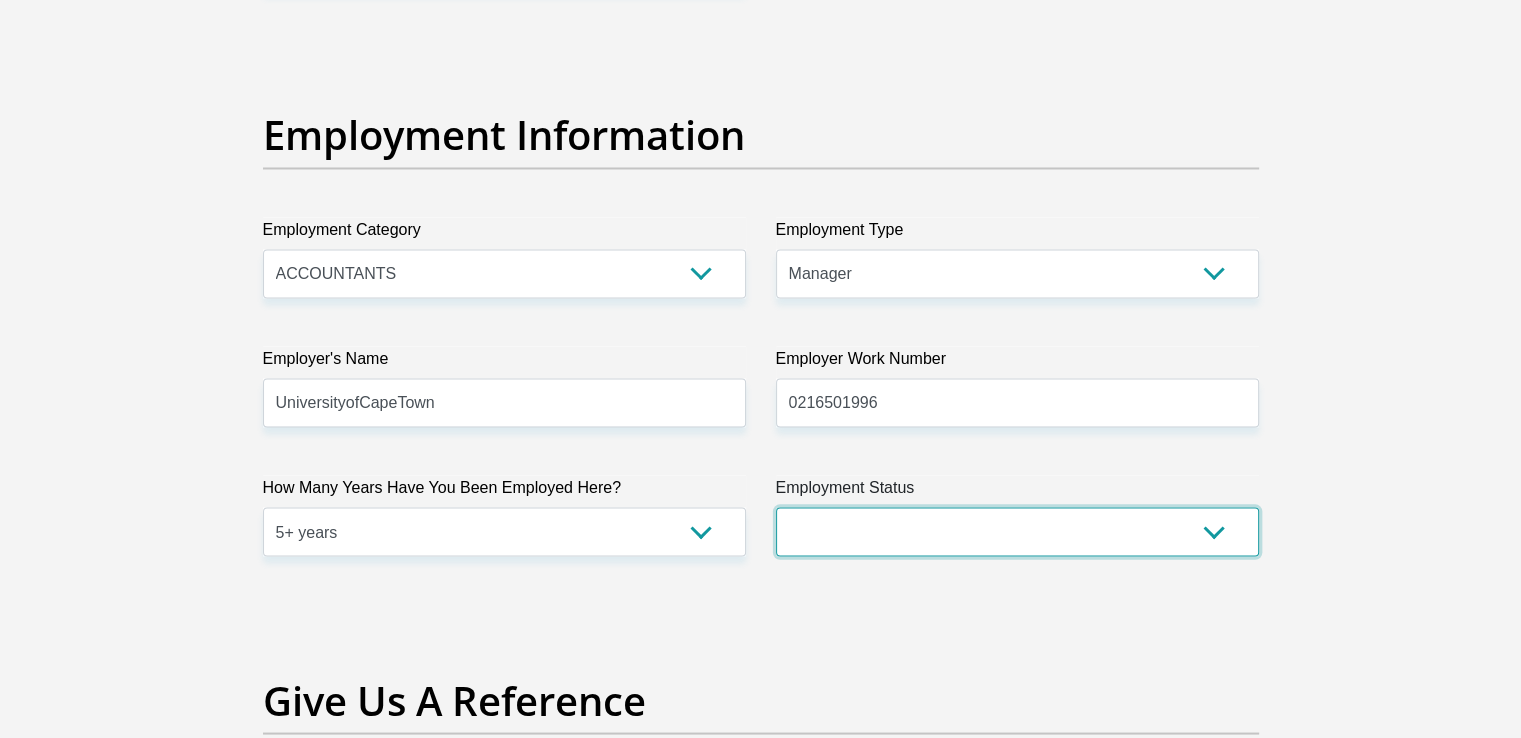click on "Permanent/Full-time
Part-time/Casual
Contract Worker
Self-Employed
Housewife
Retired
Student
Medically Boarded
Disability
Unemployed" at bounding box center (1017, 531) 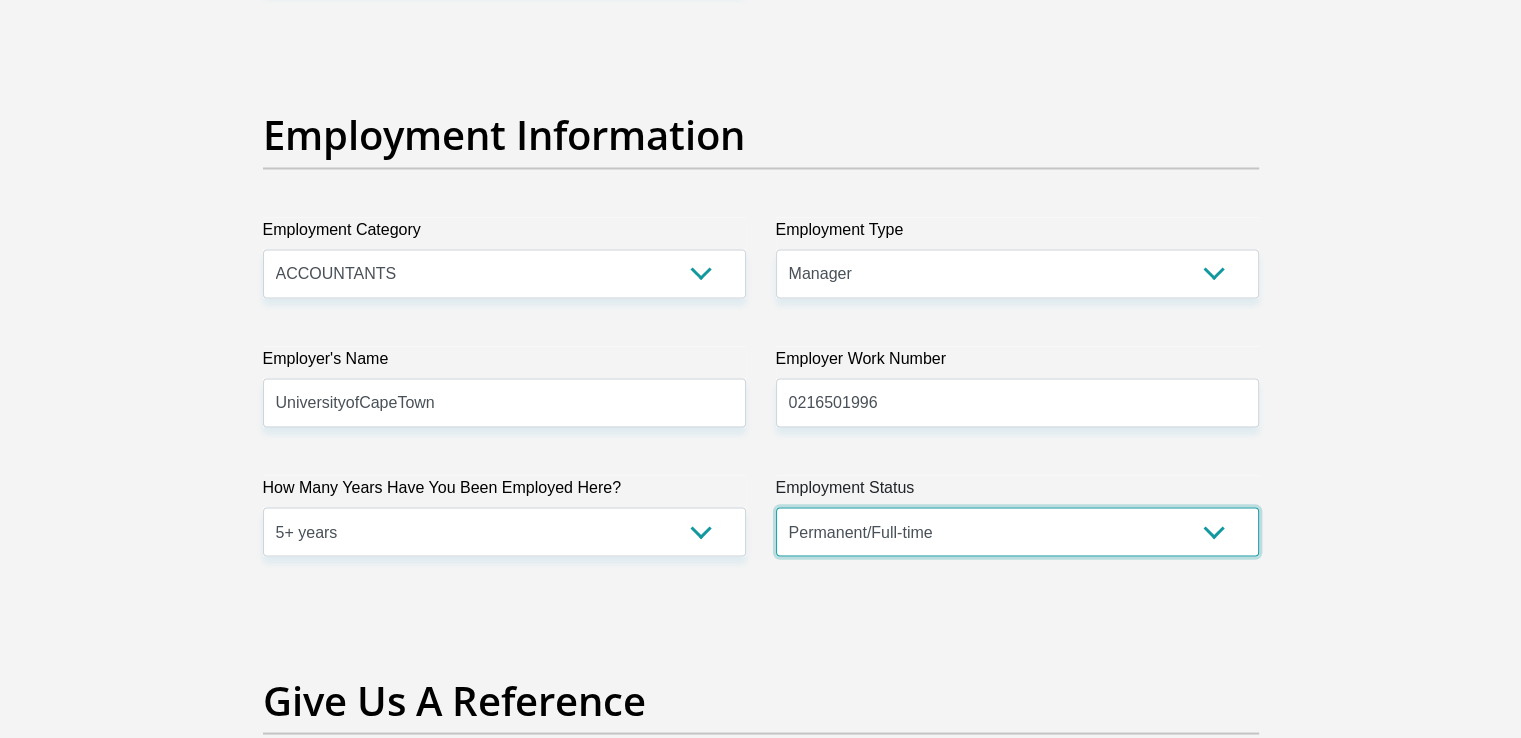 click on "Permanent/Full-time
Part-time/Casual
Contract Worker
Self-Employed
Housewife
Retired
Student
Medically Boarded
Disability
Unemployed" at bounding box center (1017, 531) 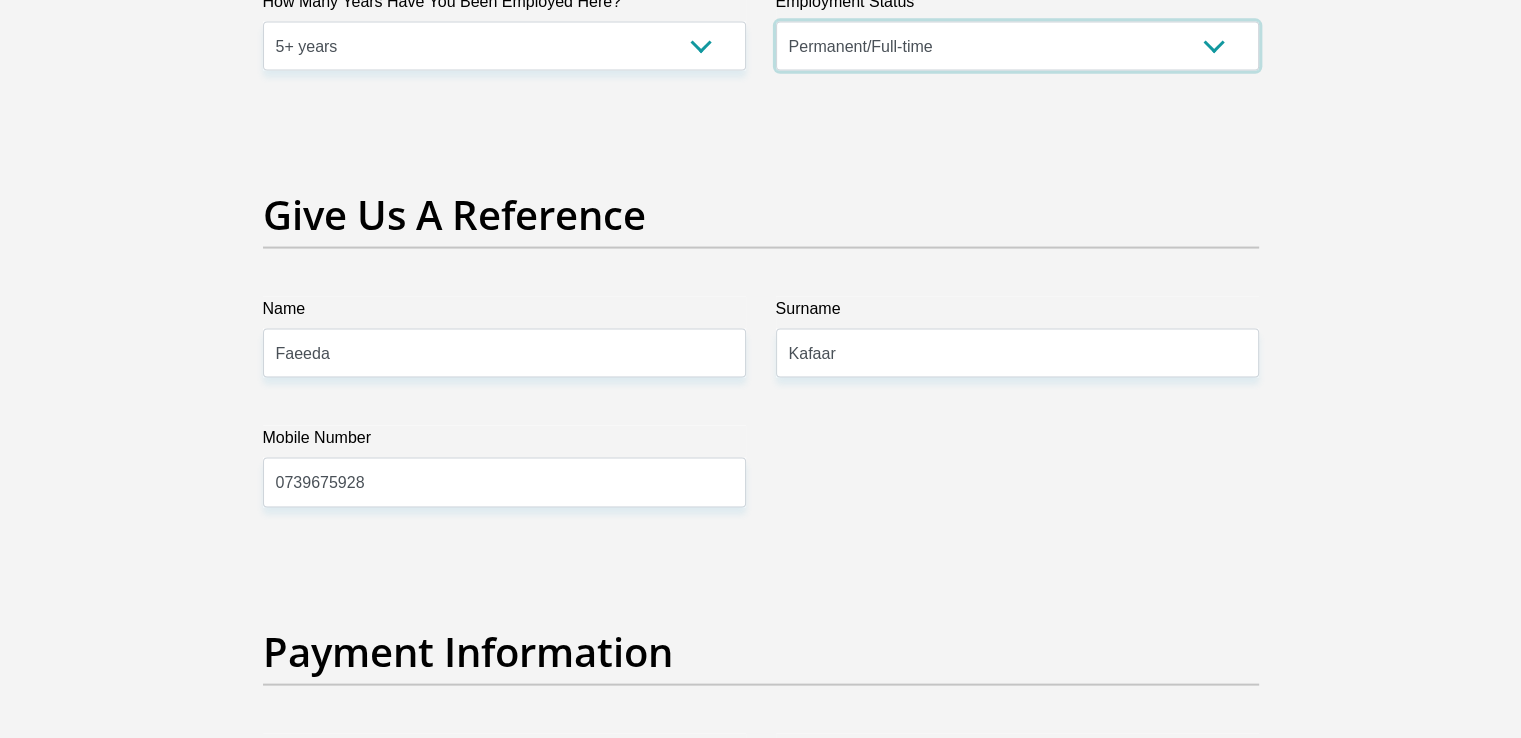 scroll, scrollTop: 4133, scrollLeft: 0, axis: vertical 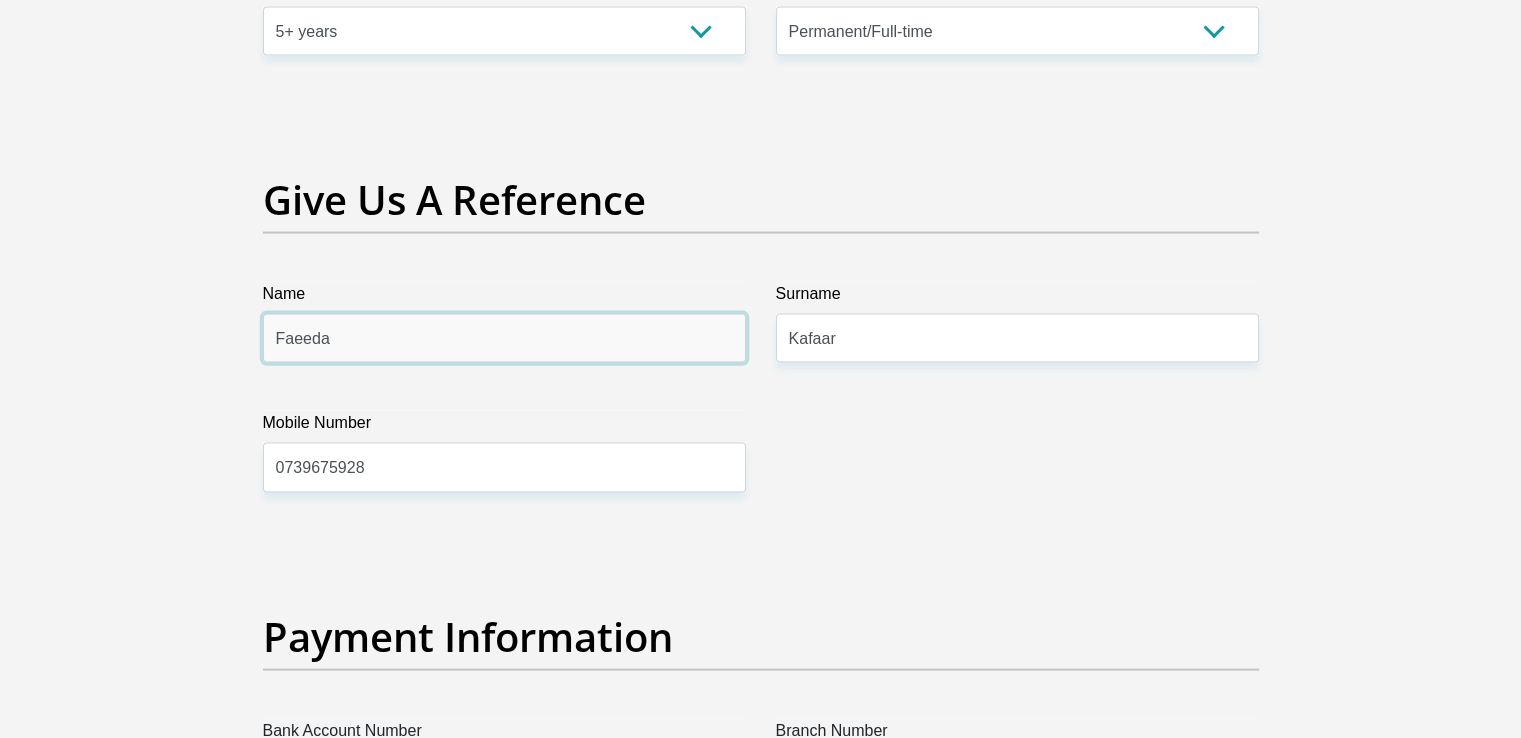 click on "Faeeda" at bounding box center (504, 338) 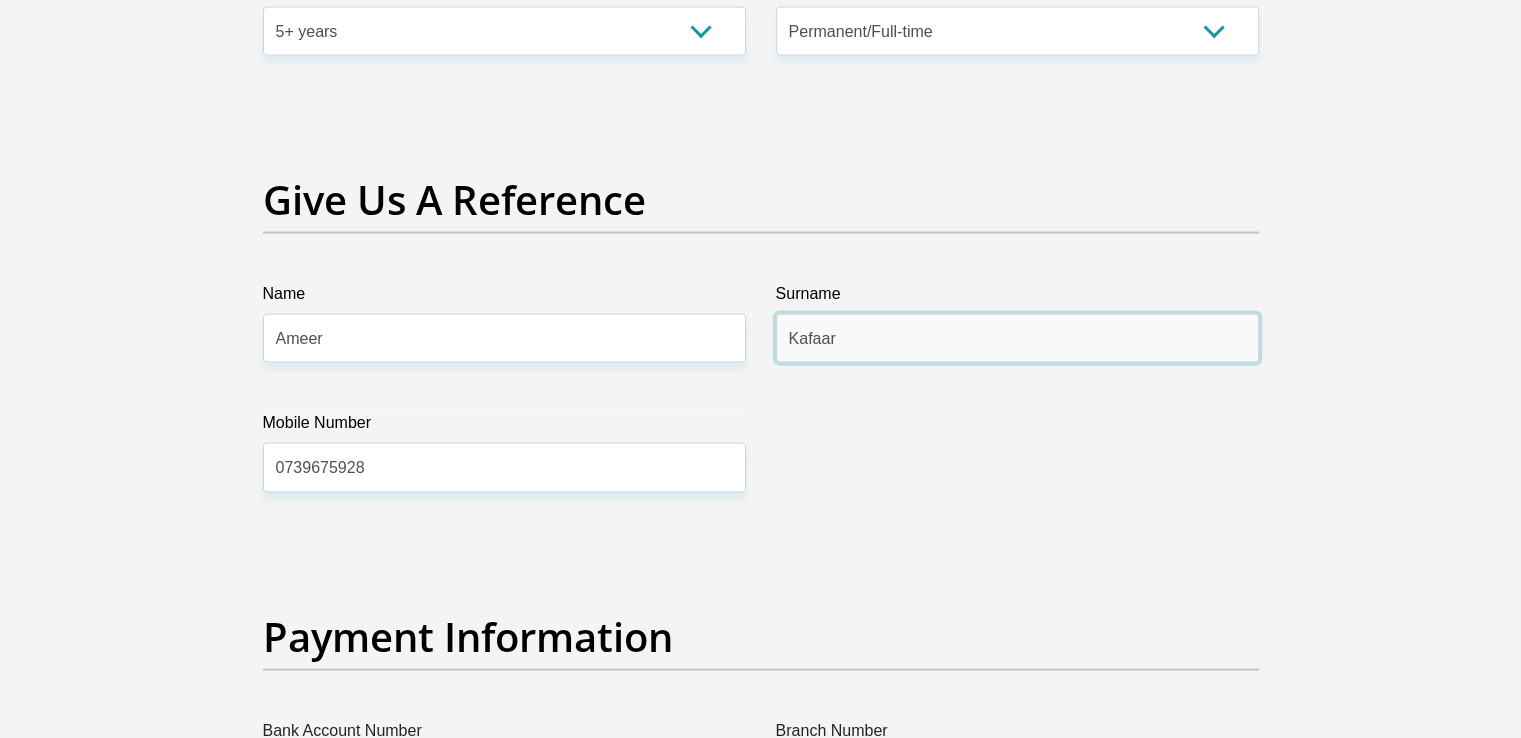 click on "Kafaar" at bounding box center (1017, 338) 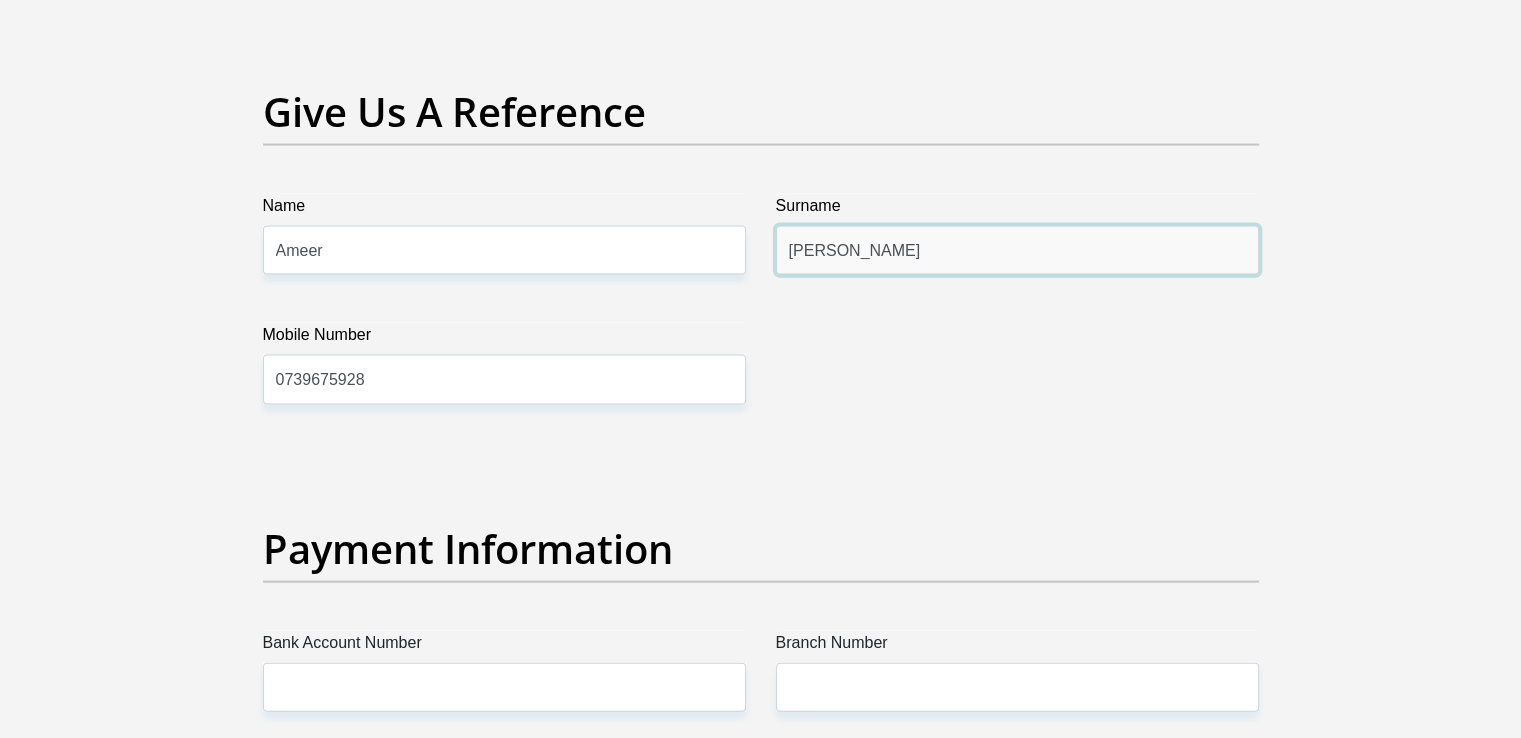 scroll, scrollTop: 4400, scrollLeft: 0, axis: vertical 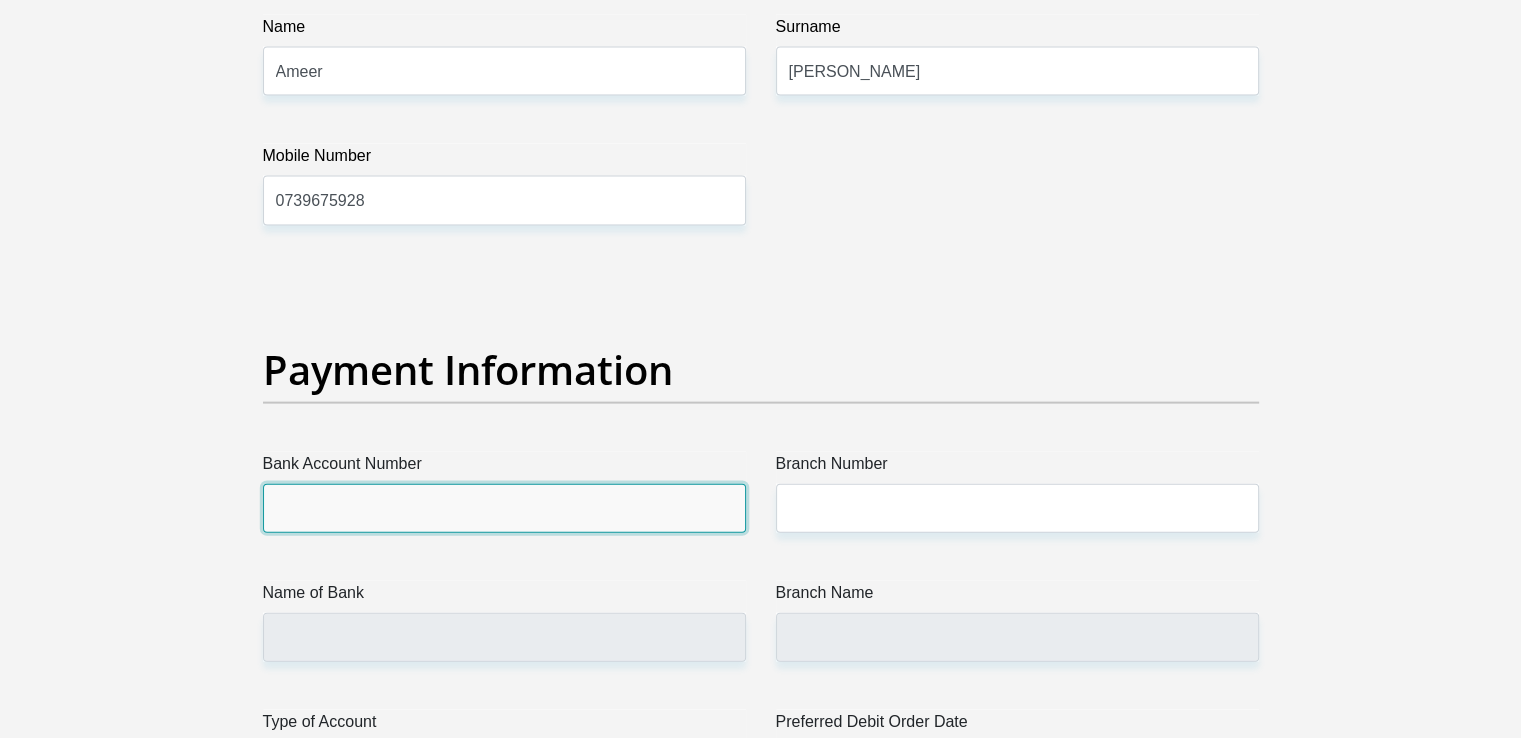 click on "Bank Account Number" at bounding box center [504, 508] 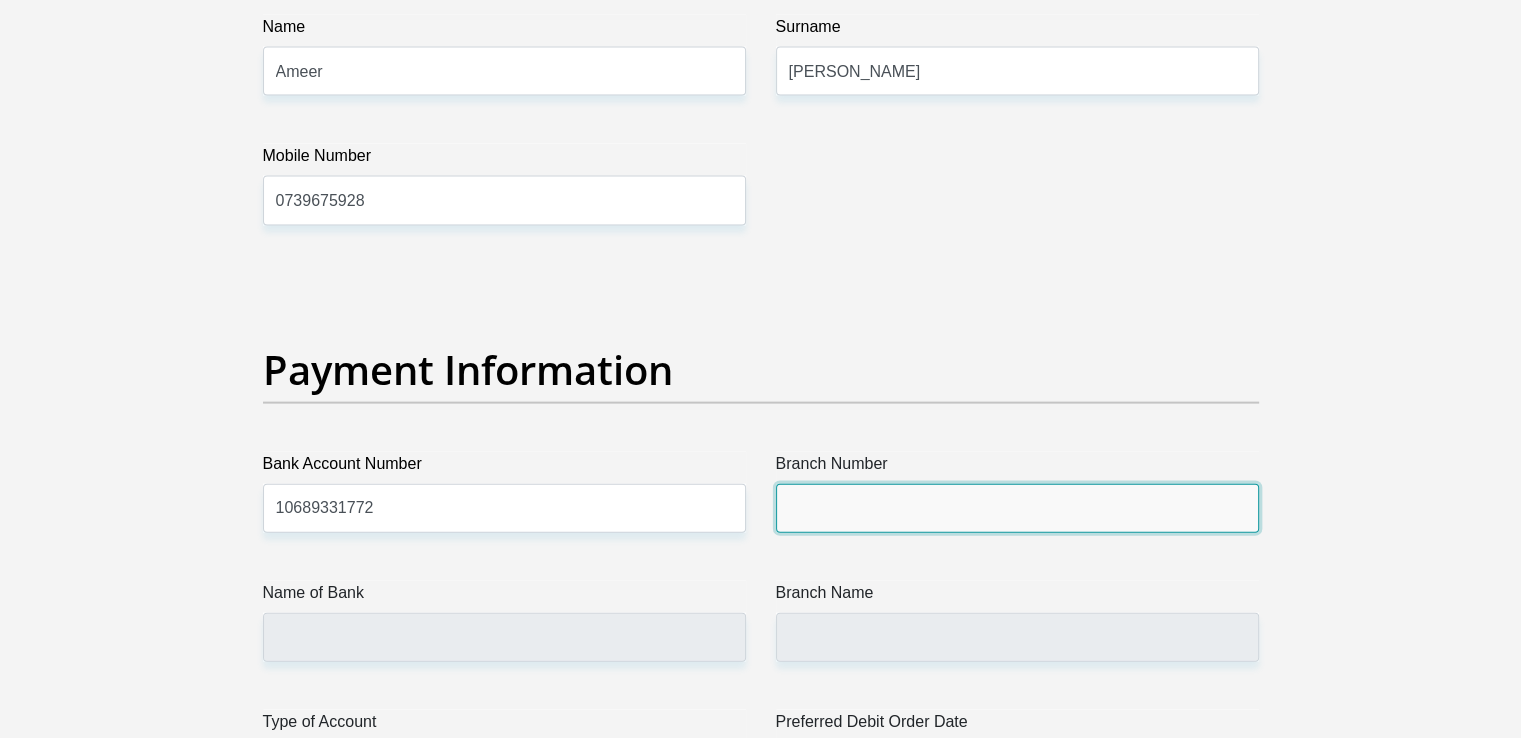click on "Branch Number" at bounding box center (1017, 508) 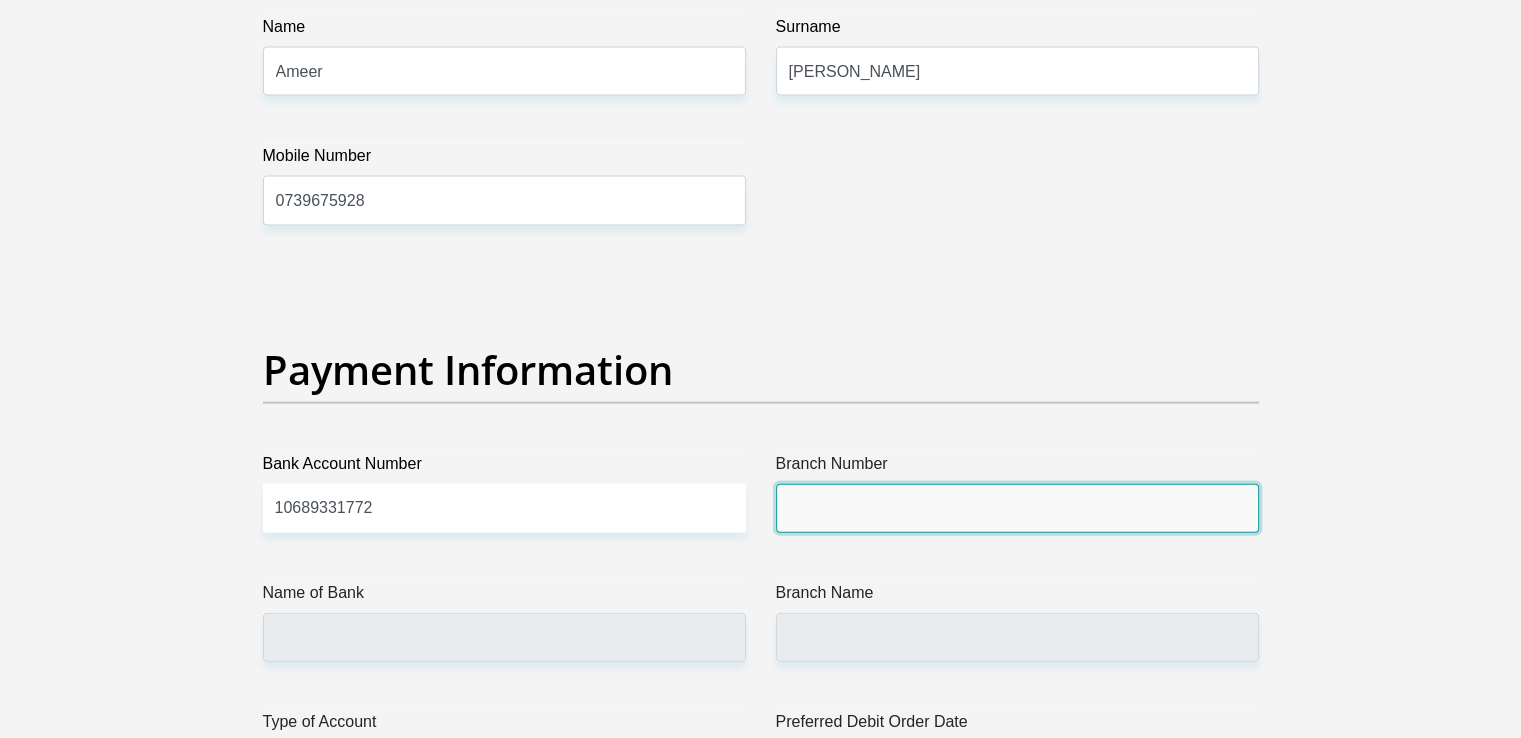 type on "679000" 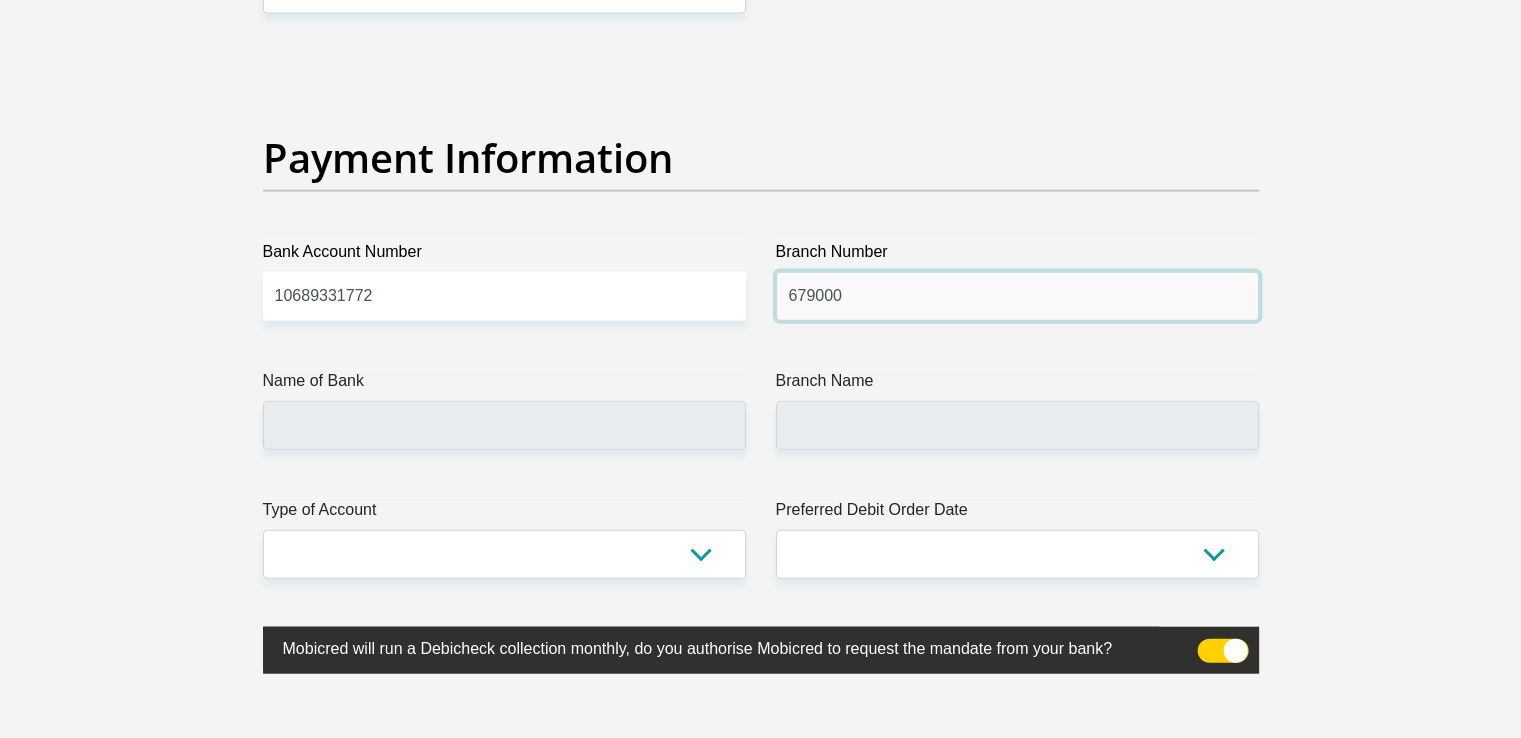 scroll, scrollTop: 4633, scrollLeft: 0, axis: vertical 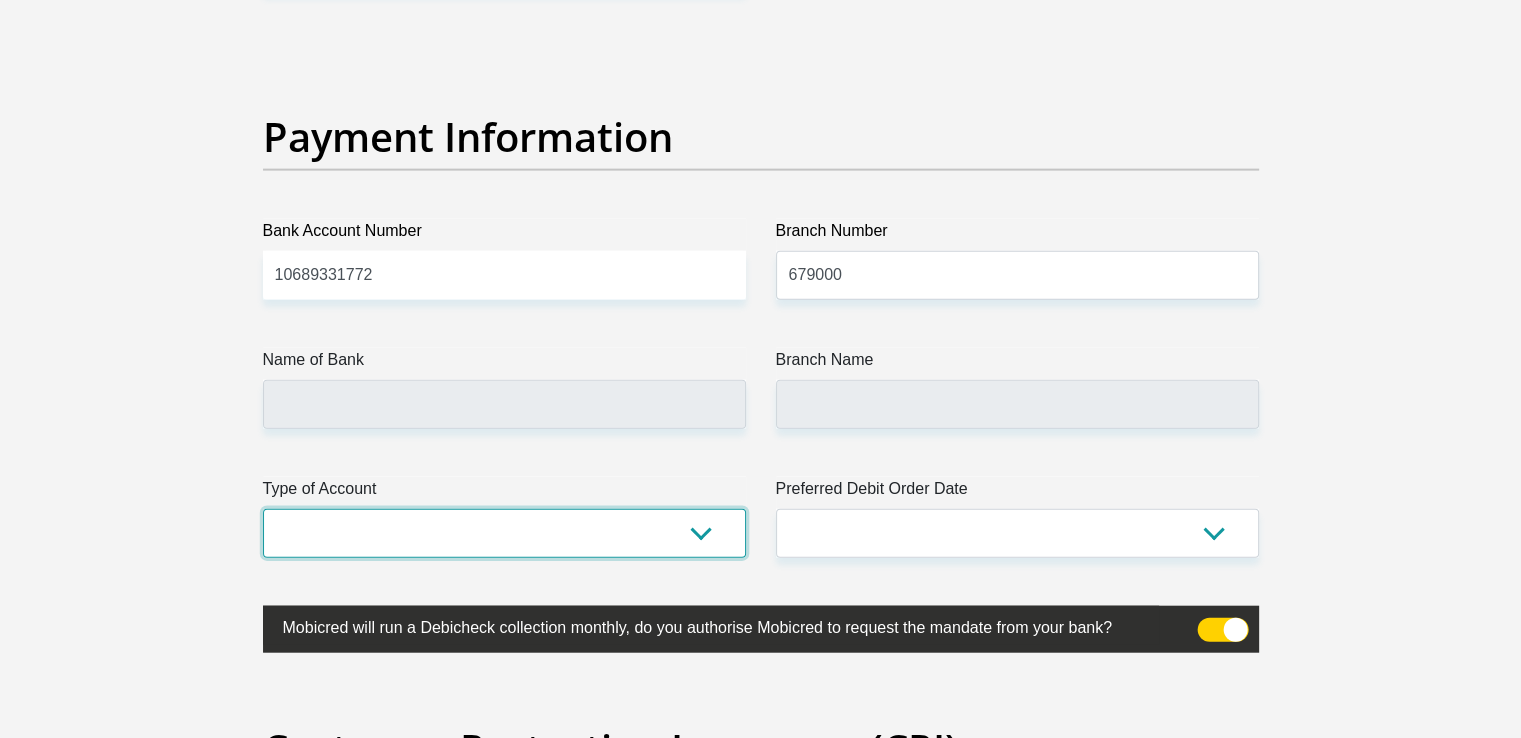 click on "Cheque
Savings" at bounding box center [504, 533] 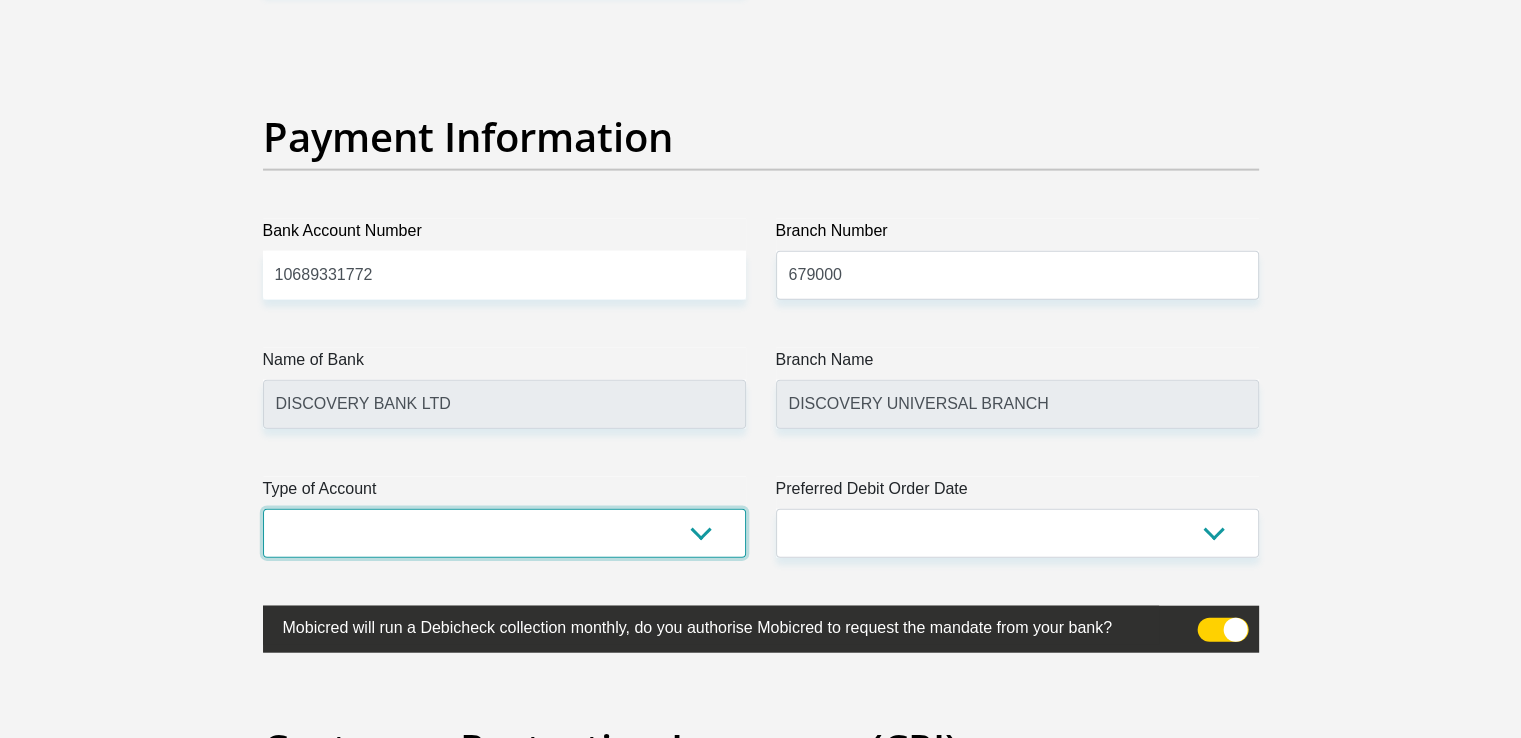 select on "CUR" 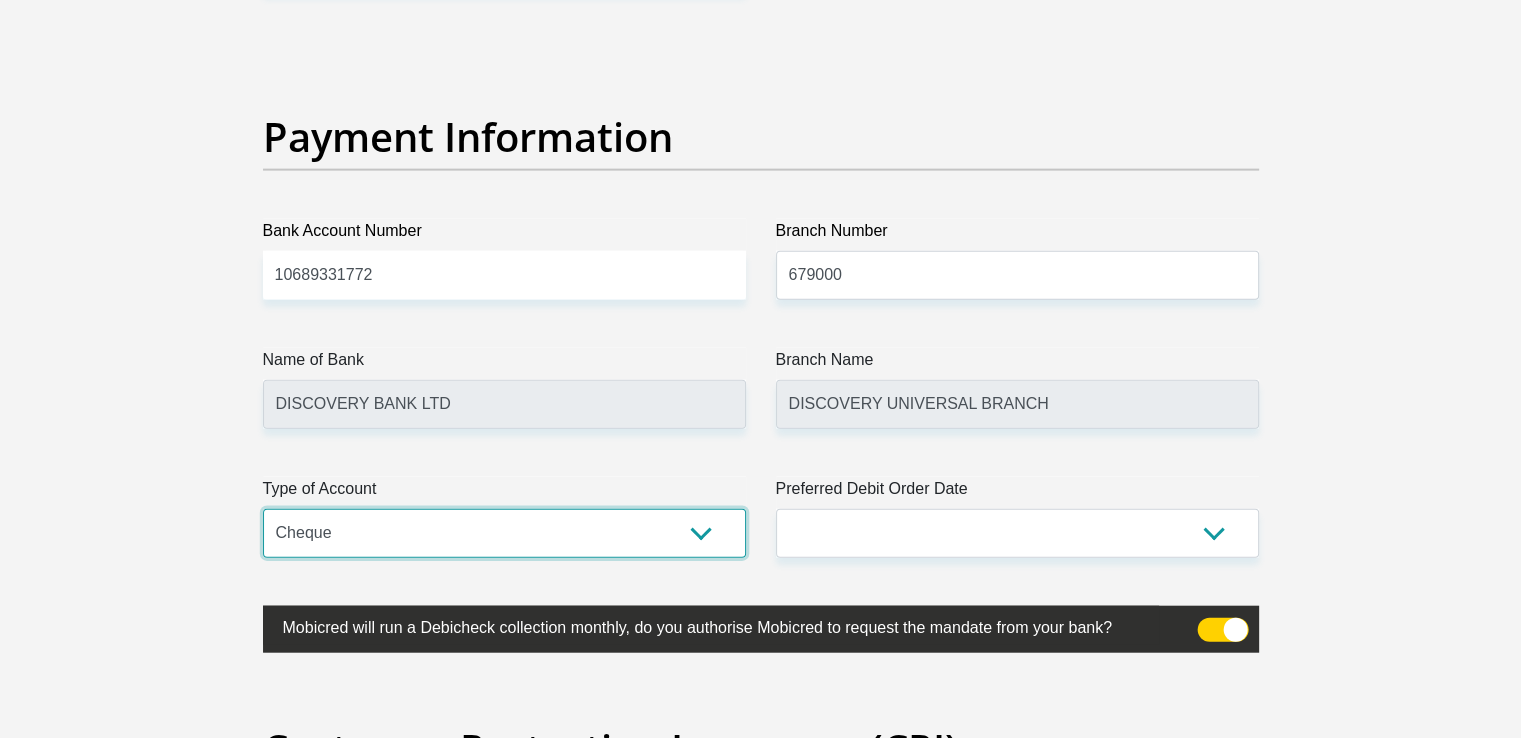 click on "Cheque
Savings" at bounding box center [504, 533] 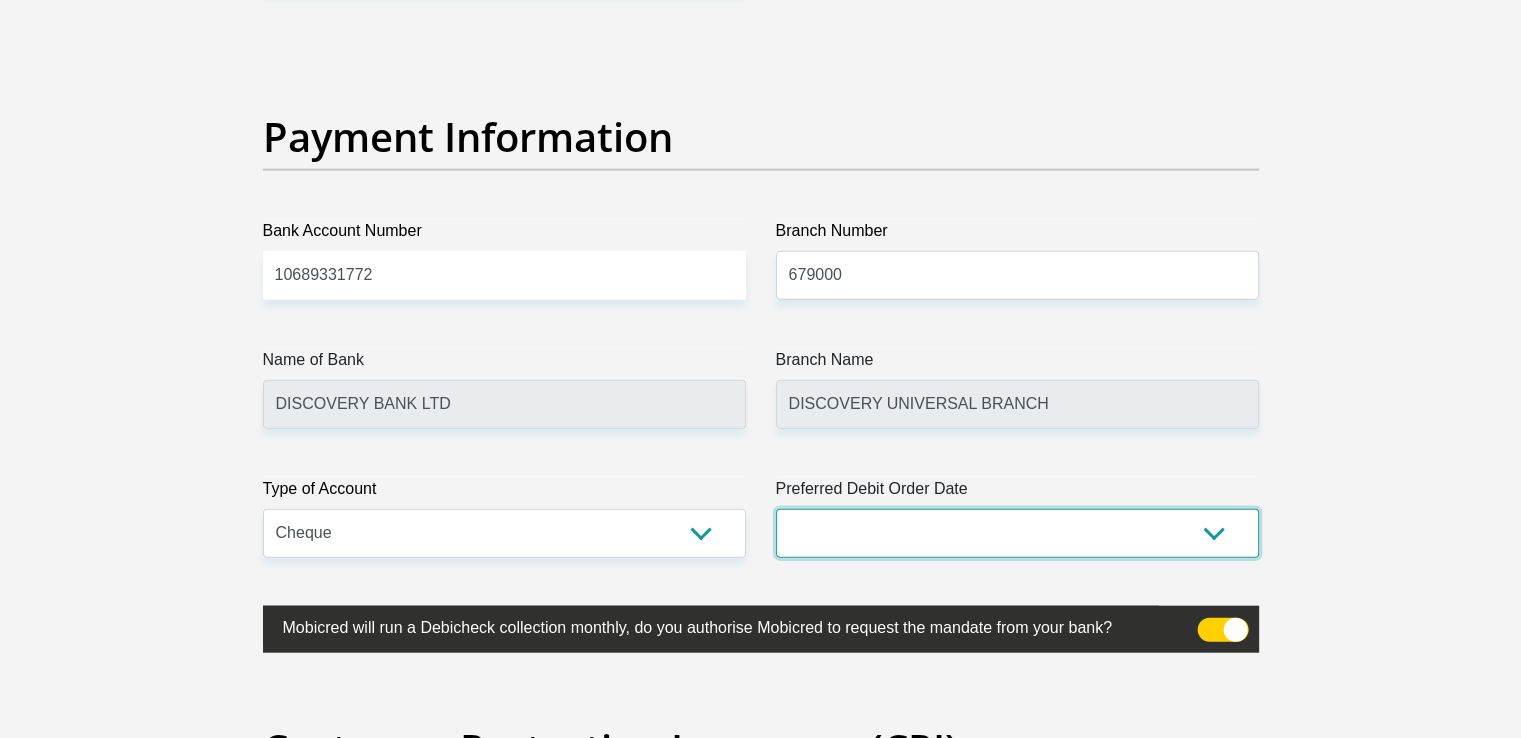 click on "1st
2nd
3rd
4th
5th
7th
18th
19th
20th
21st
22nd
23rd
24th
25th
26th
27th
28th
29th
30th" at bounding box center [1017, 533] 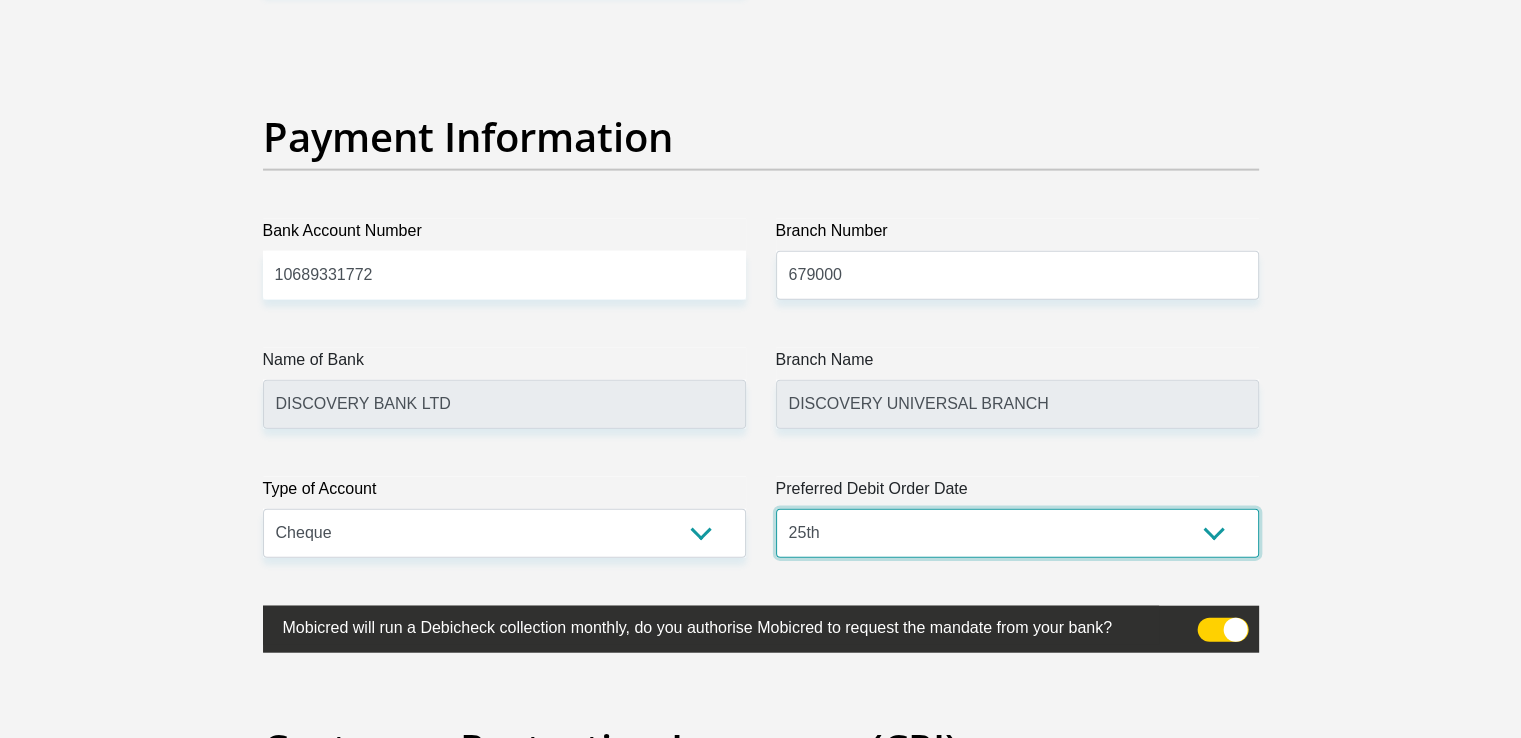 click on "1st
2nd
3rd
4th
5th
7th
18th
19th
20th
21st
22nd
23rd
24th
25th
26th
27th
28th
29th
30th" at bounding box center (1017, 533) 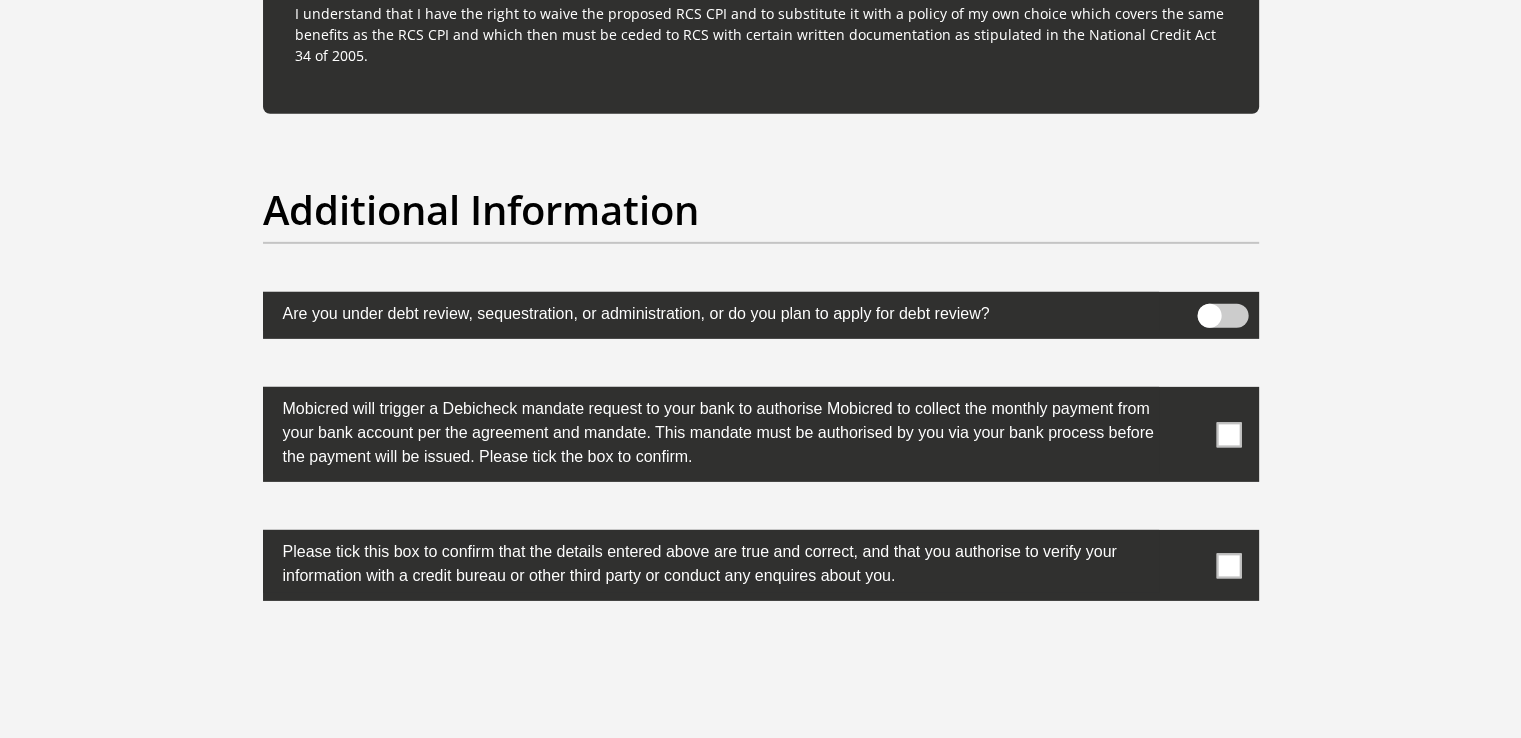 scroll, scrollTop: 6200, scrollLeft: 0, axis: vertical 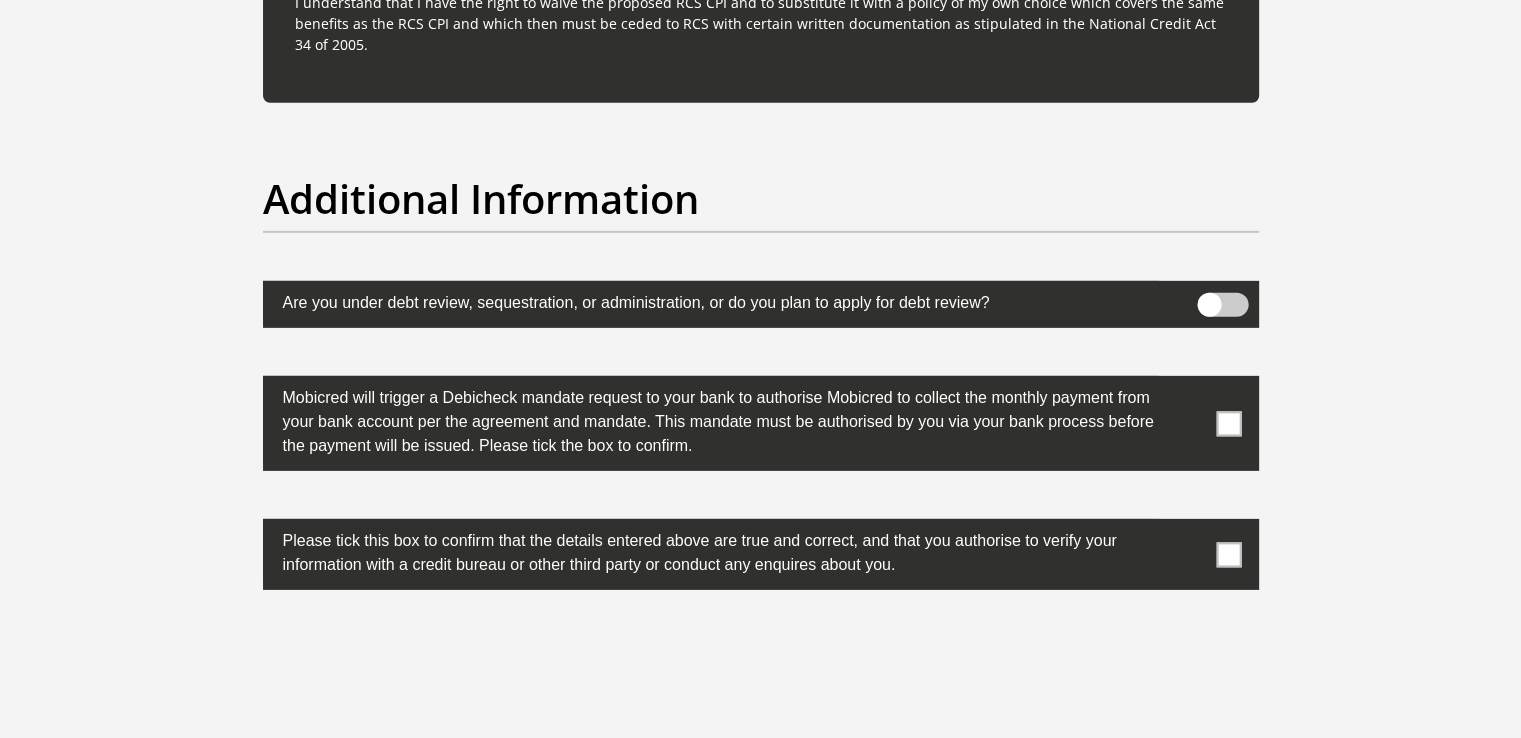 drag, startPoint x: 1236, startPoint y: 417, endPoint x: 1241, endPoint y: 444, distance: 27.45906 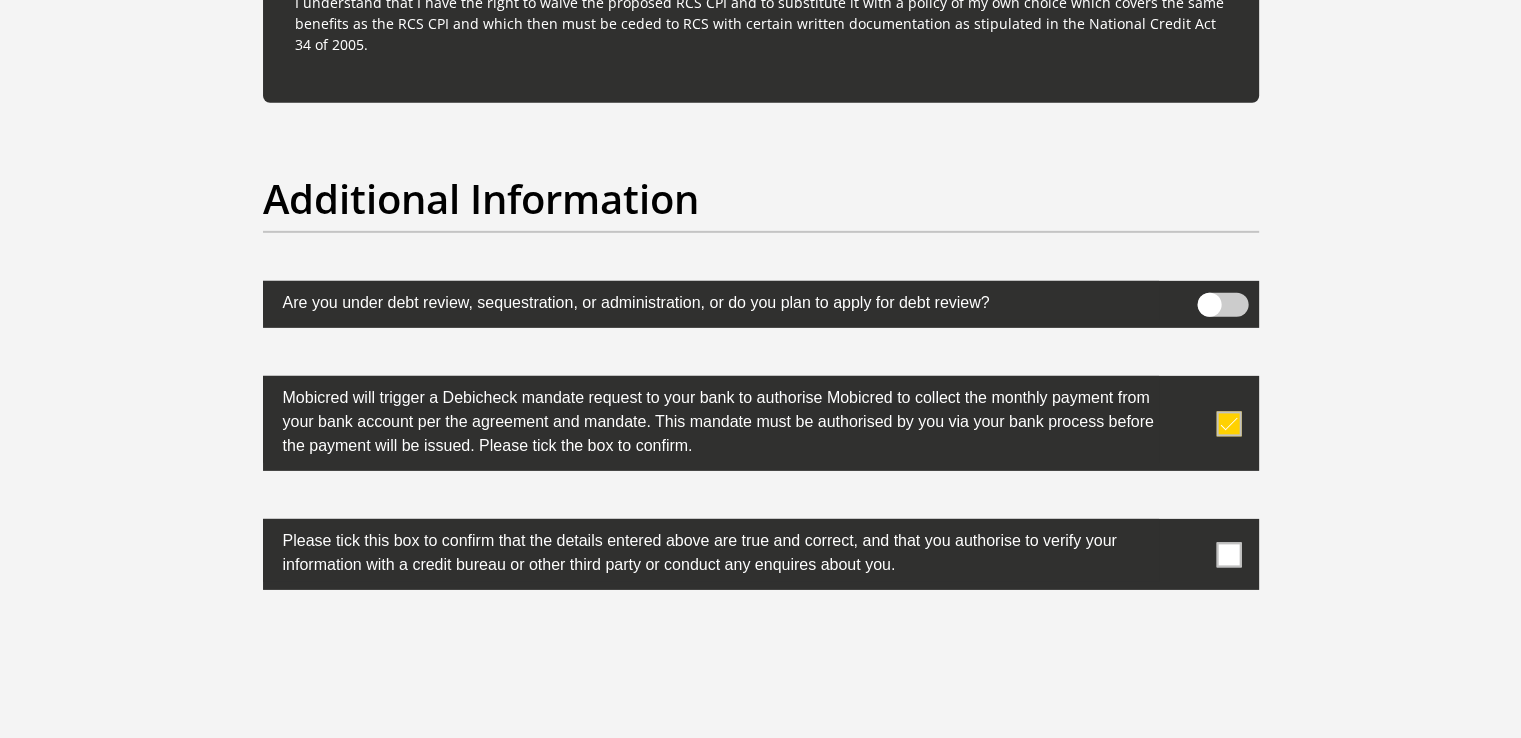 click at bounding box center (1228, 554) 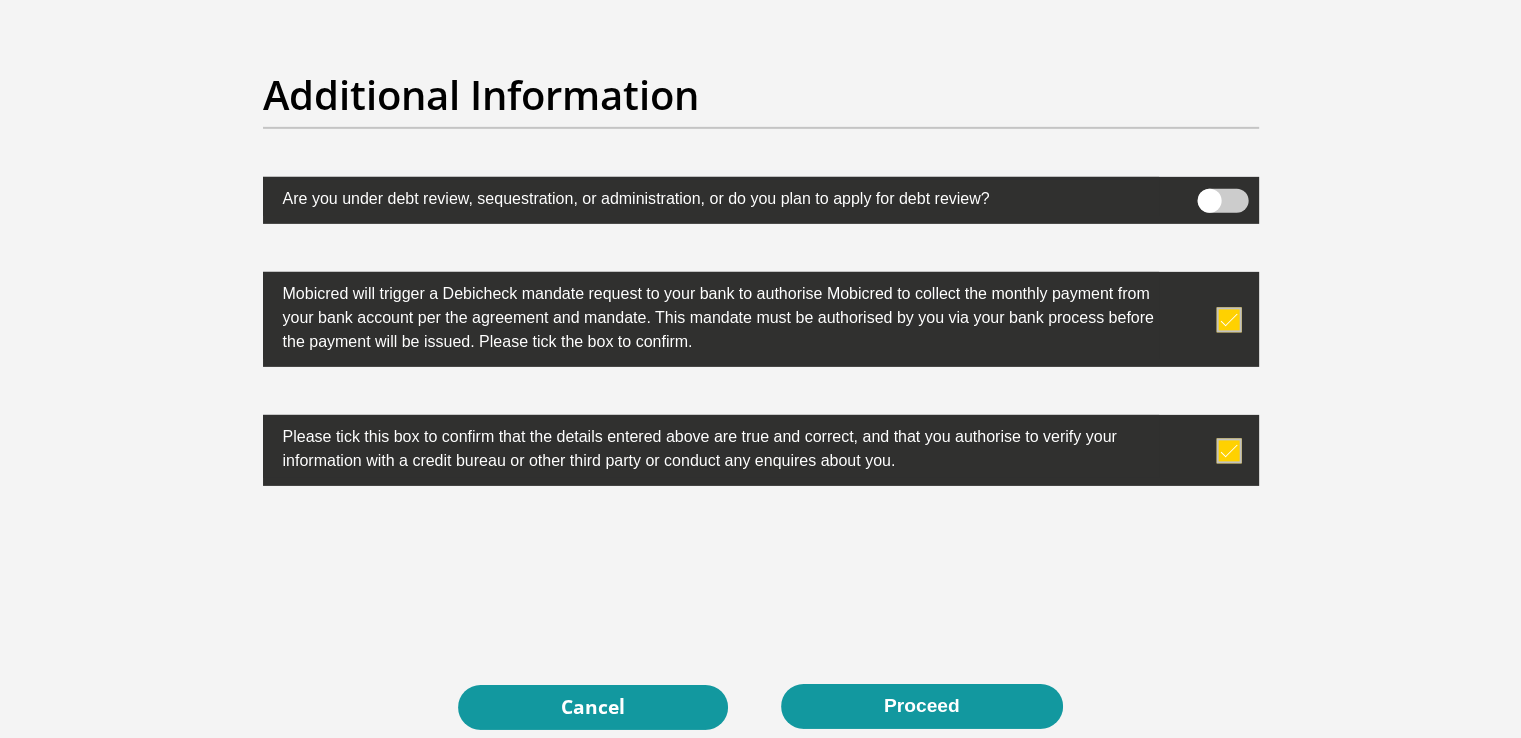 scroll, scrollTop: 6400, scrollLeft: 0, axis: vertical 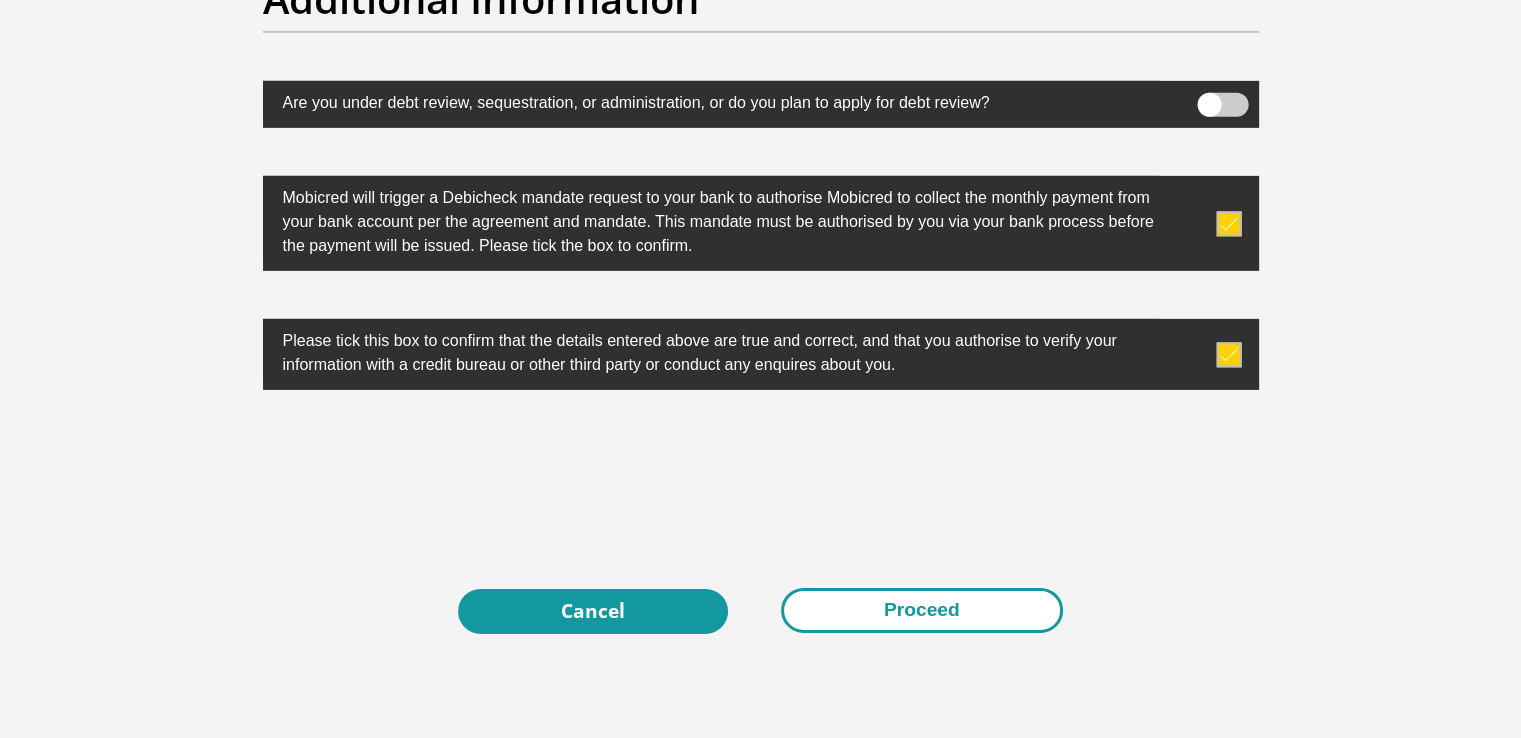 click on "Proceed" at bounding box center [922, 610] 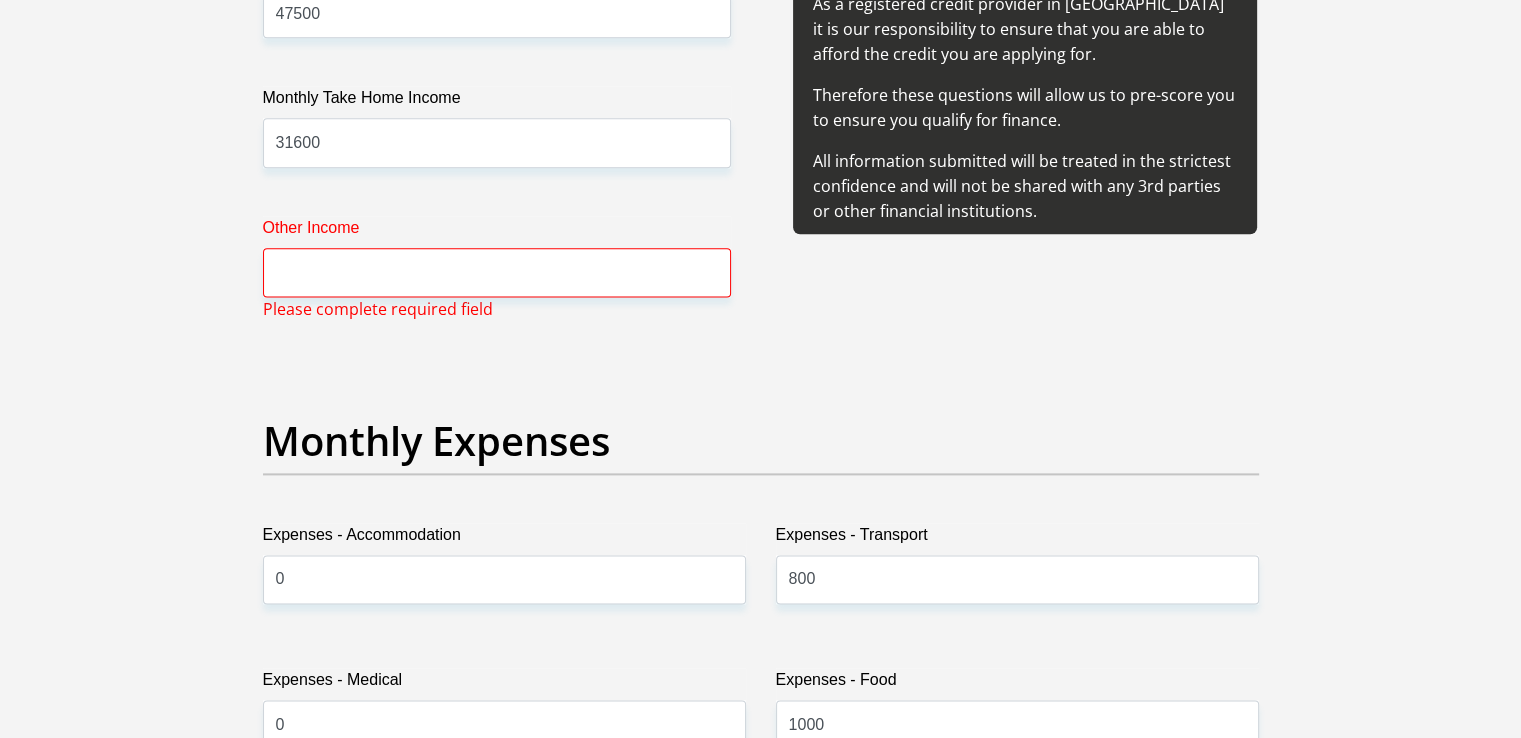 scroll, scrollTop: 2579, scrollLeft: 0, axis: vertical 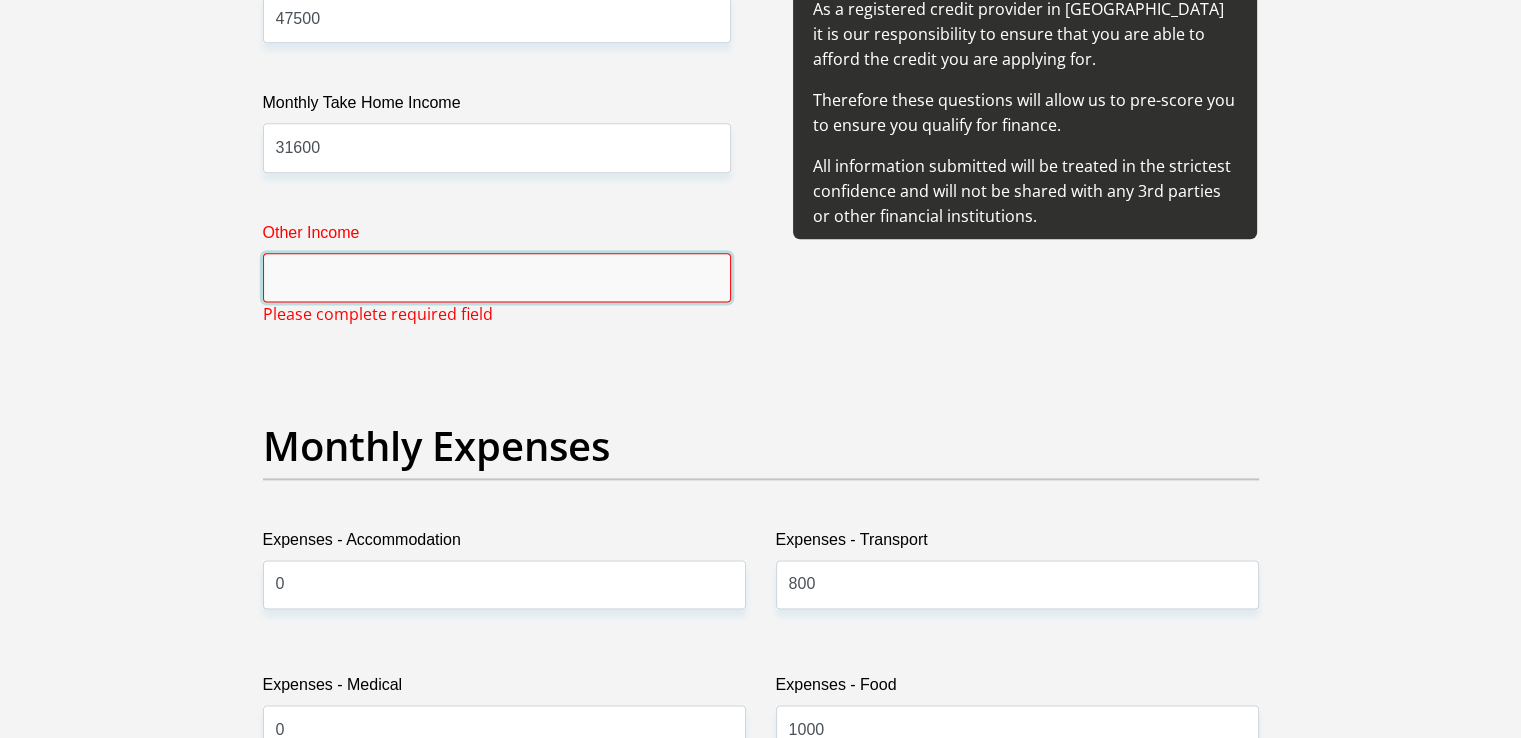 click on "Other Income" at bounding box center [497, 277] 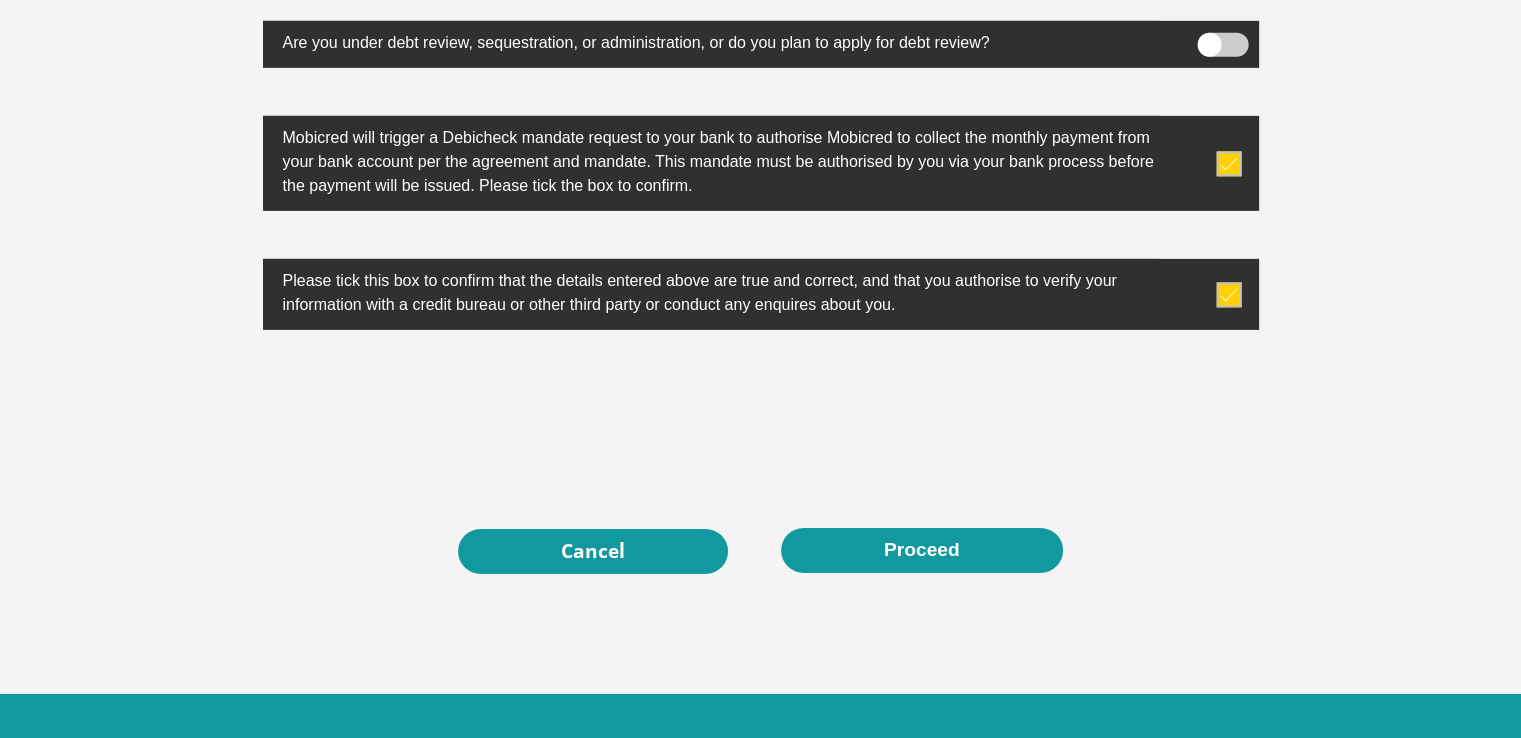 scroll, scrollTop: 6528, scrollLeft: 0, axis: vertical 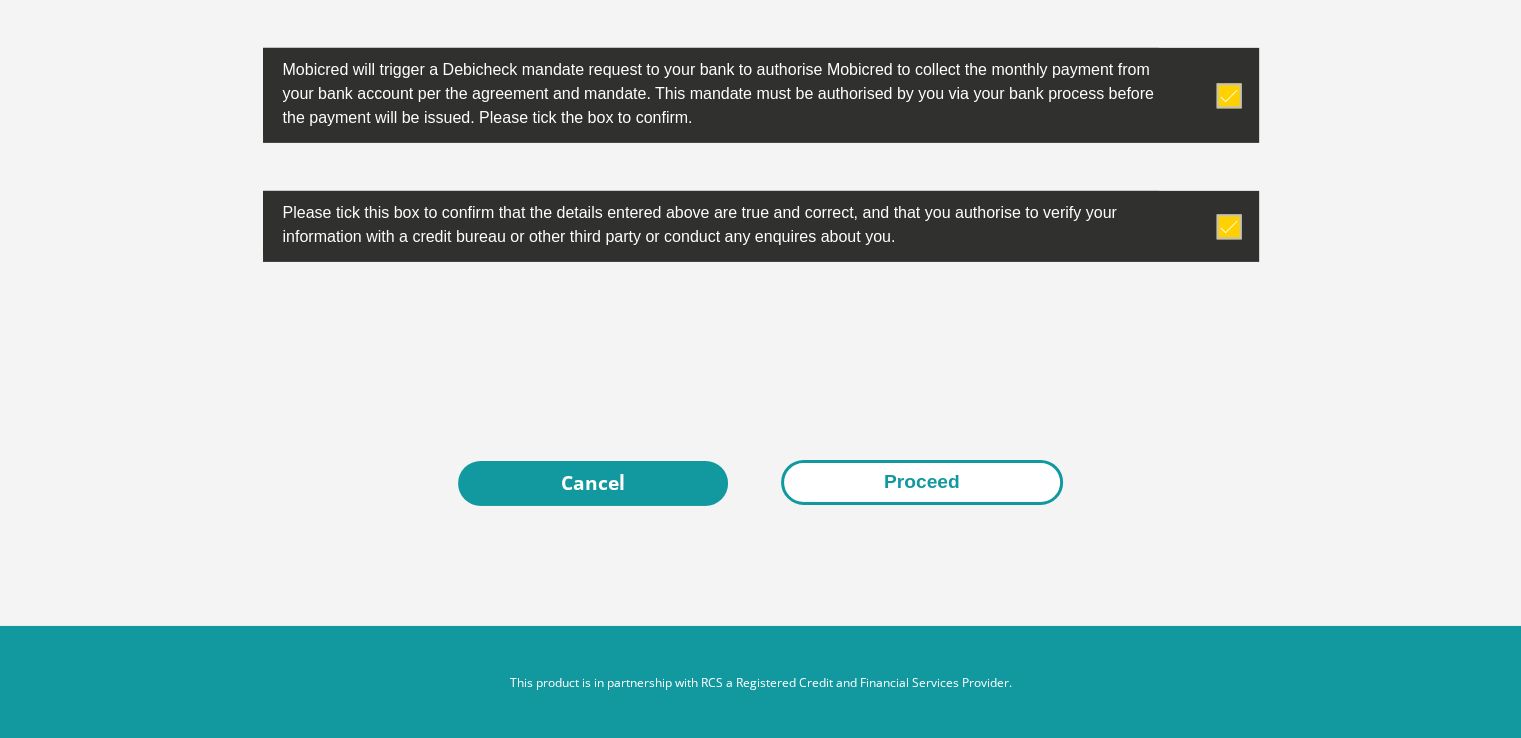 type on "0" 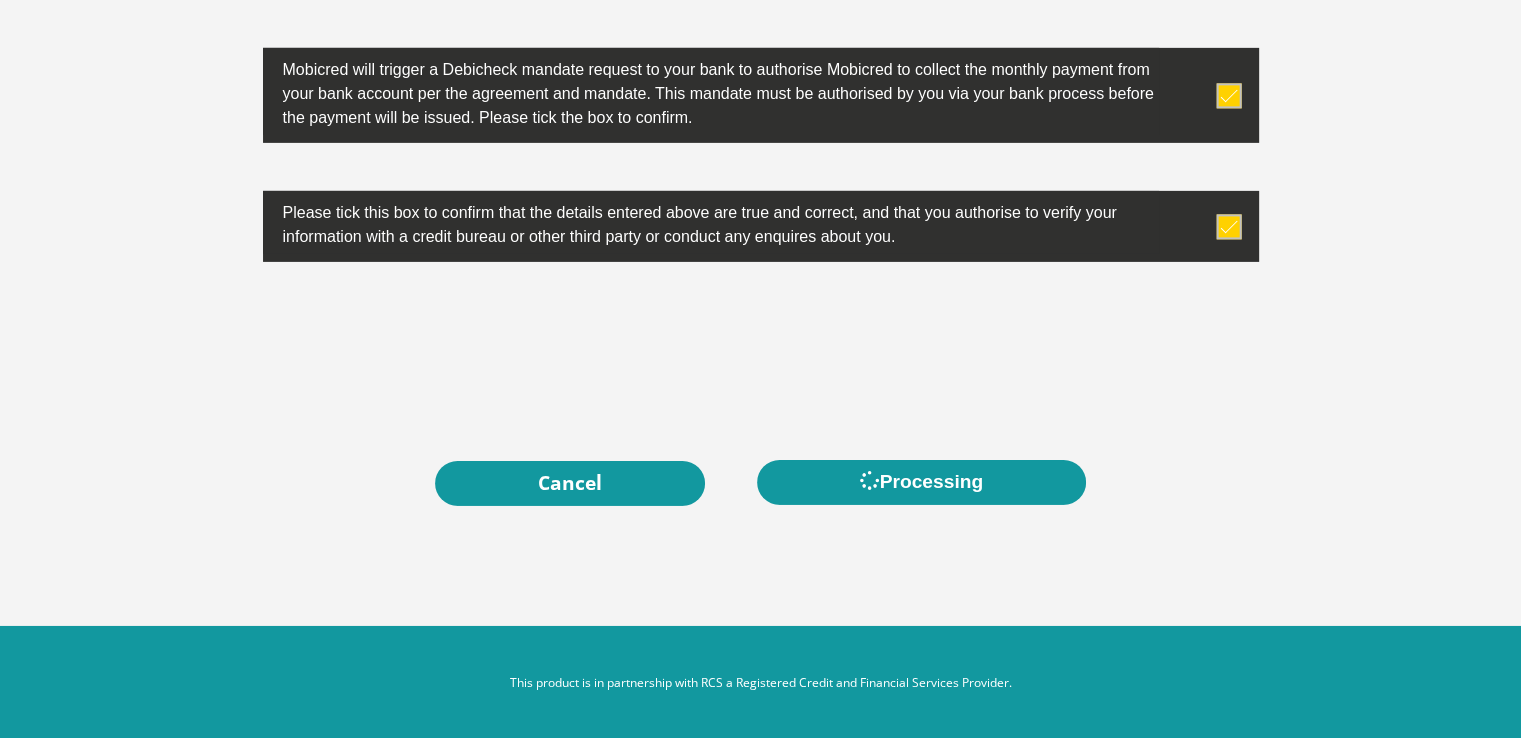 scroll, scrollTop: 0, scrollLeft: 0, axis: both 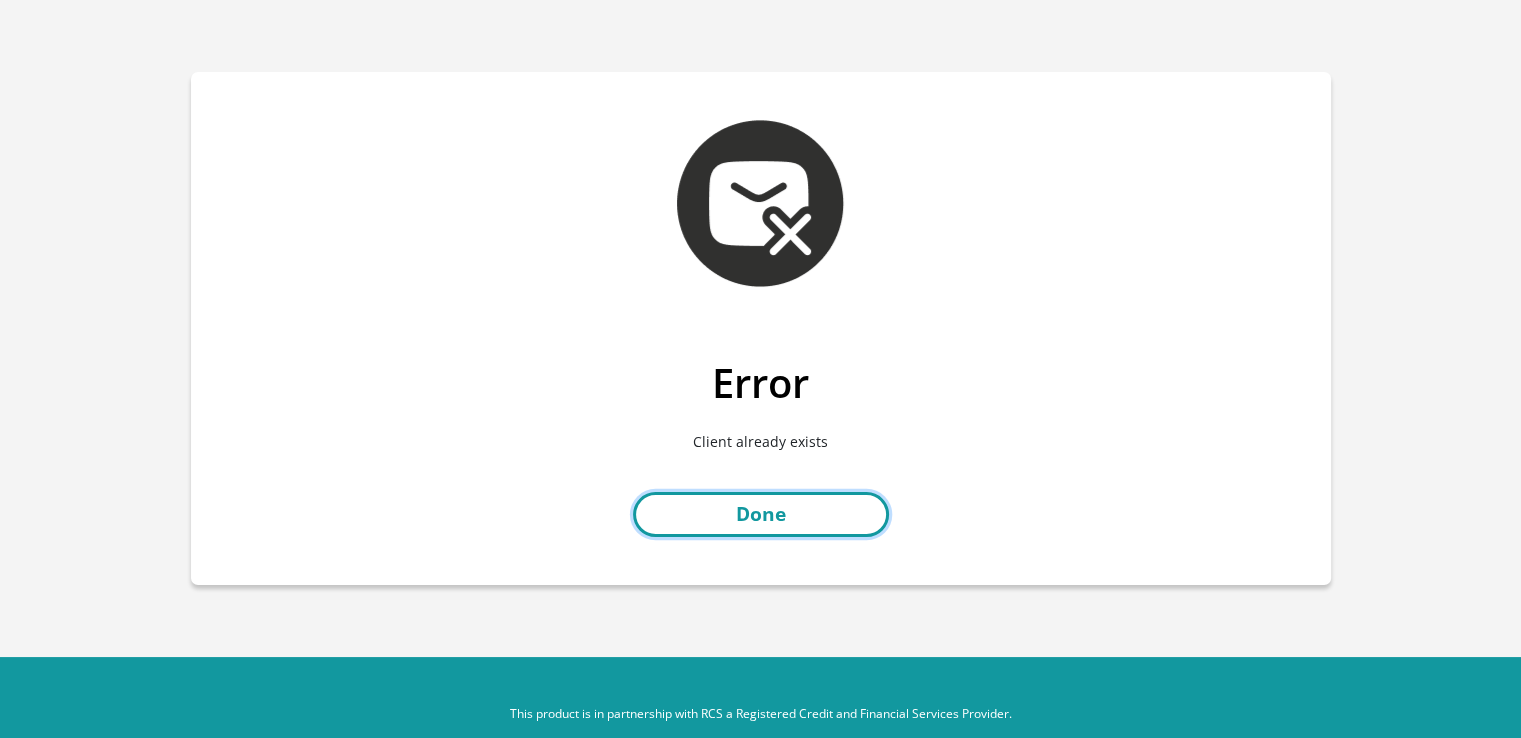 click on "Done" at bounding box center [761, 514] 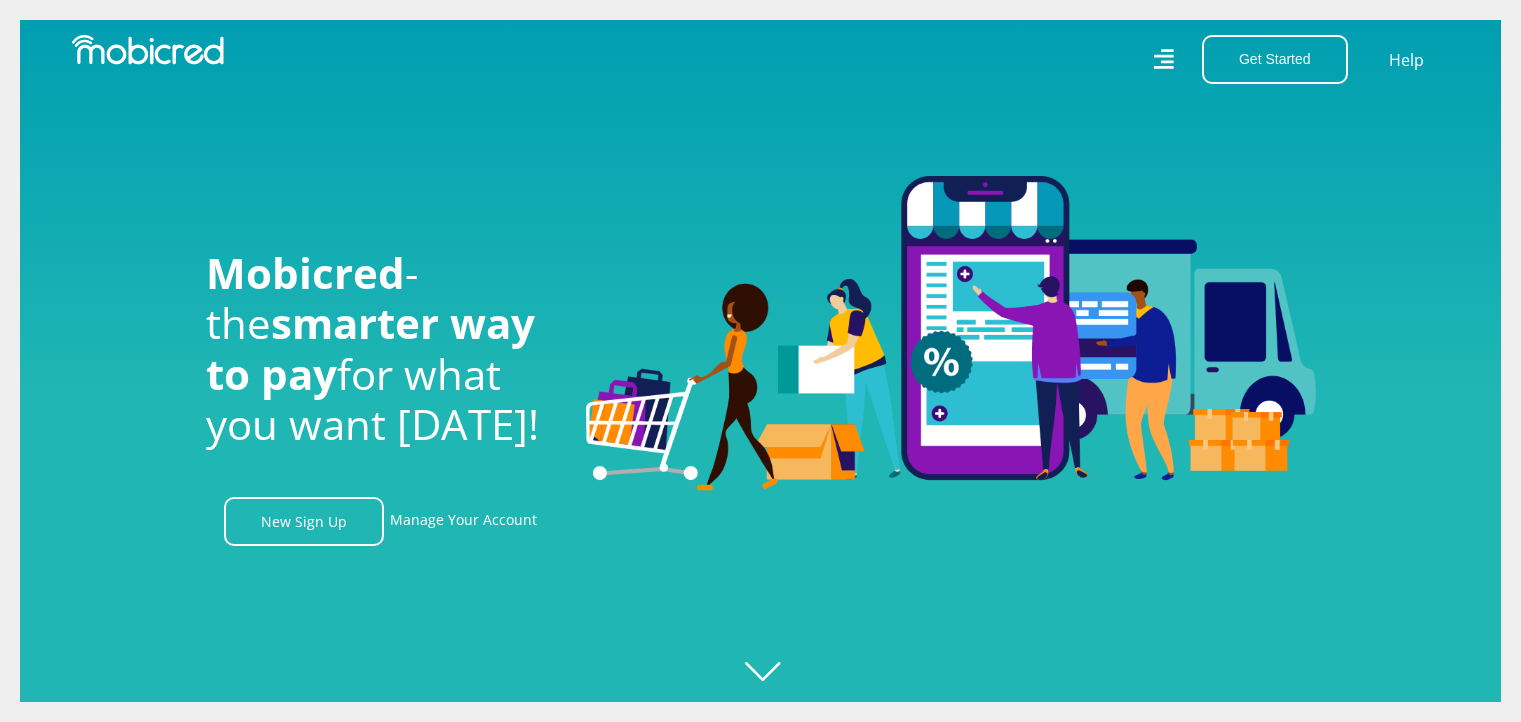 scroll, scrollTop: 0, scrollLeft: 0, axis: both 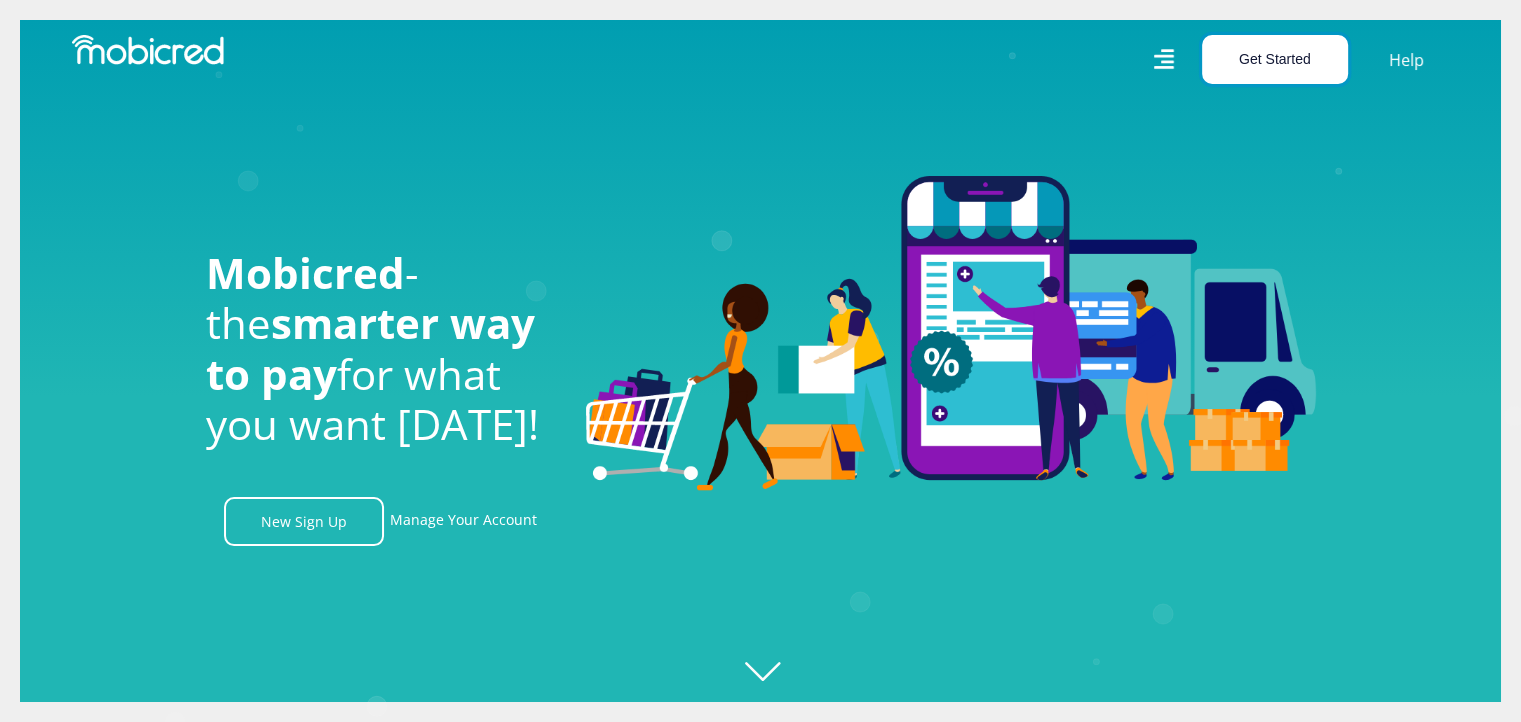 click on "Get Started" at bounding box center [1275, 59] 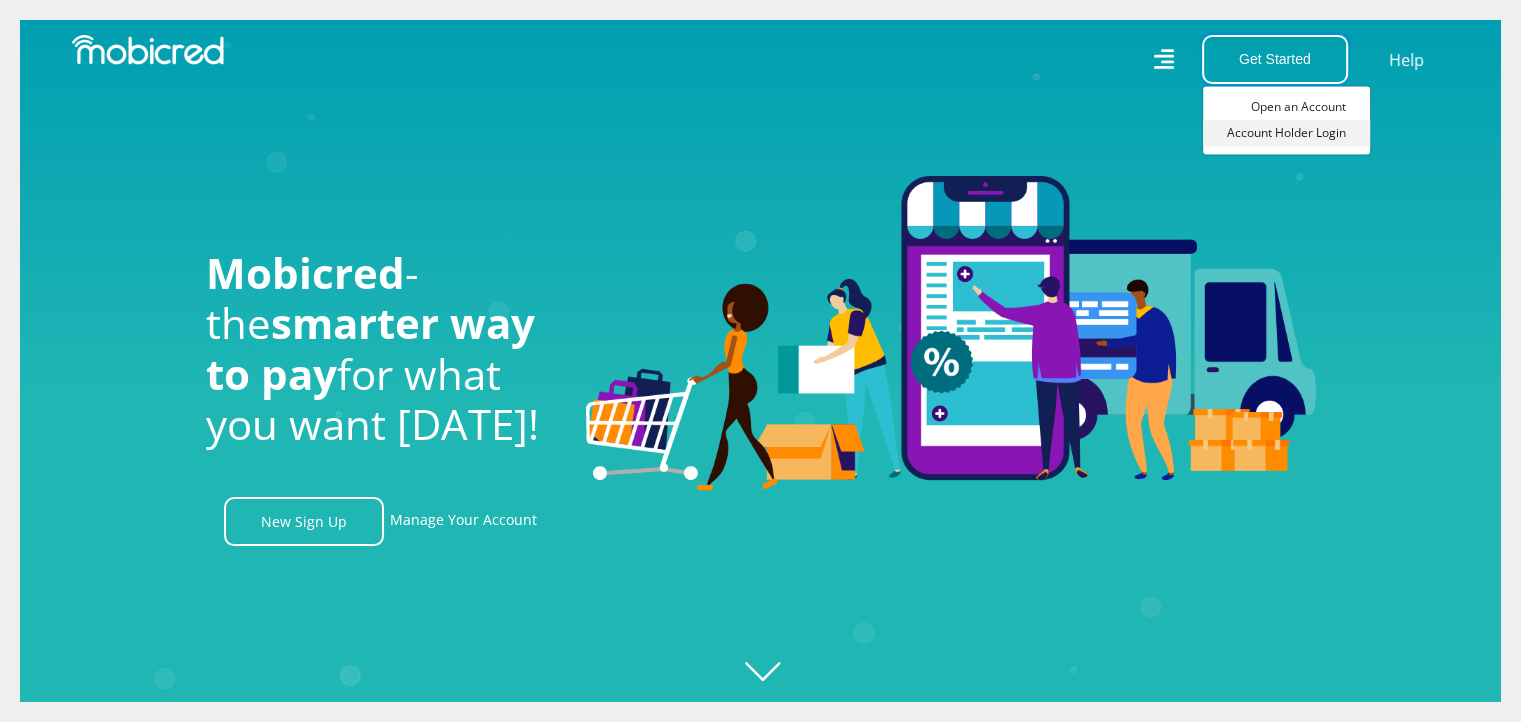 scroll, scrollTop: 0, scrollLeft: 3420, axis: horizontal 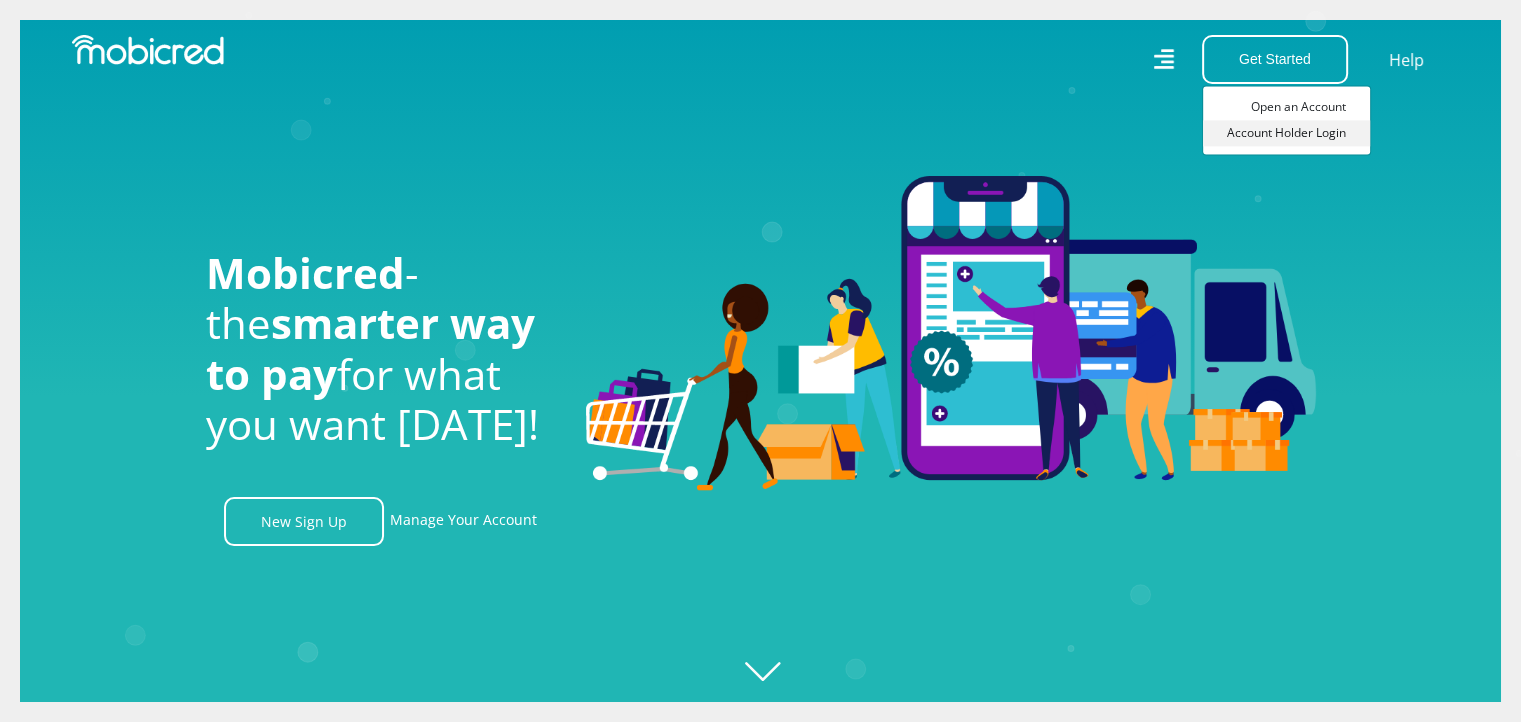 click on "Account Holder Login" at bounding box center [1286, 133] 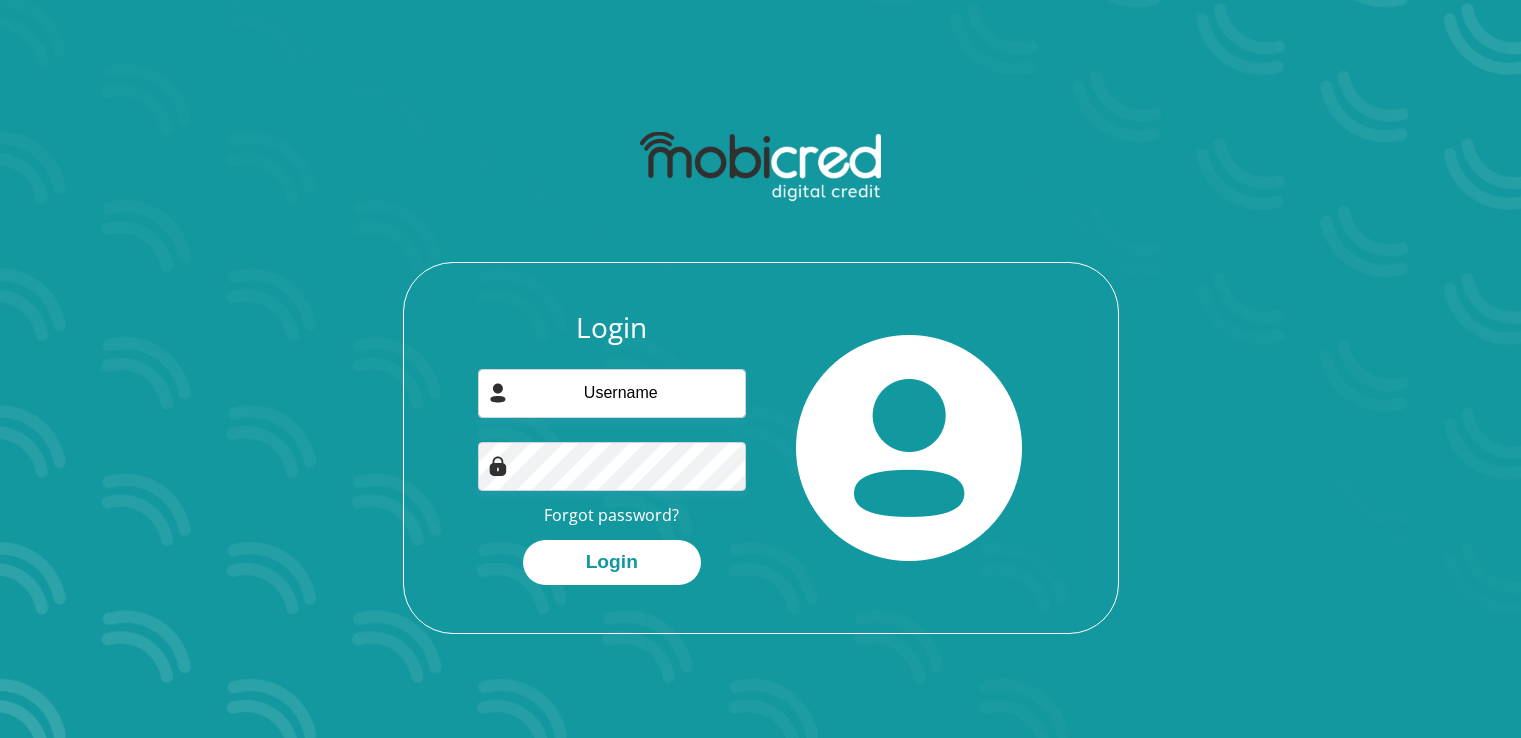 scroll, scrollTop: 0, scrollLeft: 0, axis: both 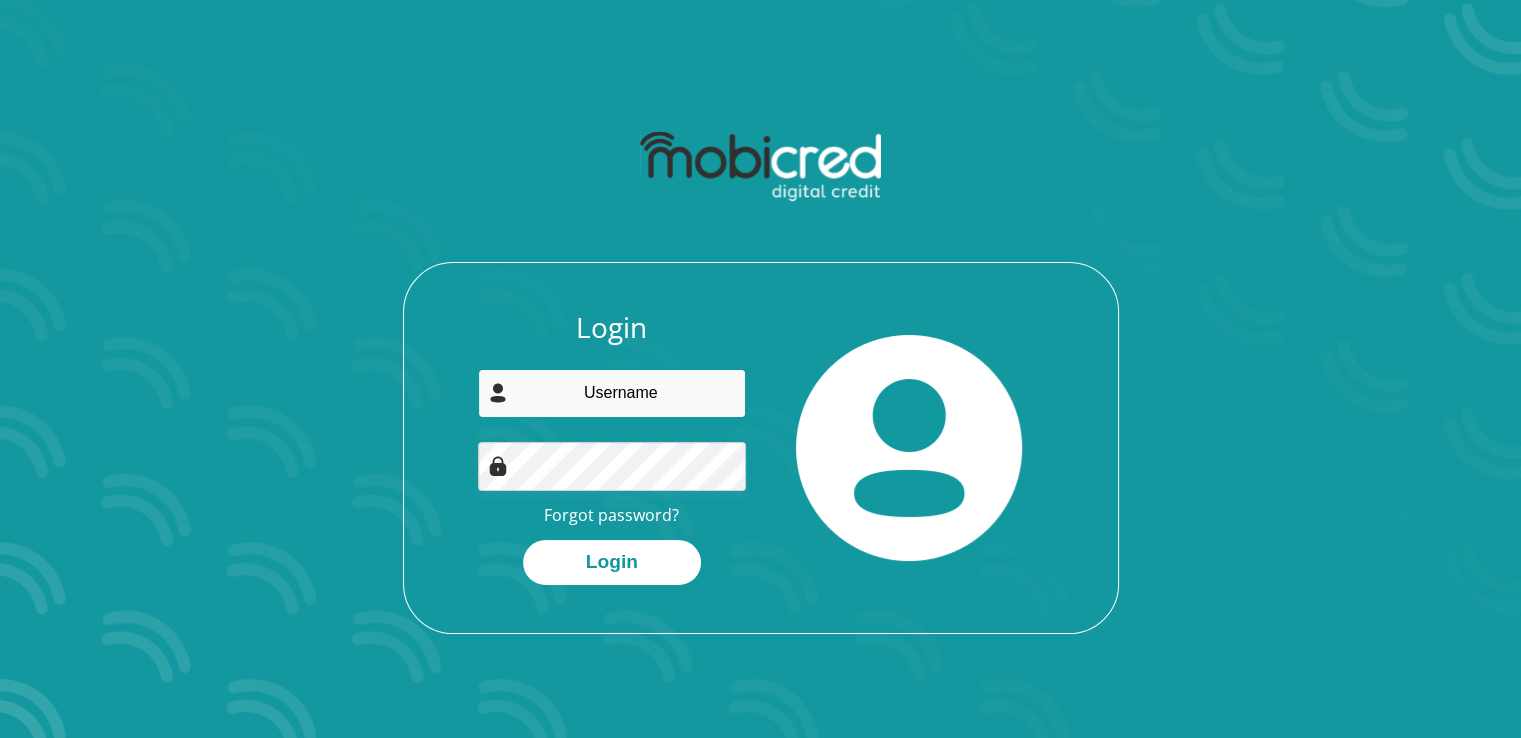 click at bounding box center [612, 393] 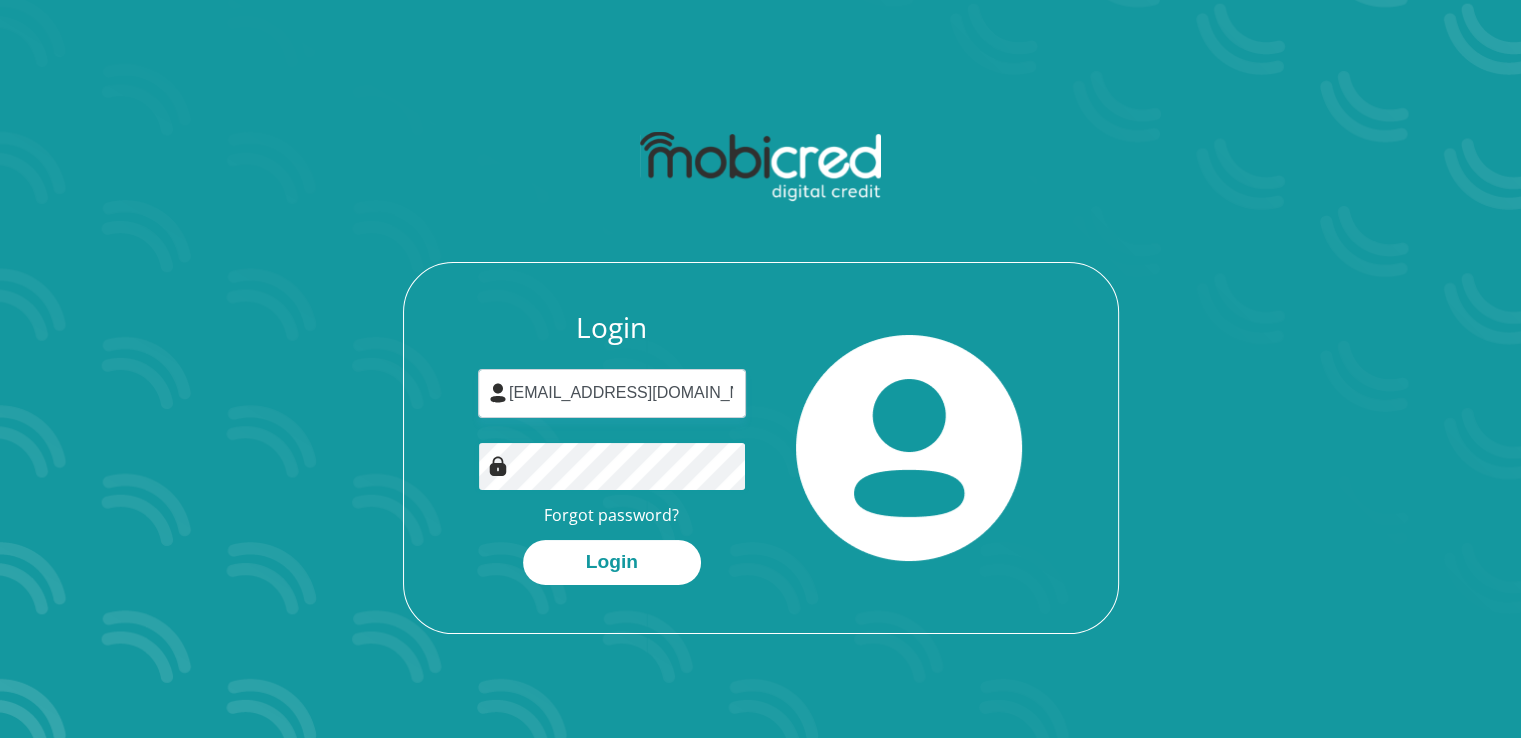 click on "Login" at bounding box center [612, 562] 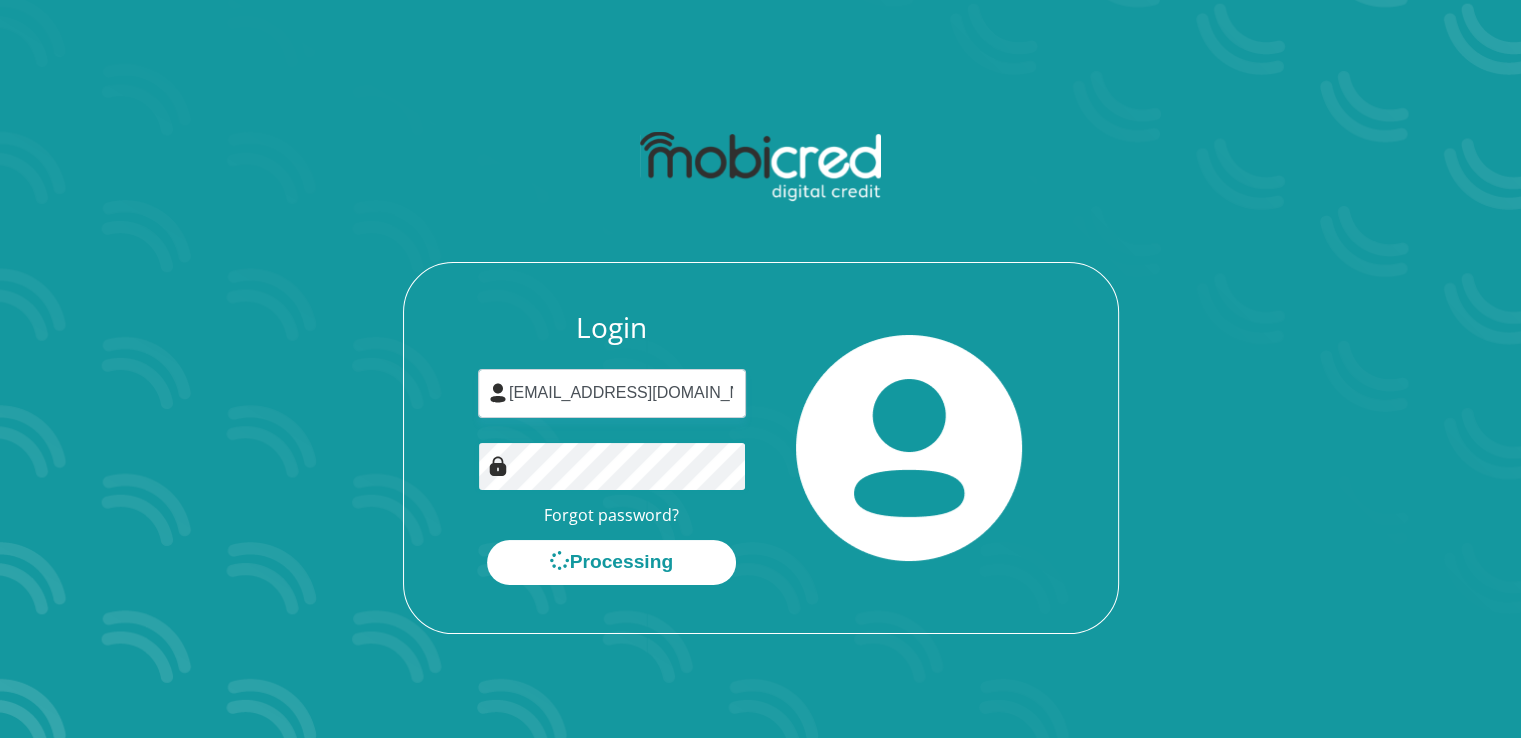 scroll, scrollTop: 0, scrollLeft: 0, axis: both 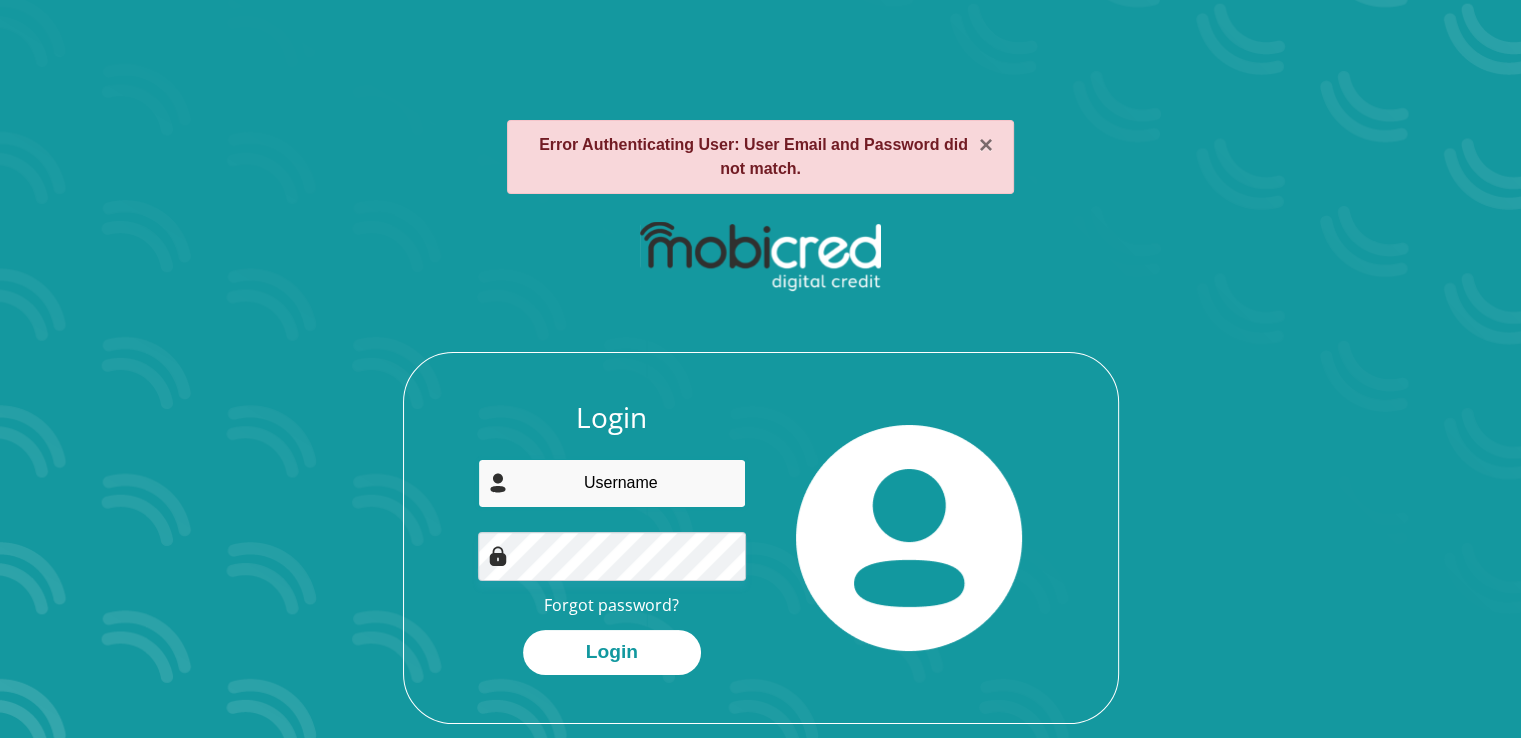 click at bounding box center (612, 483) 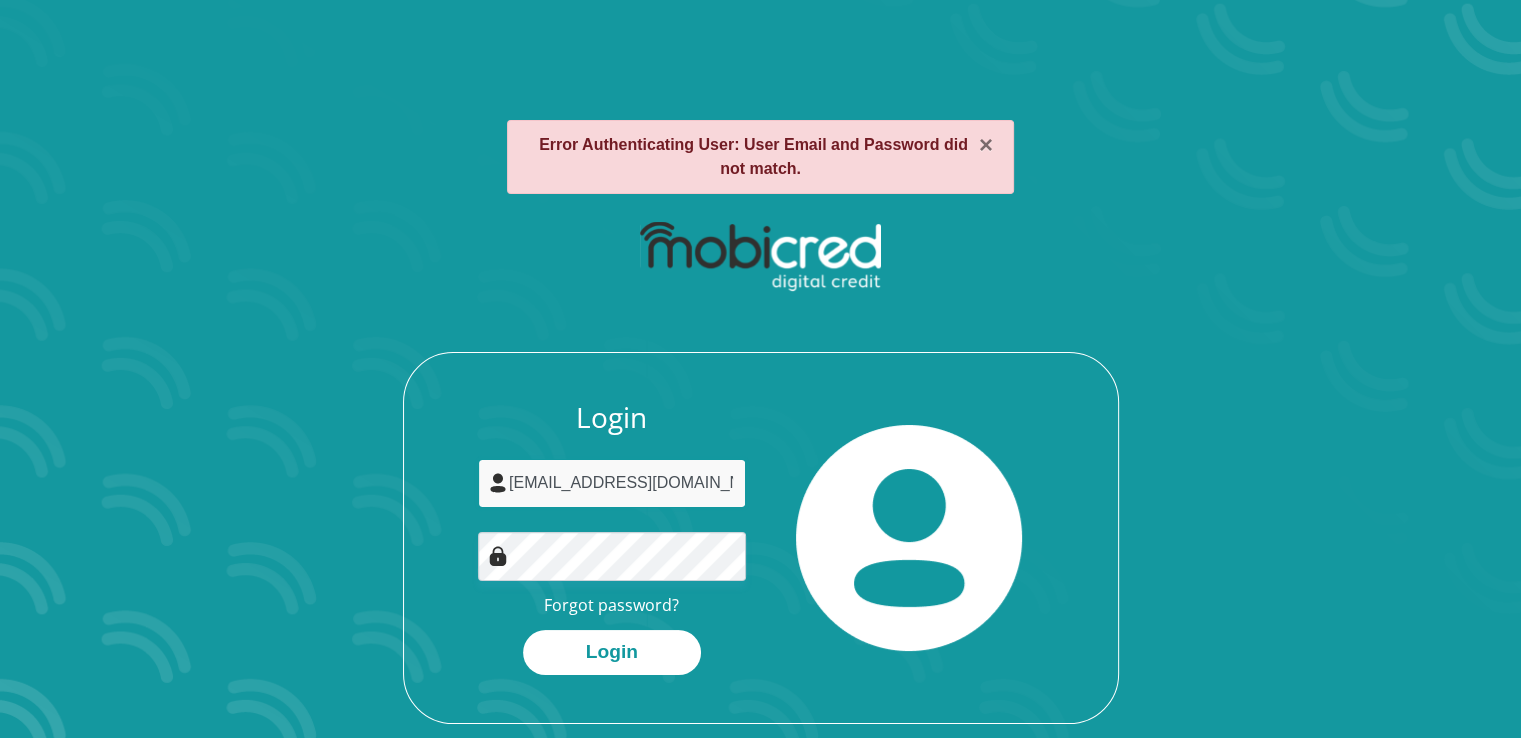 type on "faeeda.kafaar@uct.ac.za" 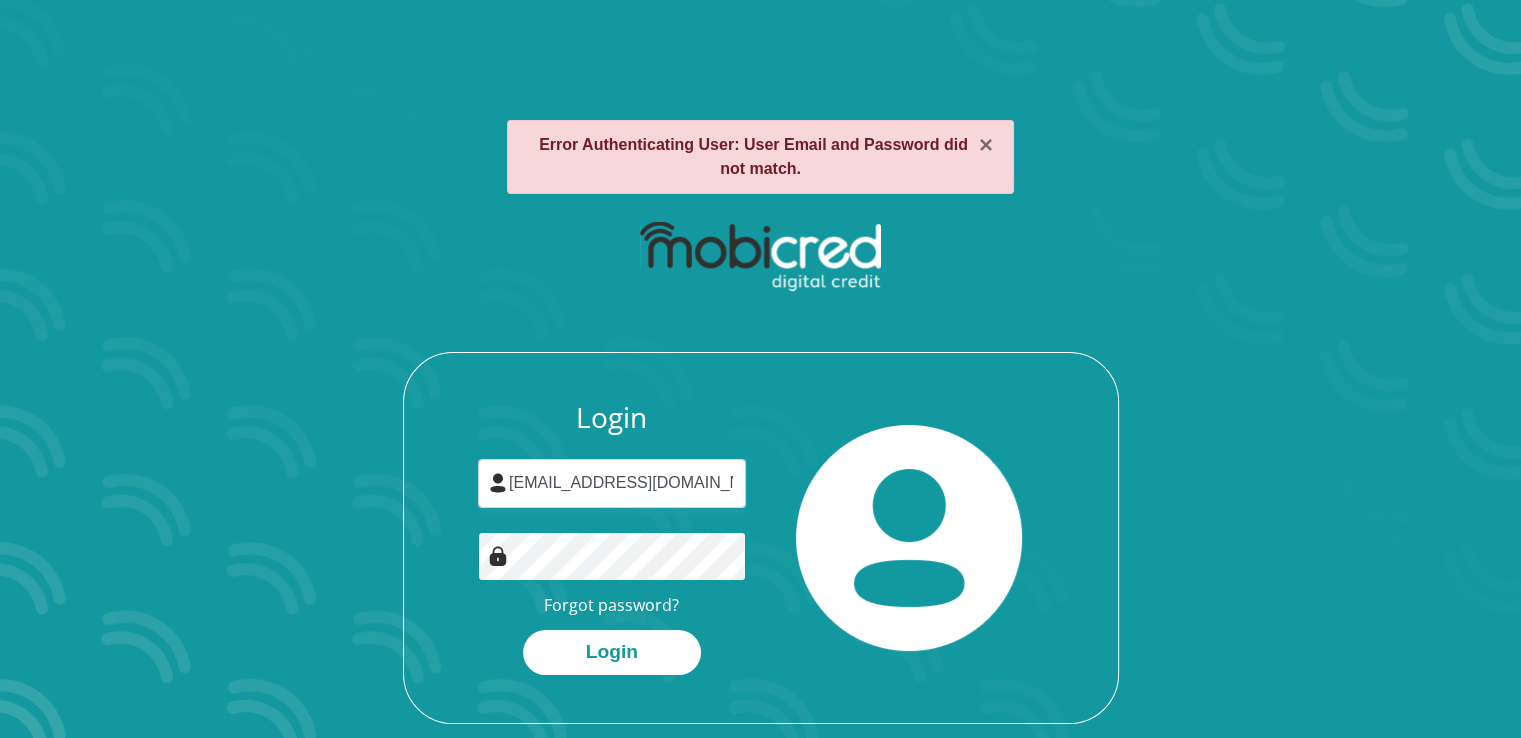 click on "Login" at bounding box center (612, 652) 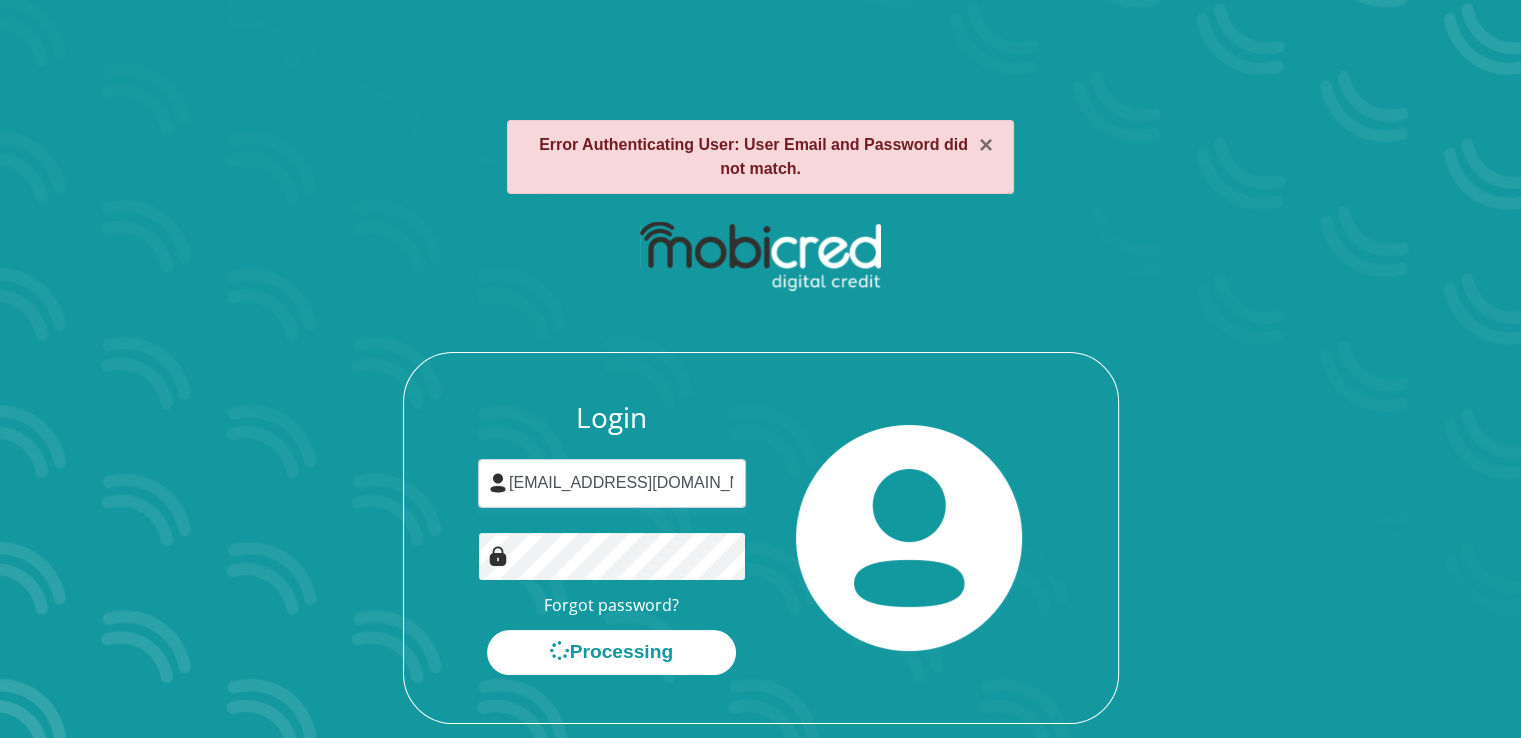 scroll, scrollTop: 0, scrollLeft: 0, axis: both 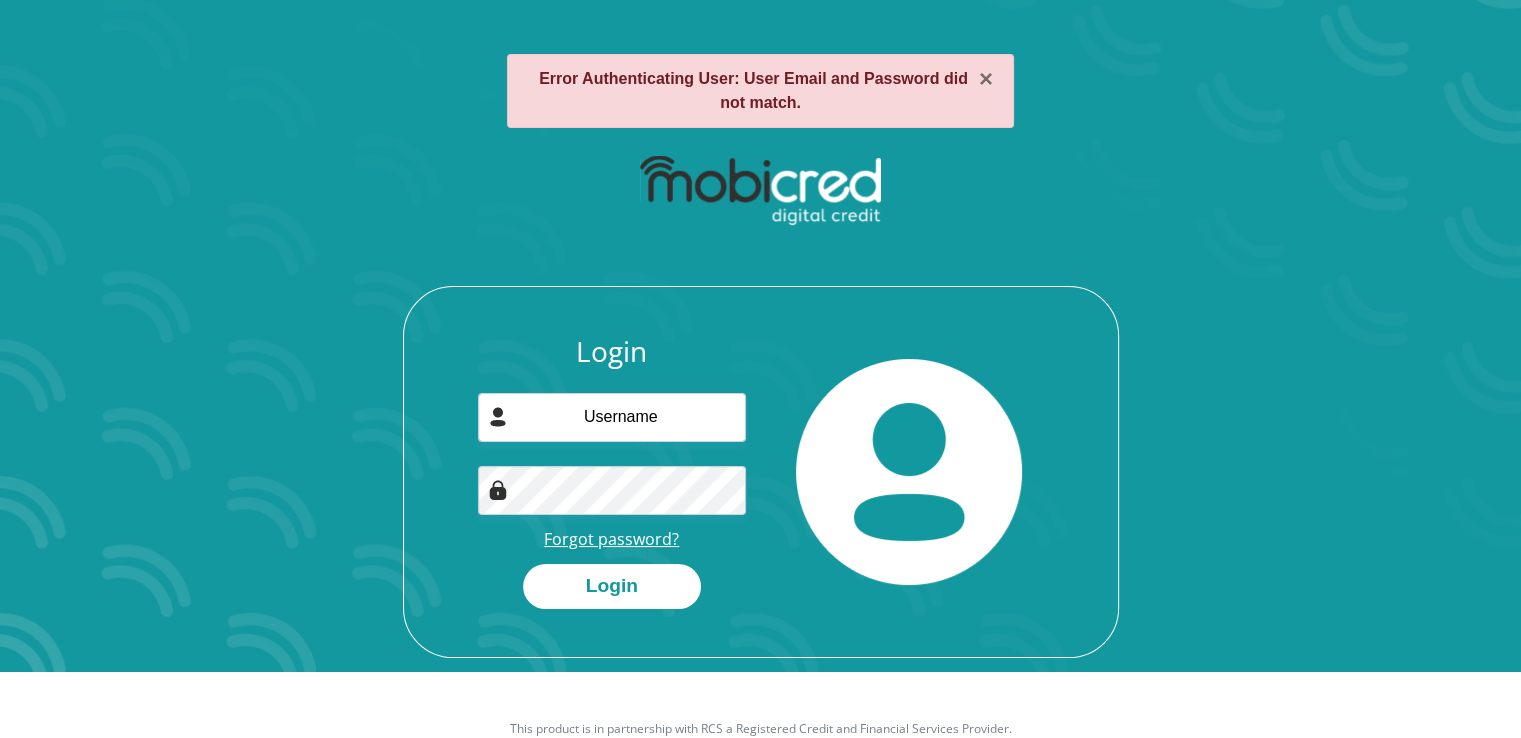 click on "Forgot password?" at bounding box center (611, 539) 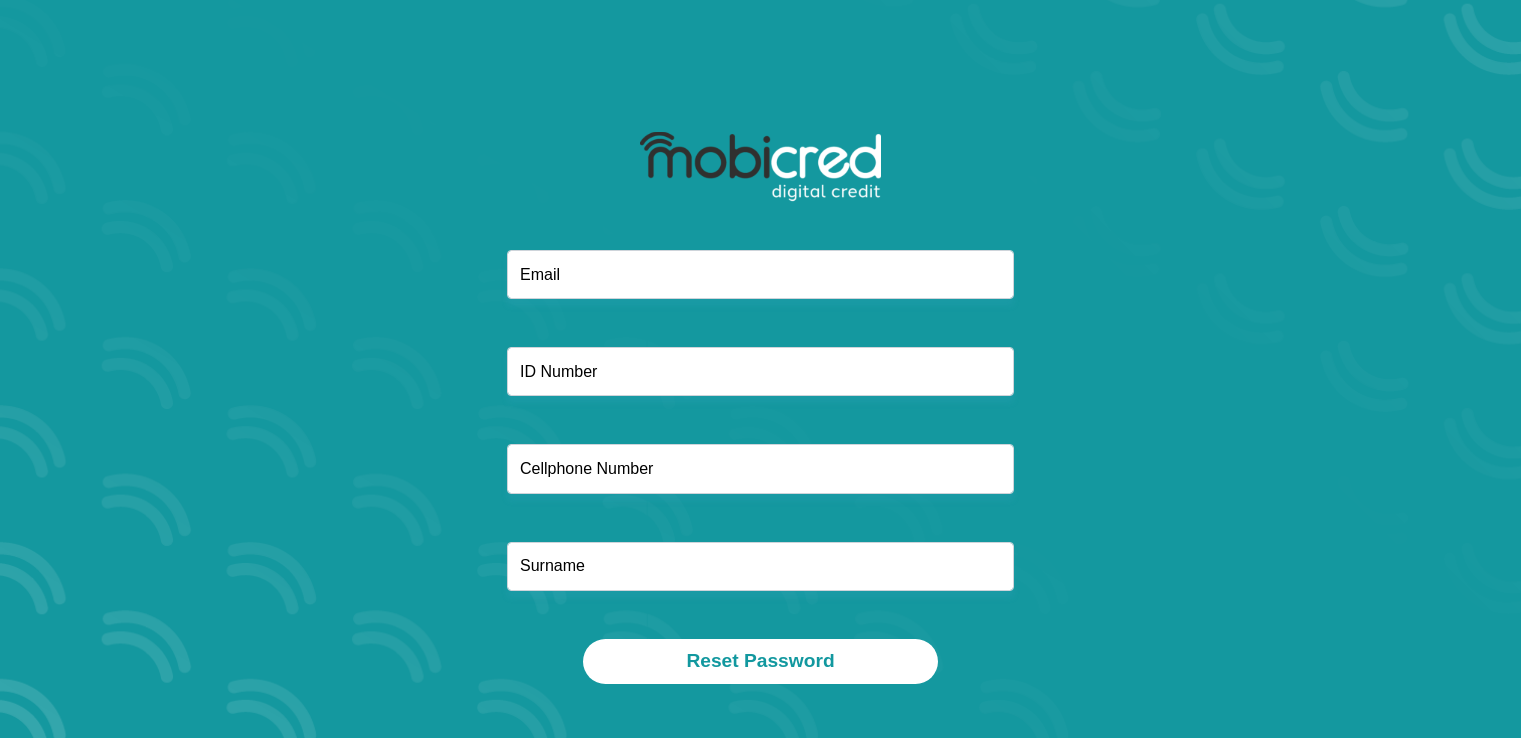 scroll, scrollTop: 0, scrollLeft: 0, axis: both 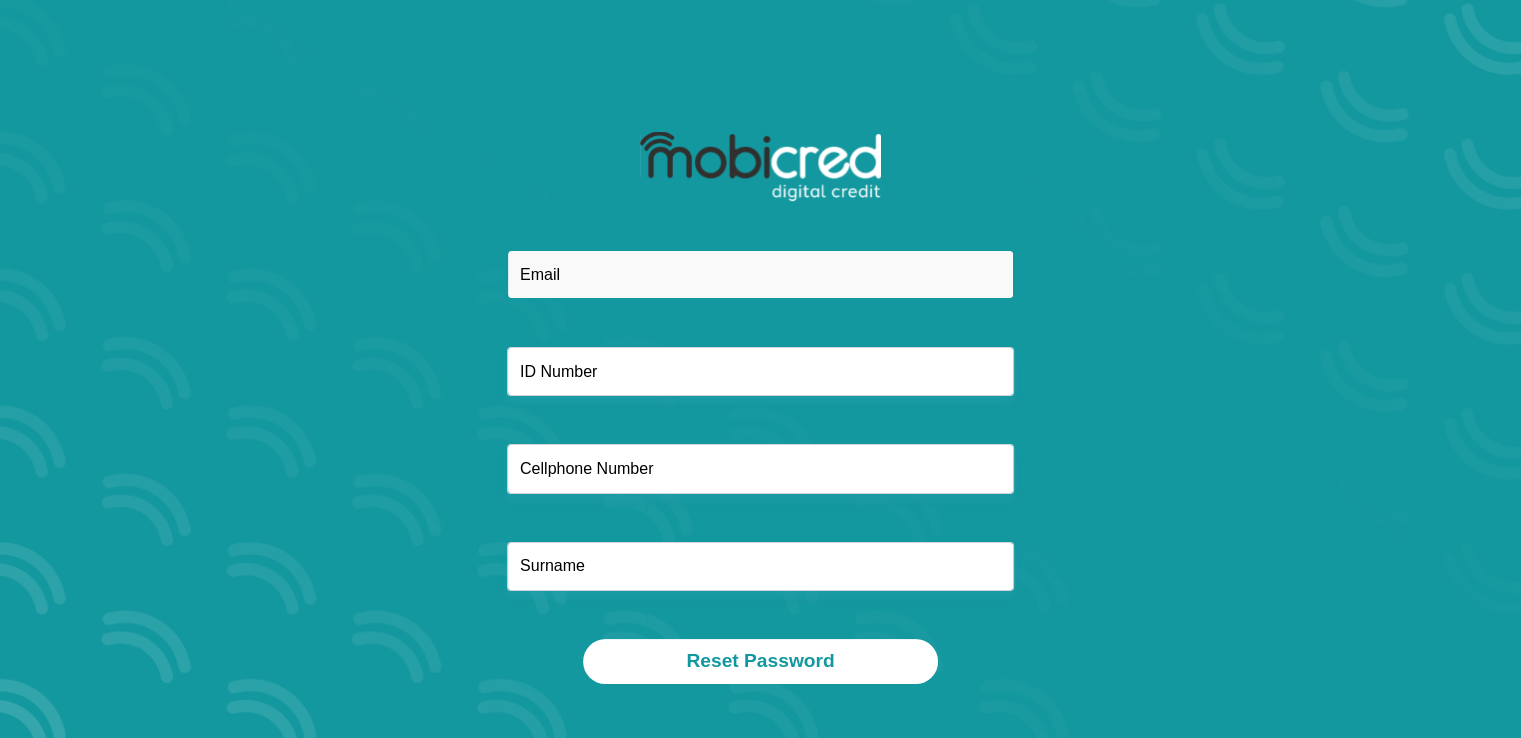 click at bounding box center [760, 274] 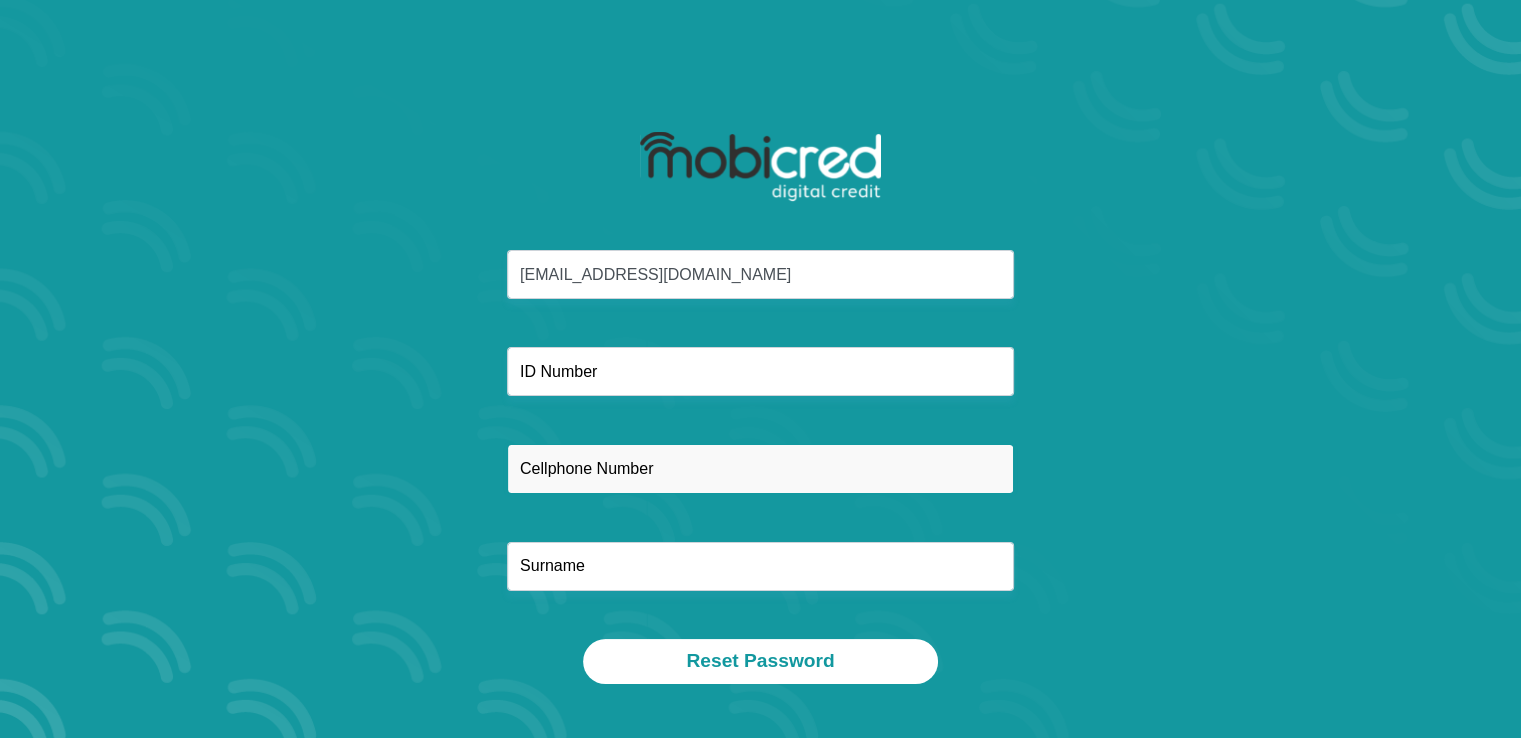 type on "0739675928" 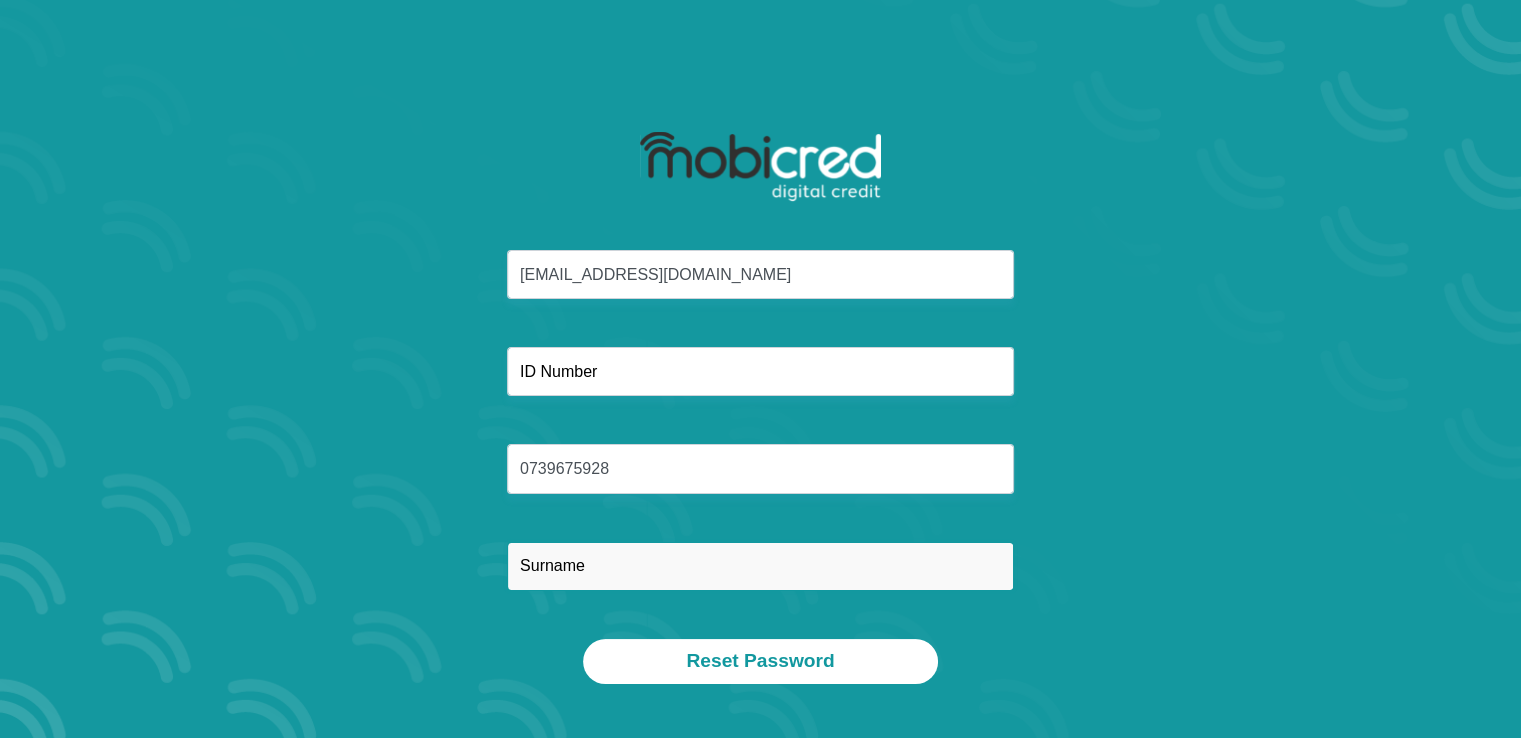 type on "Kafaar" 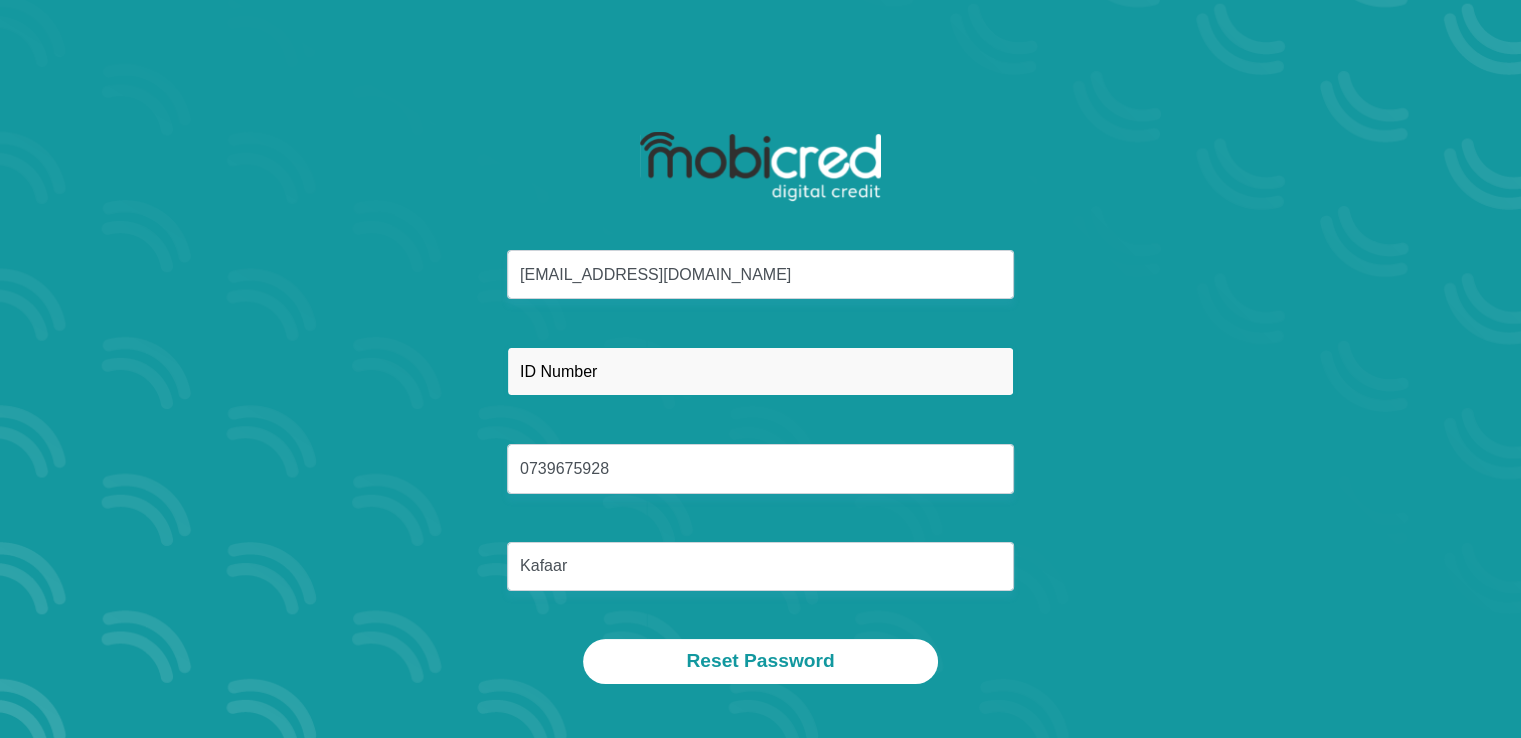 click at bounding box center (760, 371) 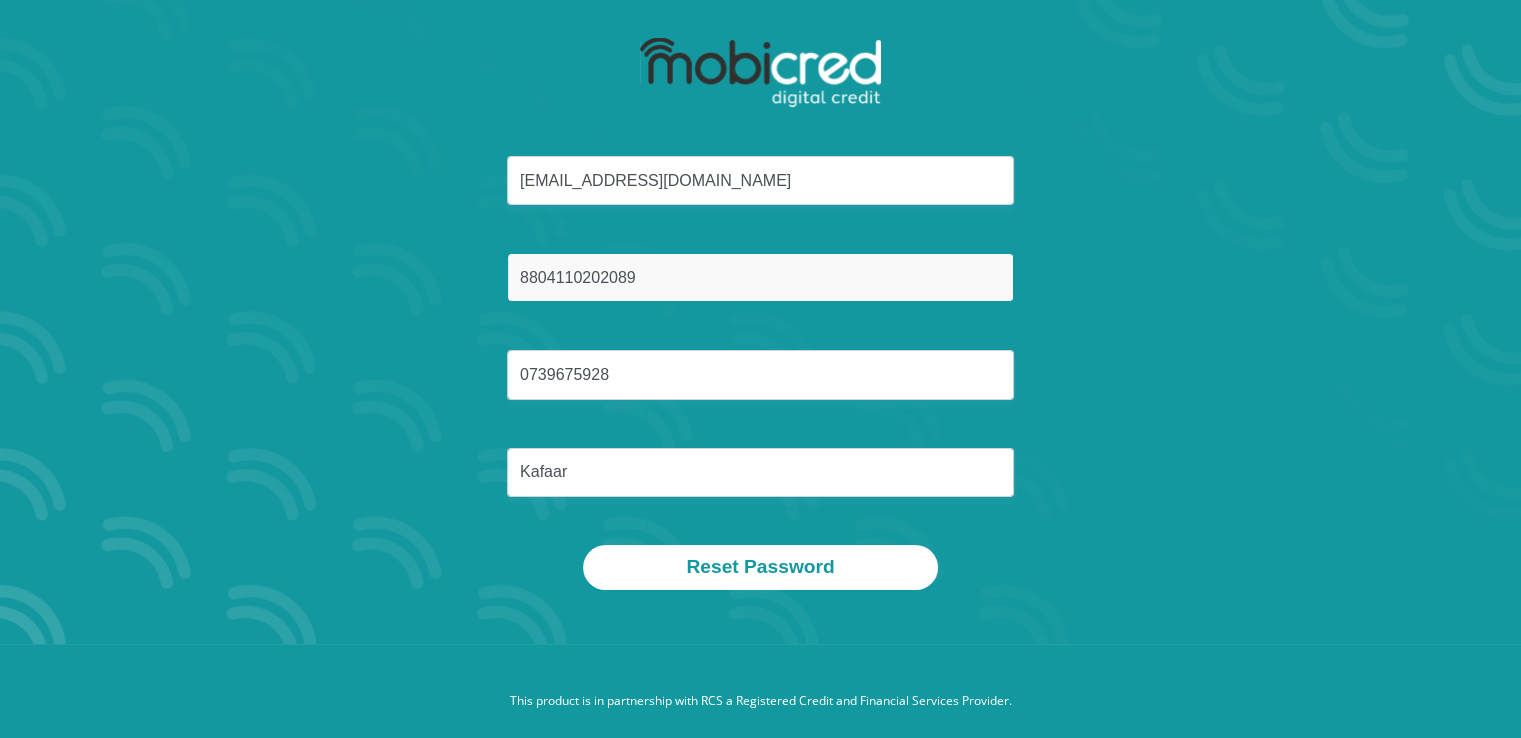 scroll, scrollTop: 114, scrollLeft: 0, axis: vertical 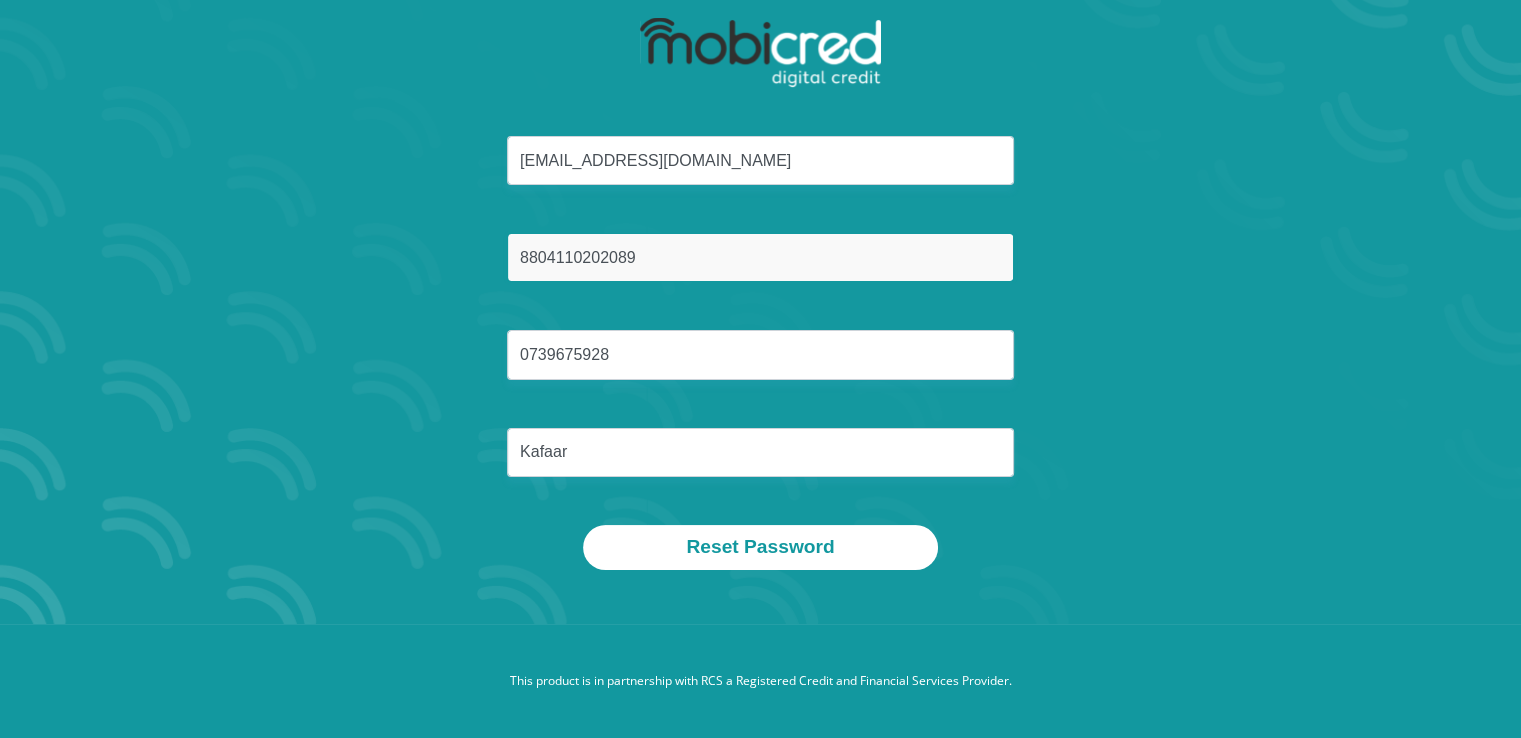 type on "8804110202089" 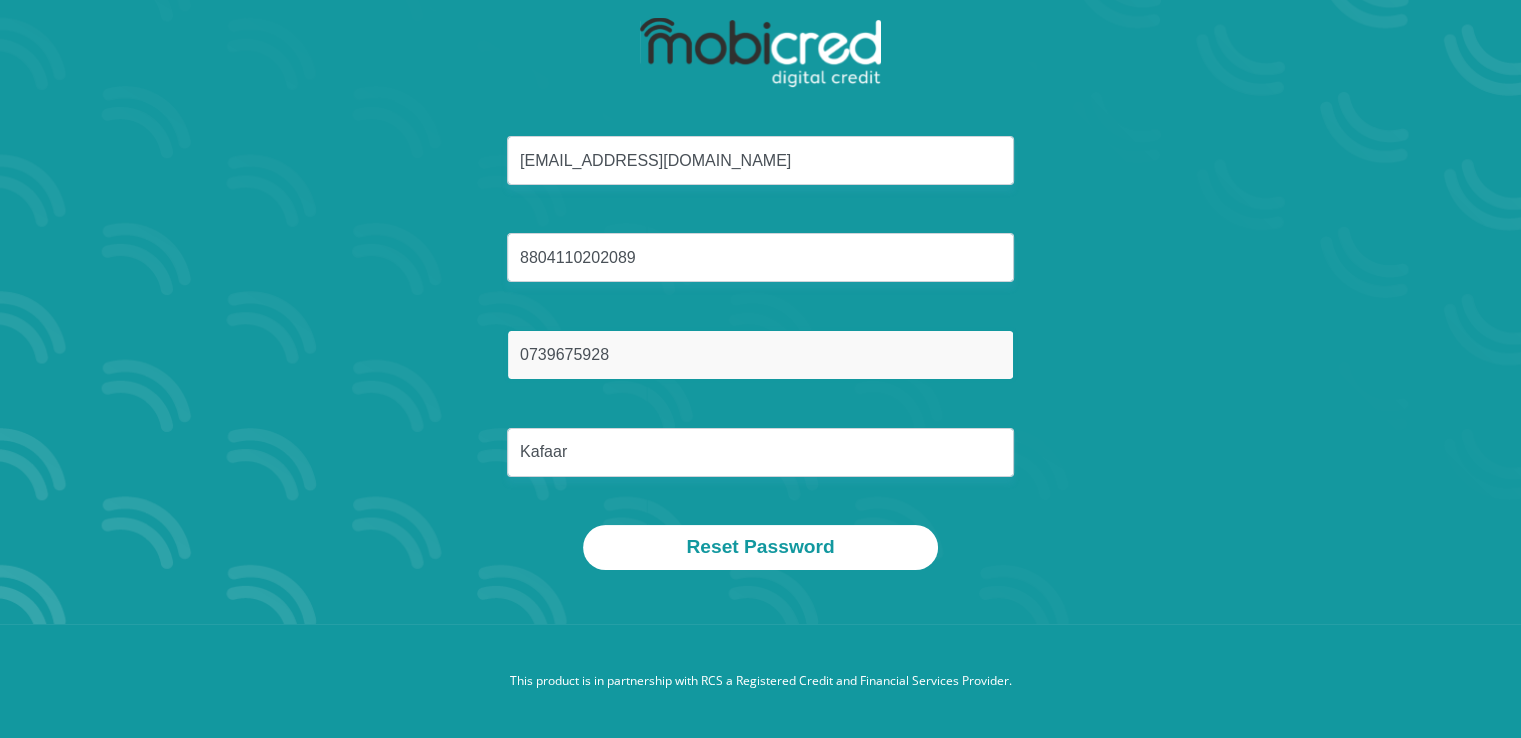 drag, startPoint x: 640, startPoint y: 355, endPoint x: 244, endPoint y: 294, distance: 400.6707 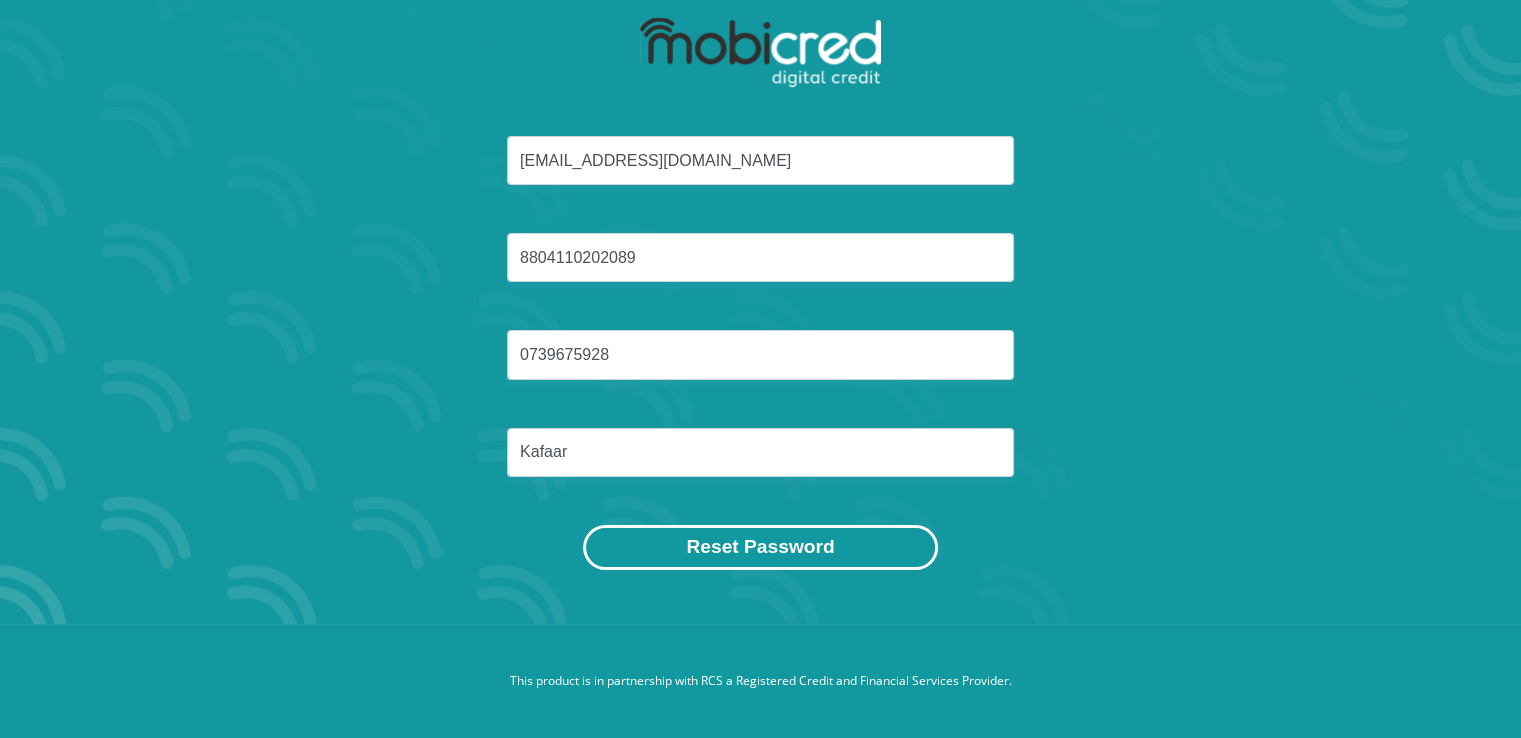 click on "Reset Password" at bounding box center [760, 547] 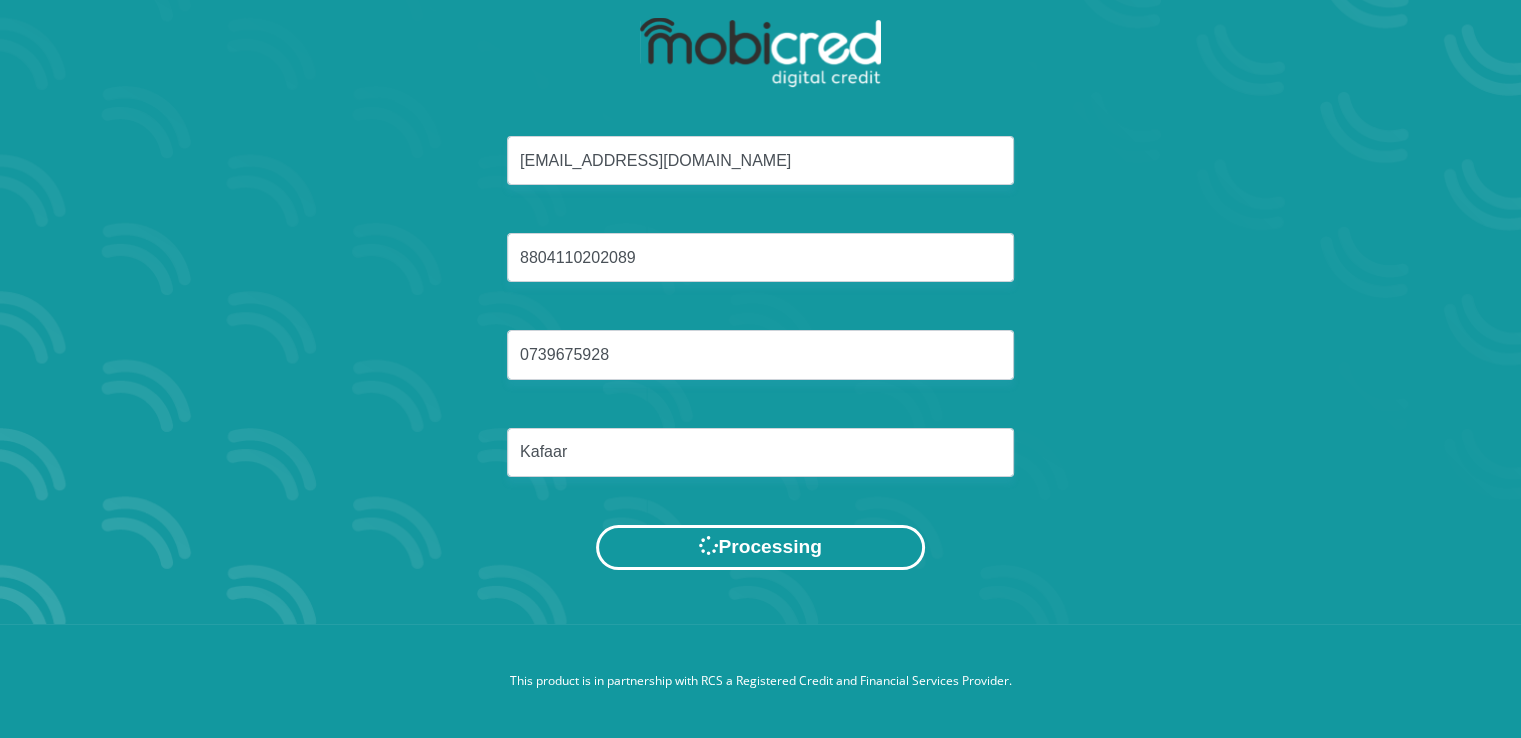 scroll, scrollTop: 0, scrollLeft: 0, axis: both 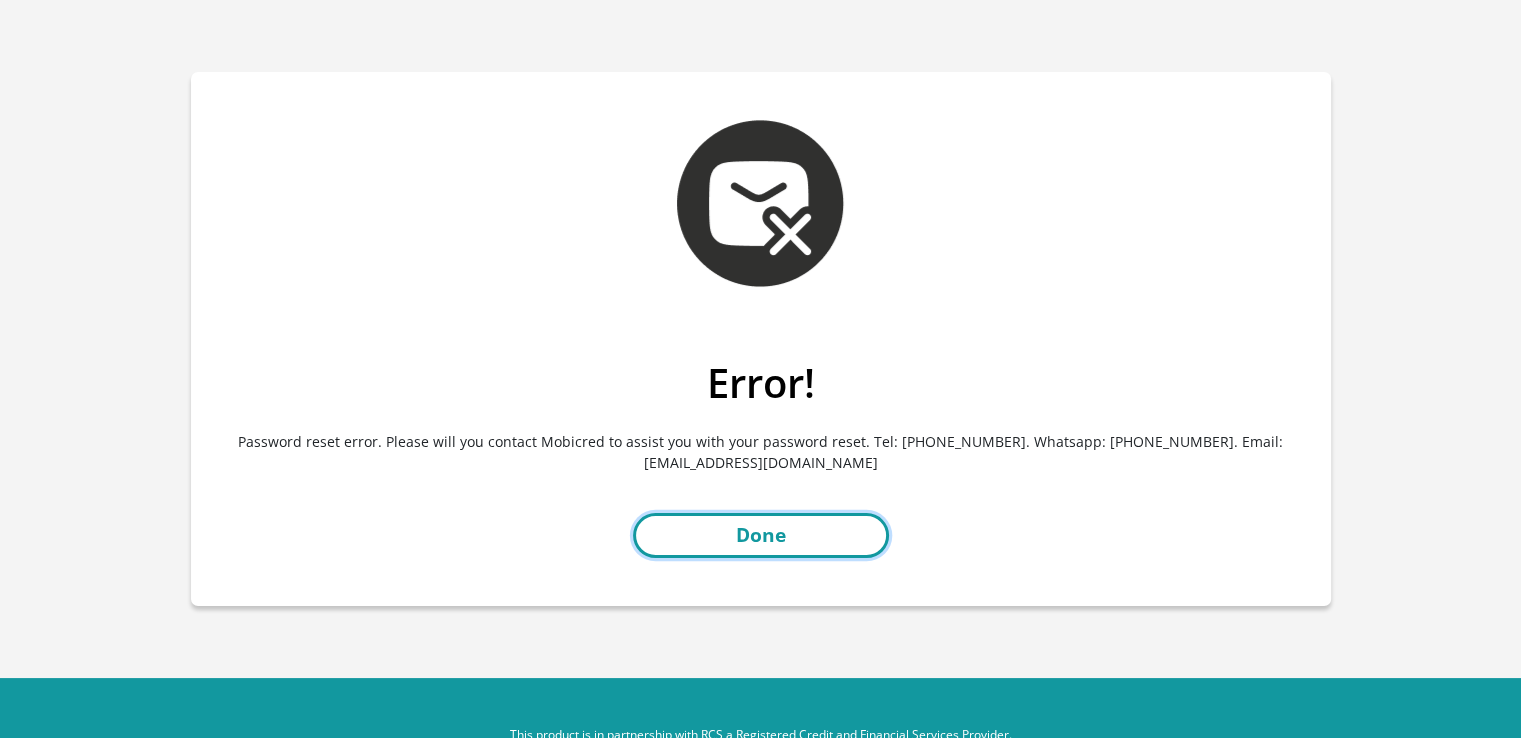 click on "Done" at bounding box center [761, 535] 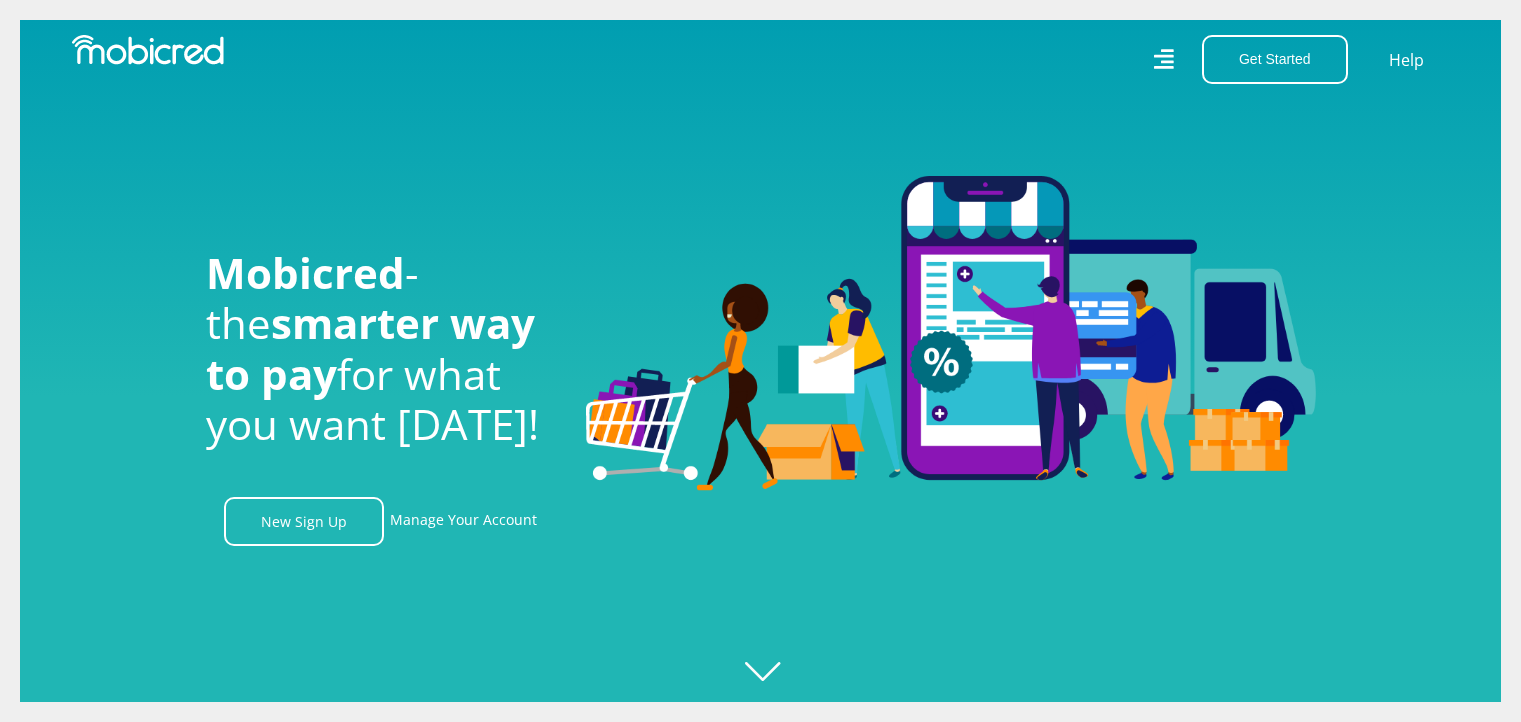 scroll, scrollTop: 0, scrollLeft: 0, axis: both 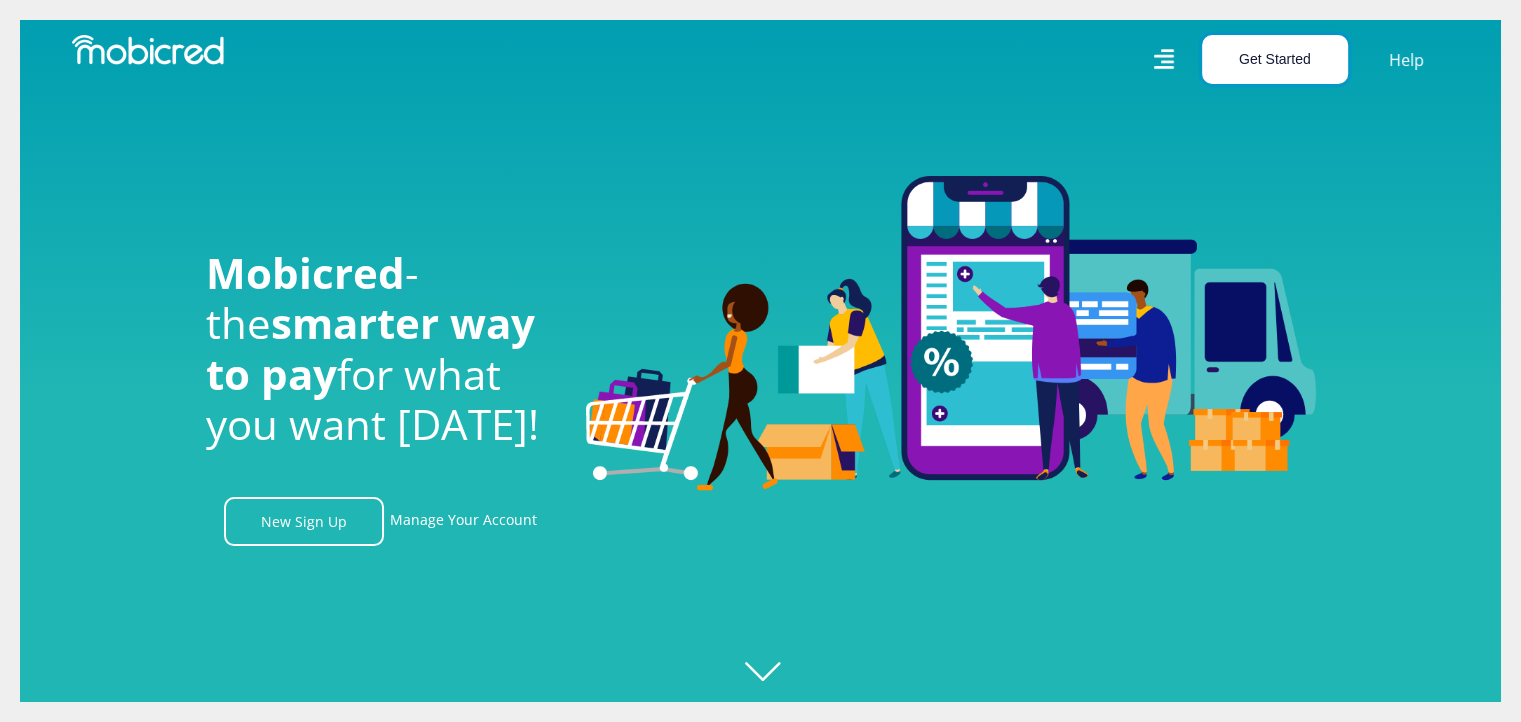 click on "Get Started" at bounding box center (1275, 59) 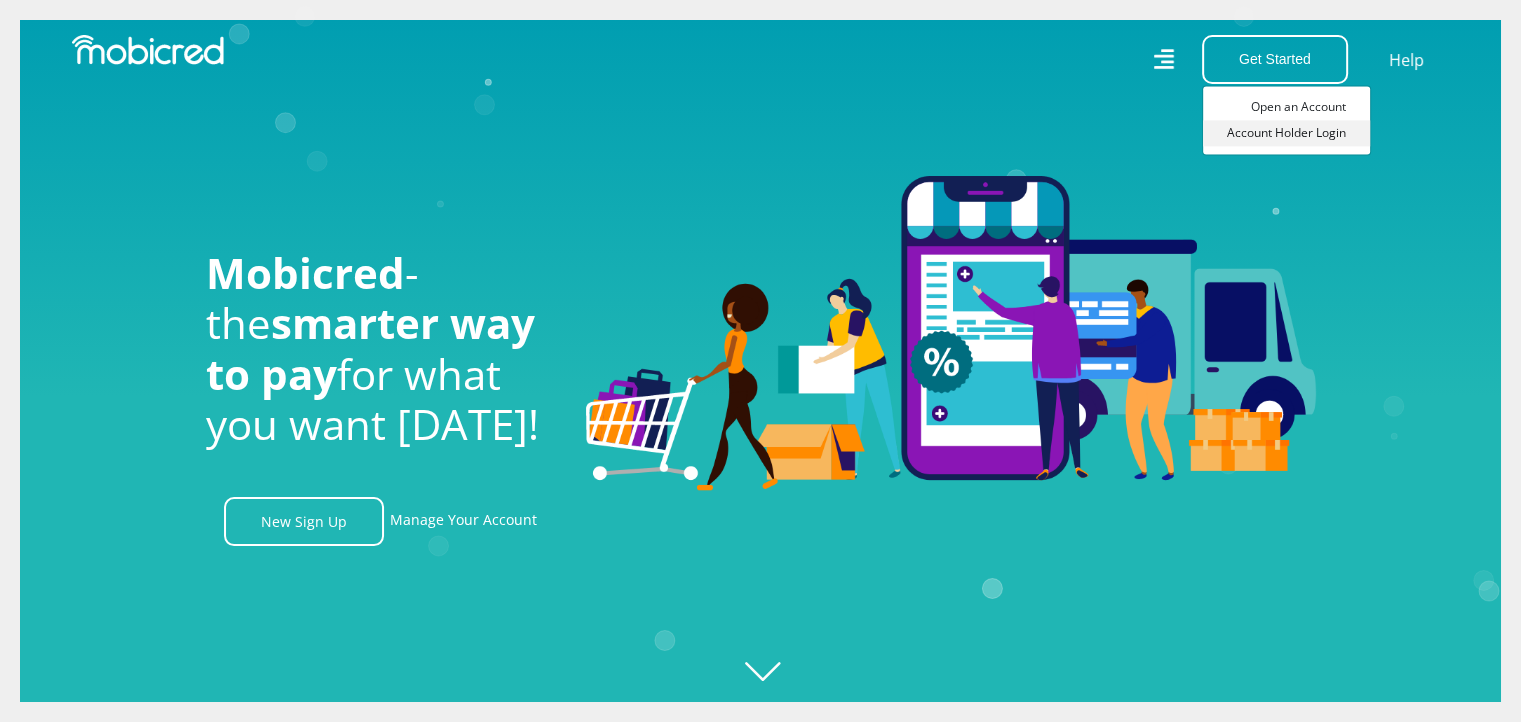 click on "Account Holder Login" at bounding box center (1286, 133) 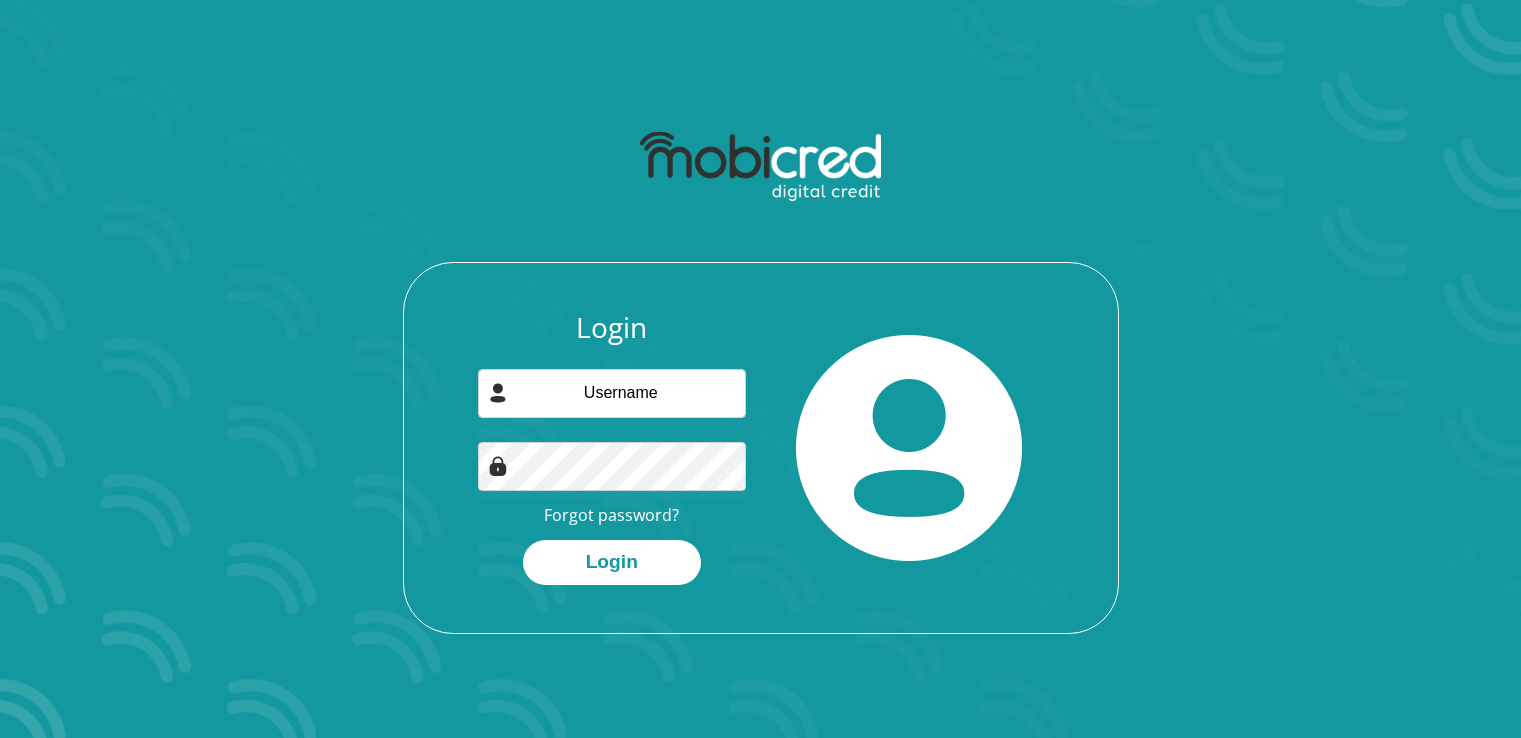 scroll, scrollTop: 0, scrollLeft: 0, axis: both 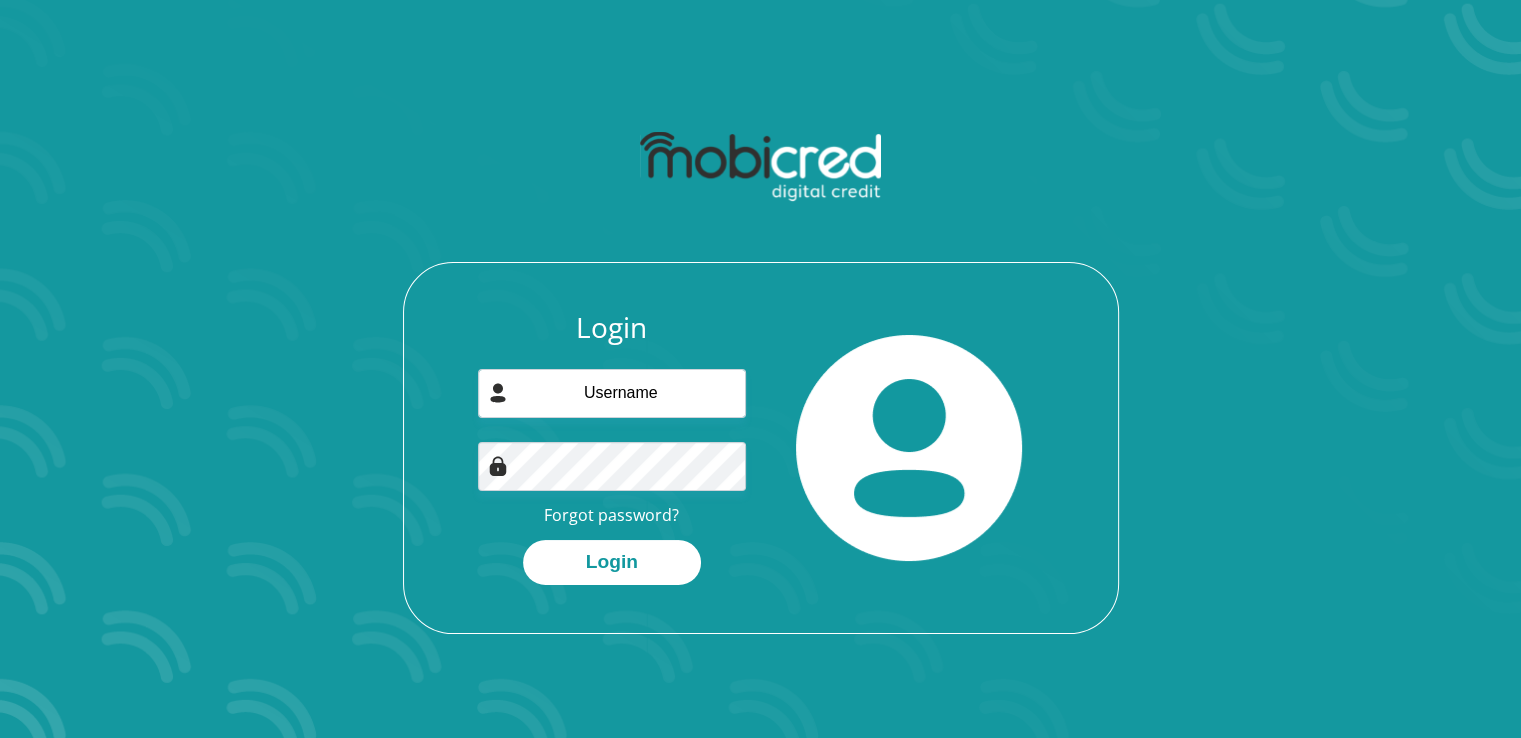 click on "Login
Forgot password?
Login" at bounding box center [612, 448] 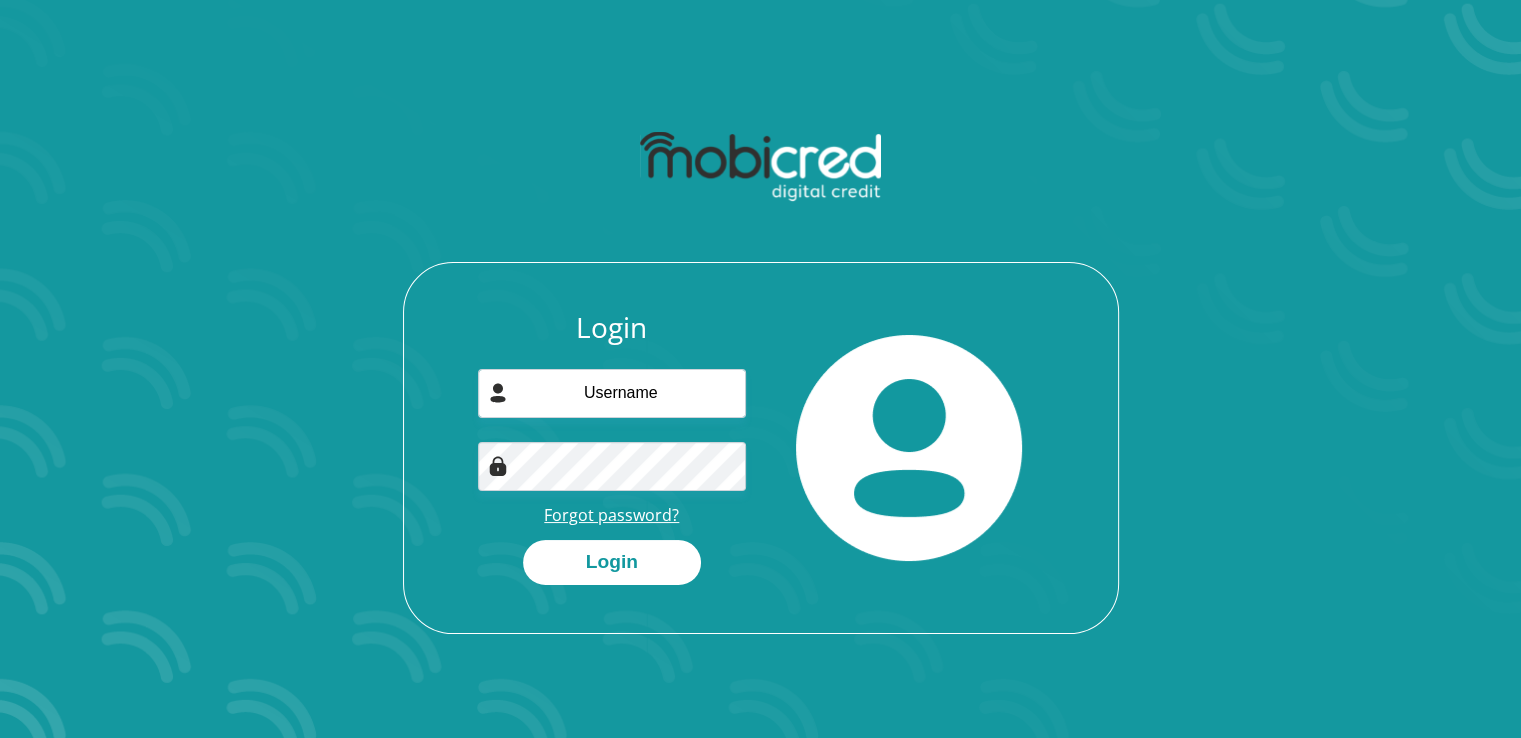 click on "Forgot password?" at bounding box center (611, 515) 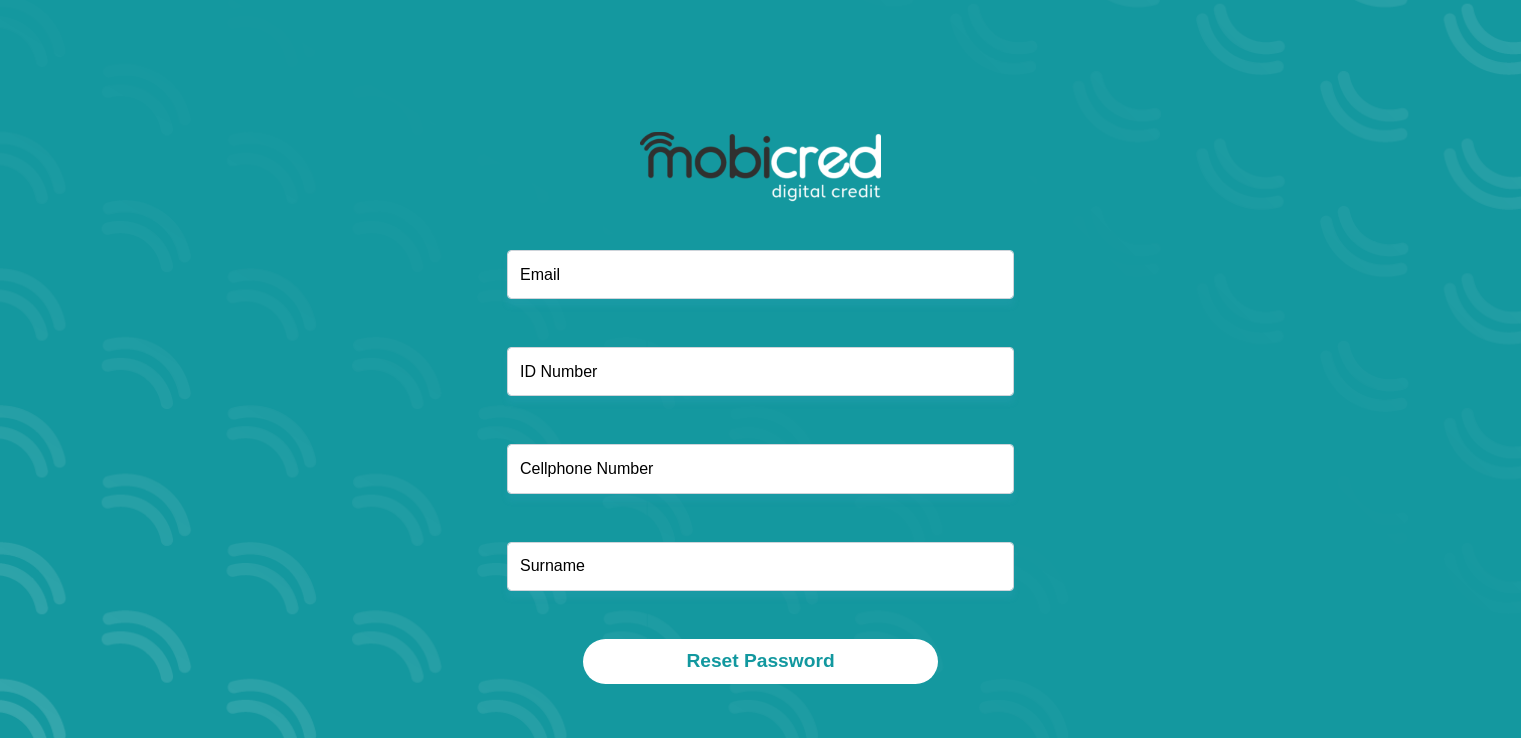 scroll, scrollTop: 0, scrollLeft: 0, axis: both 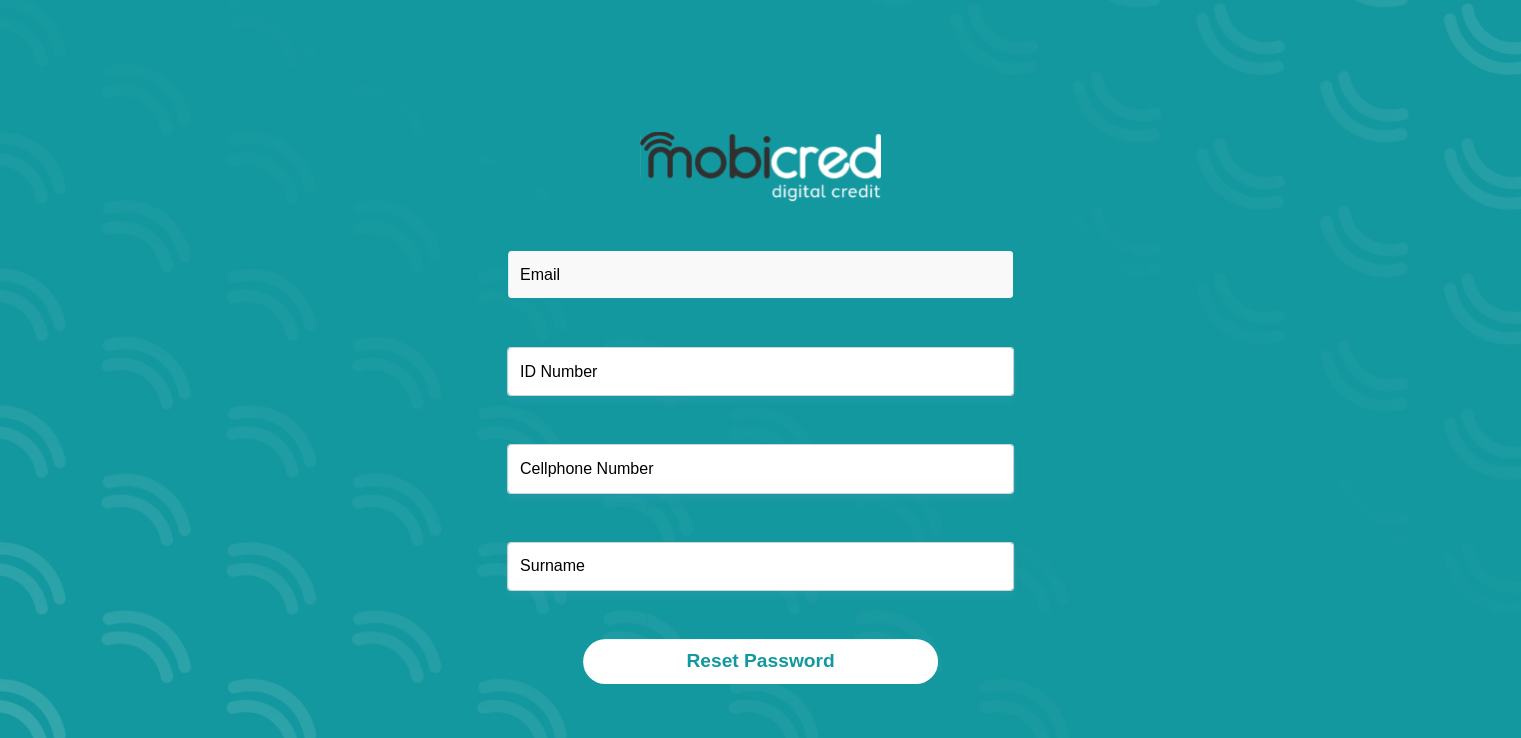 click at bounding box center (760, 274) 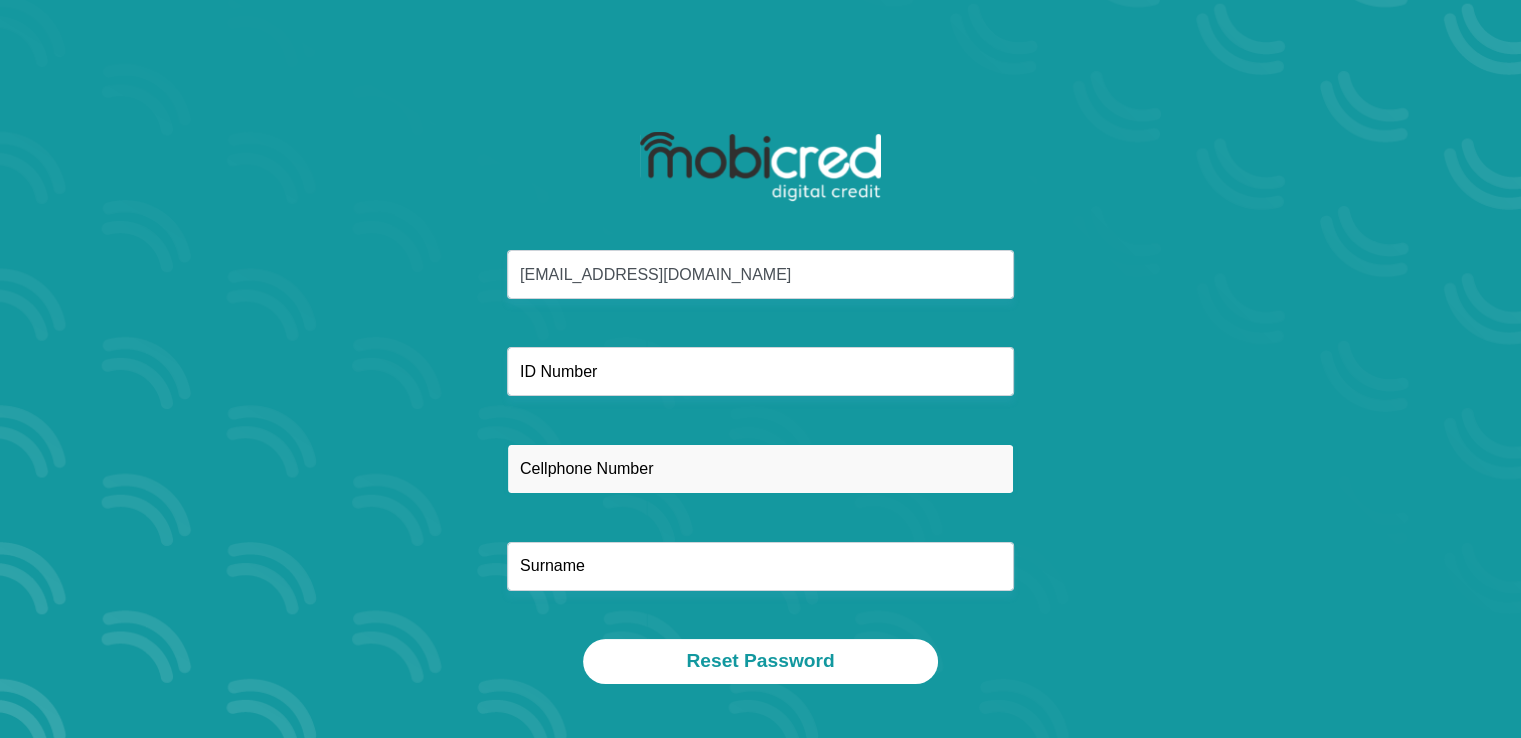 type on "0739675928" 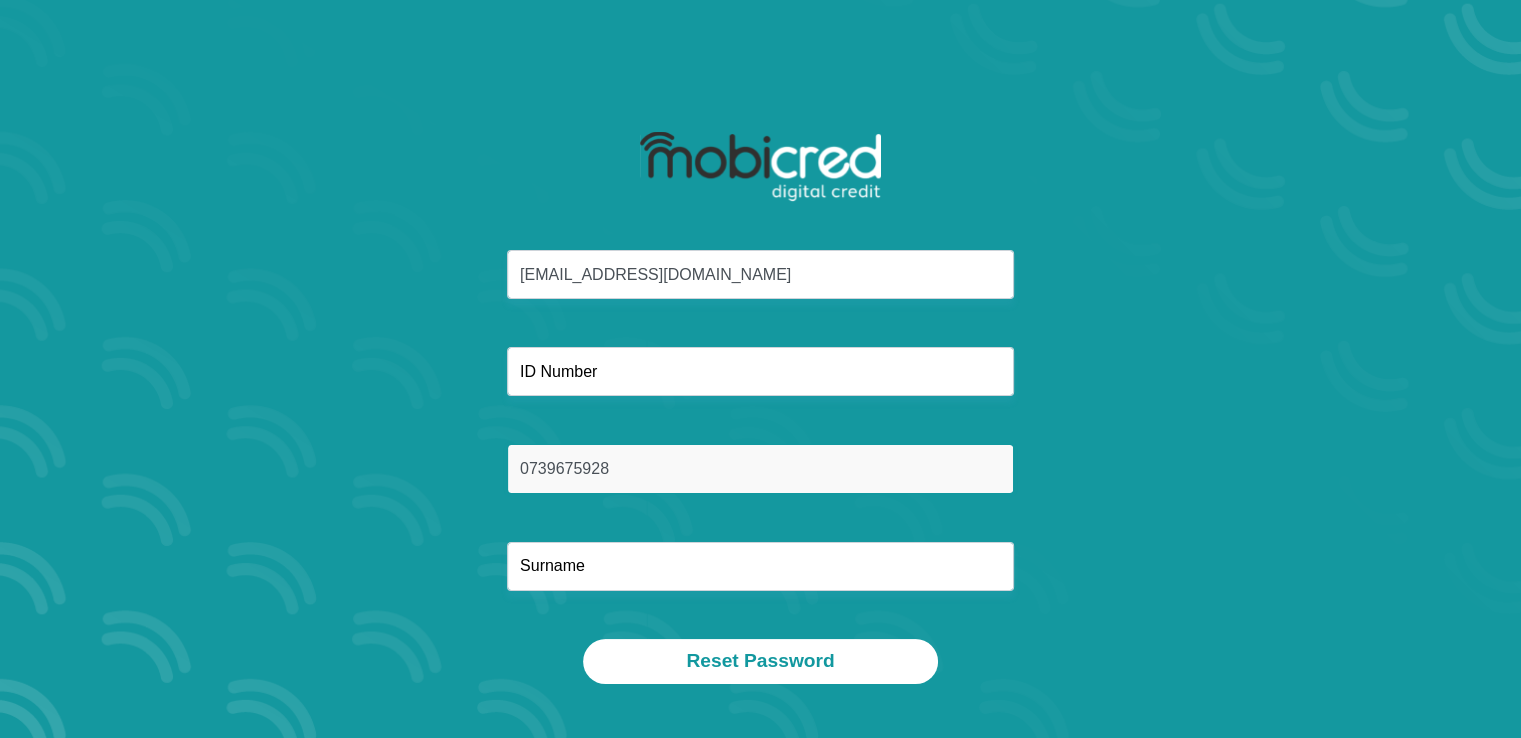 type on "Kafaar" 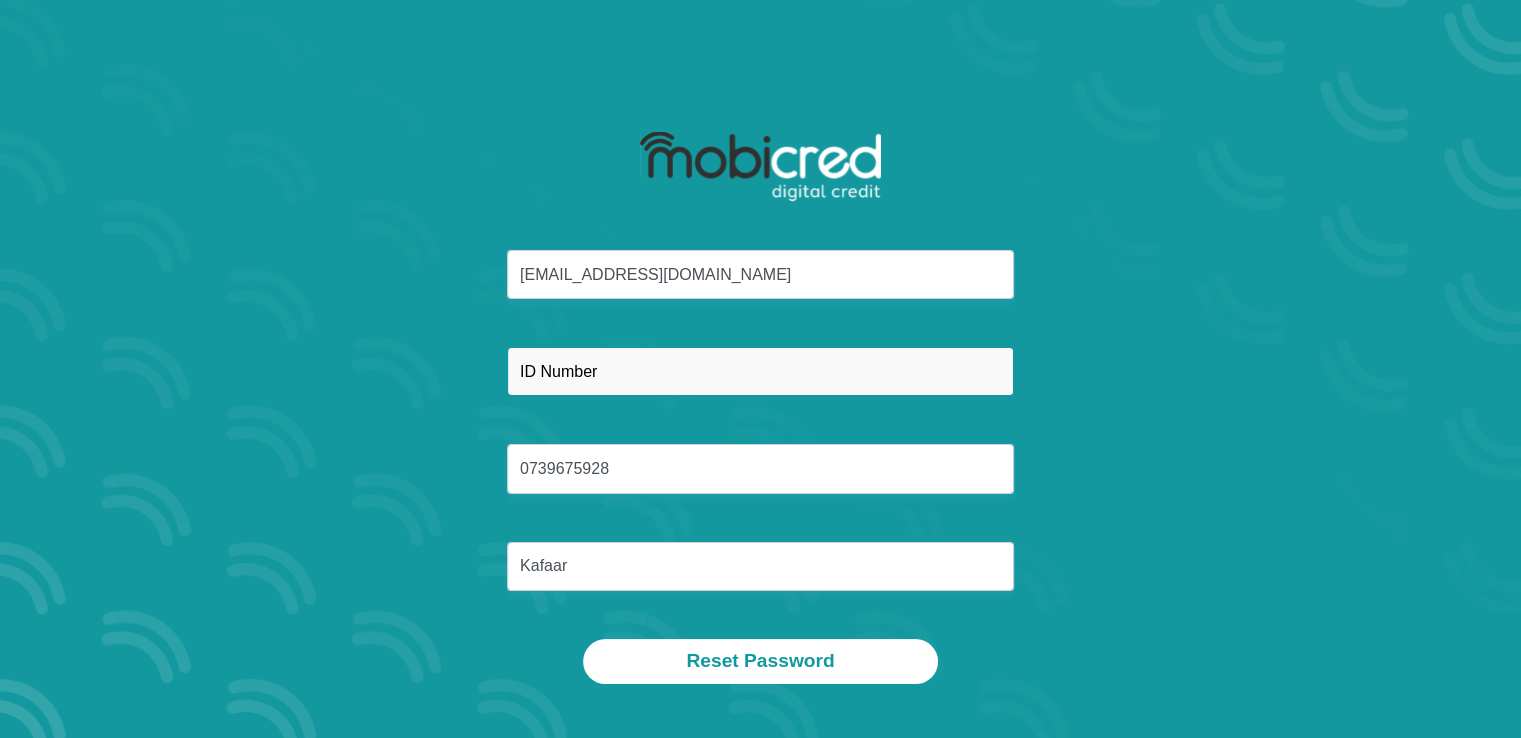 click at bounding box center (760, 371) 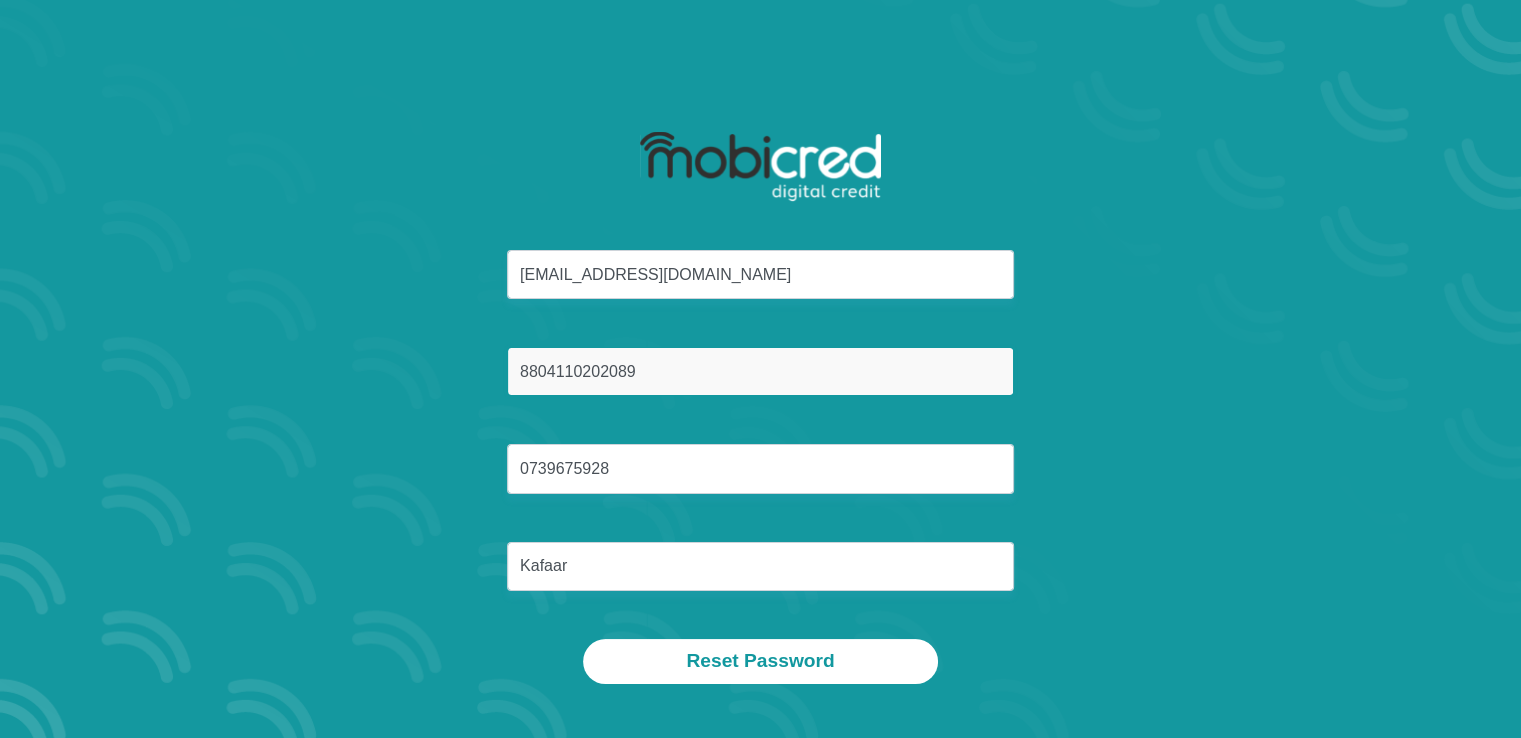 type on "8804110202089" 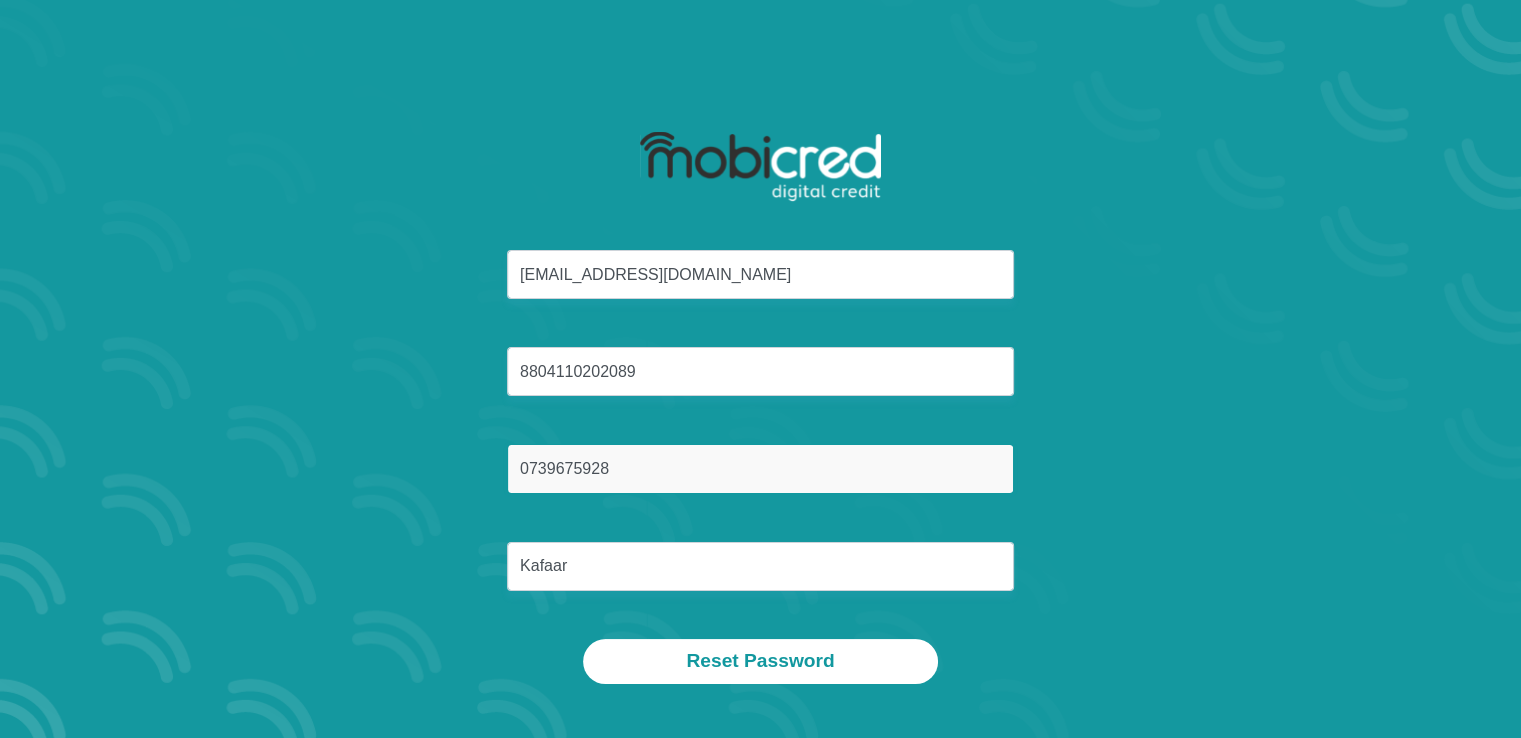 drag, startPoint x: 614, startPoint y: 477, endPoint x: 322, endPoint y: 353, distance: 317.23807 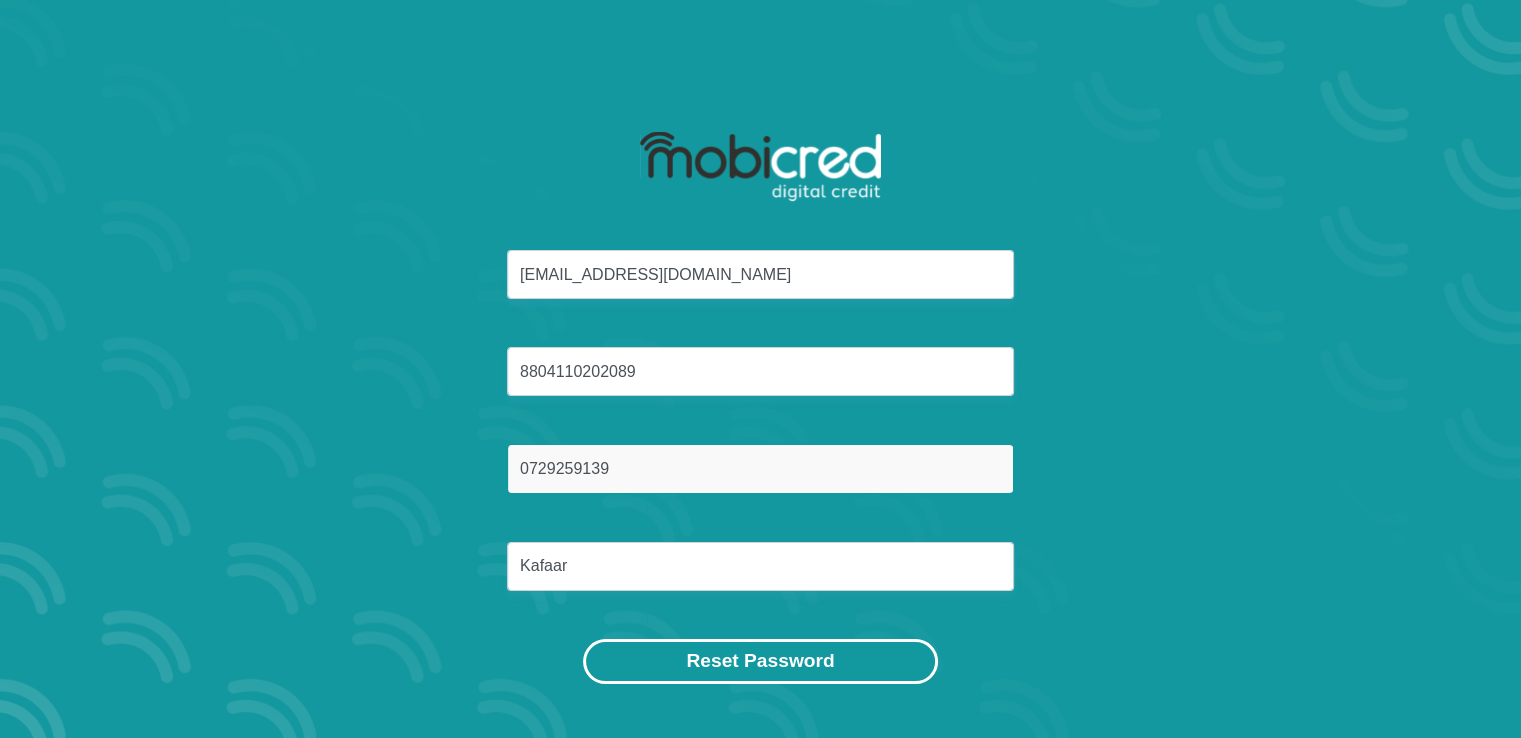 type on "0729259139" 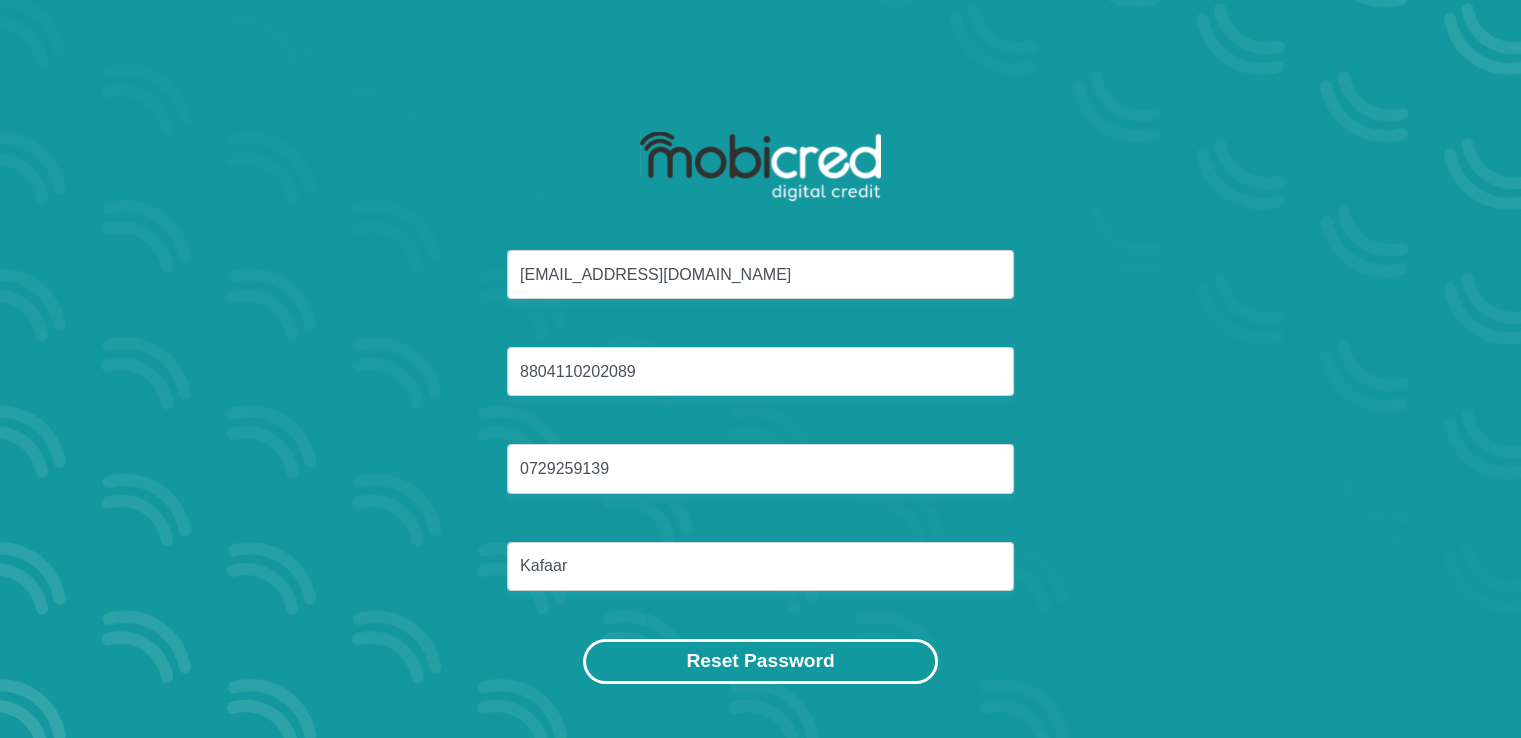 click on "Reset Password" at bounding box center (760, 661) 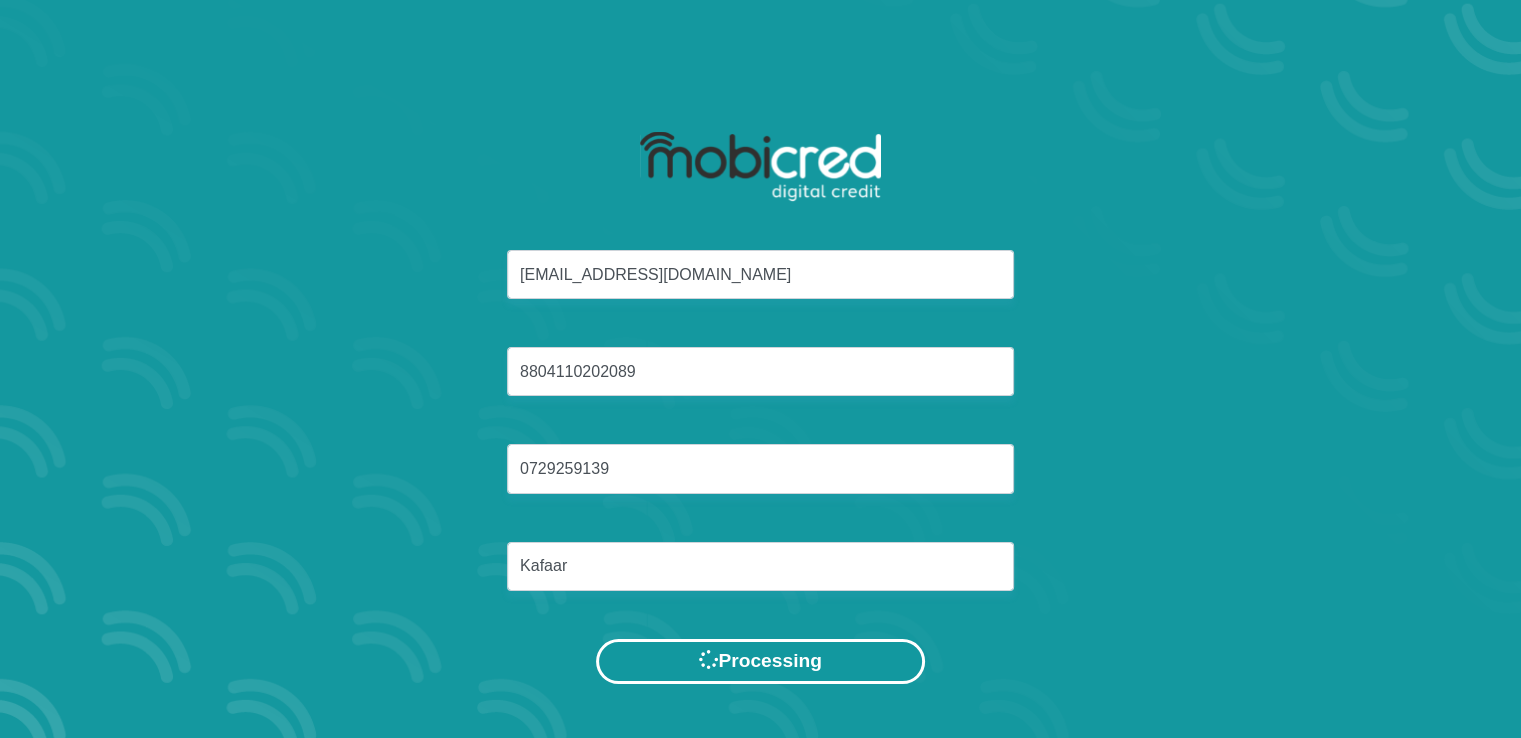 scroll, scrollTop: 0, scrollLeft: 0, axis: both 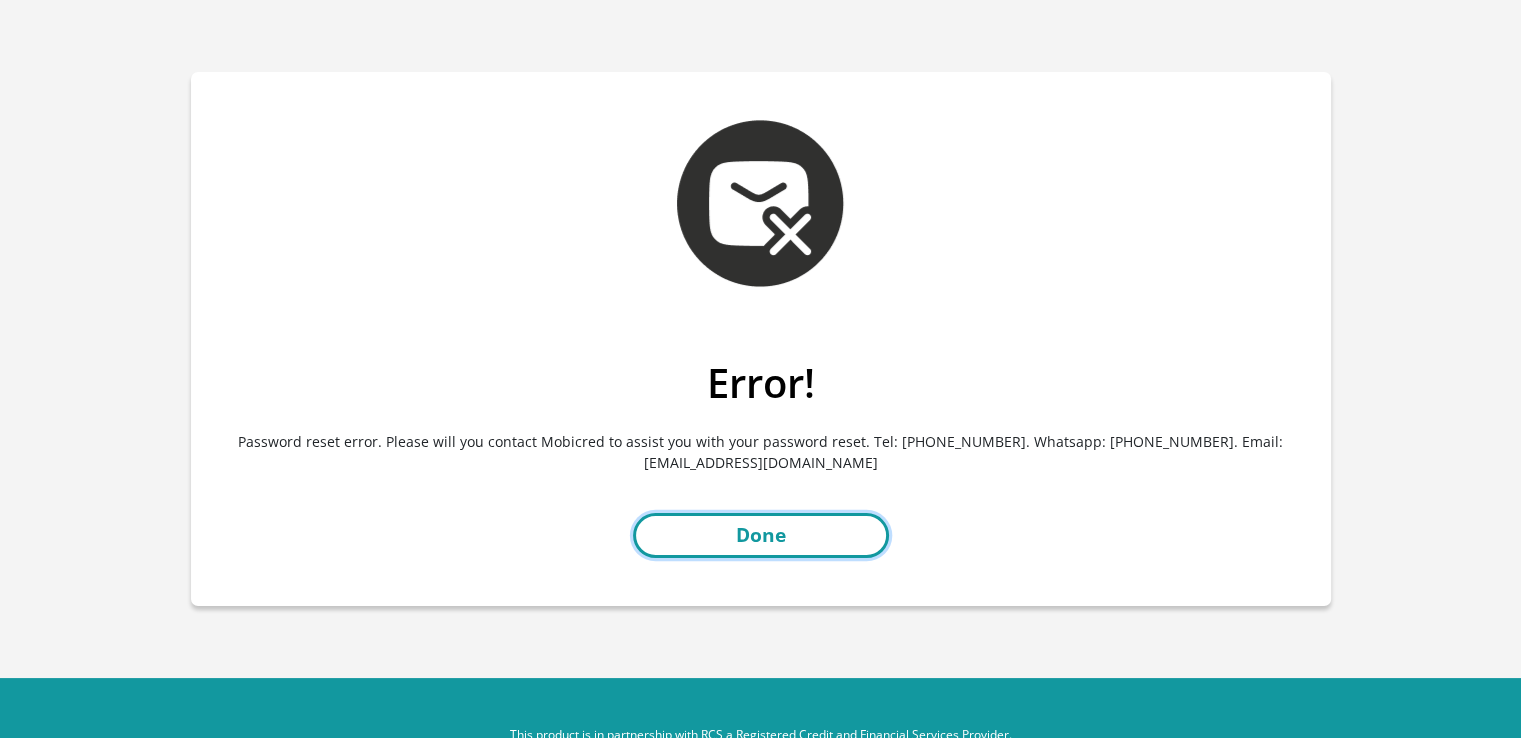 click on "Done" at bounding box center (761, 535) 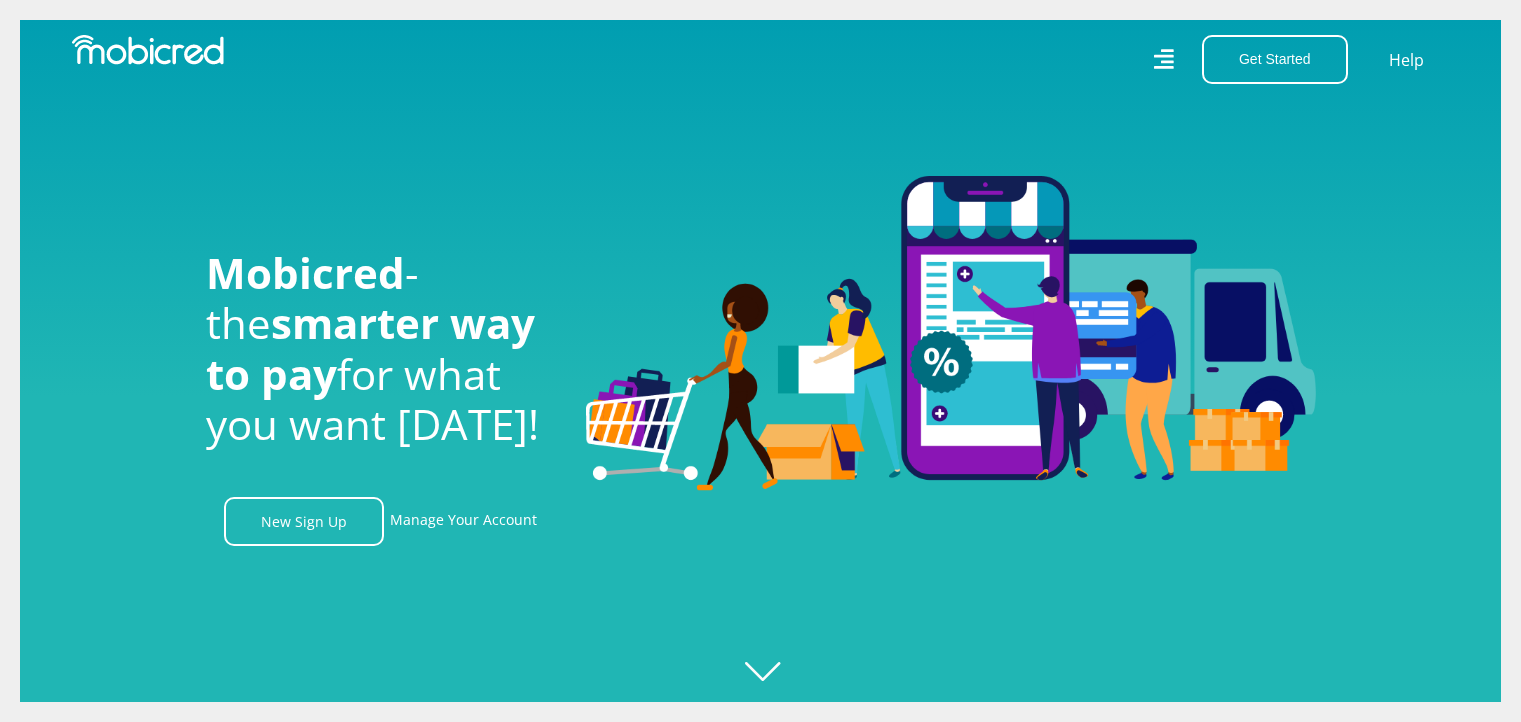 scroll, scrollTop: 0, scrollLeft: 0, axis: both 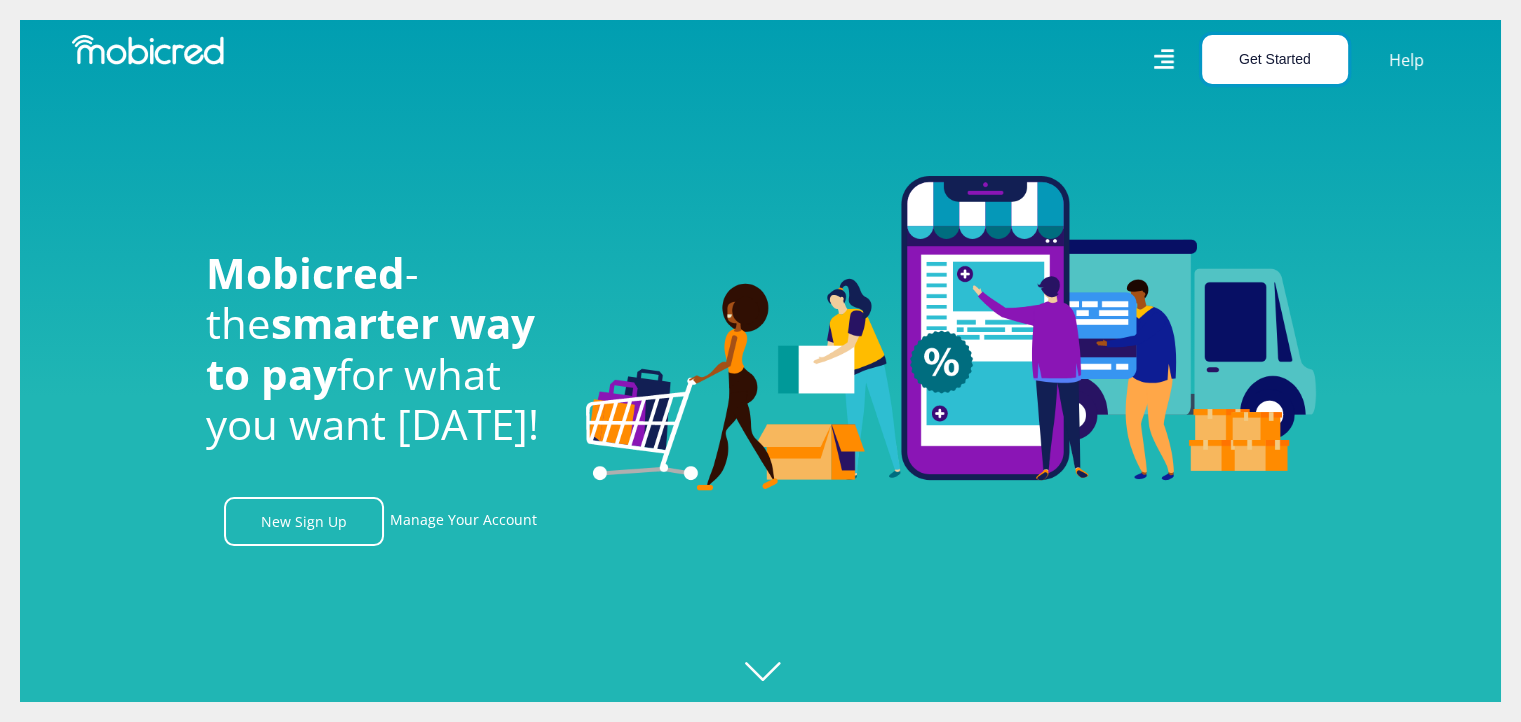 click on "Get Started" at bounding box center (1275, 59) 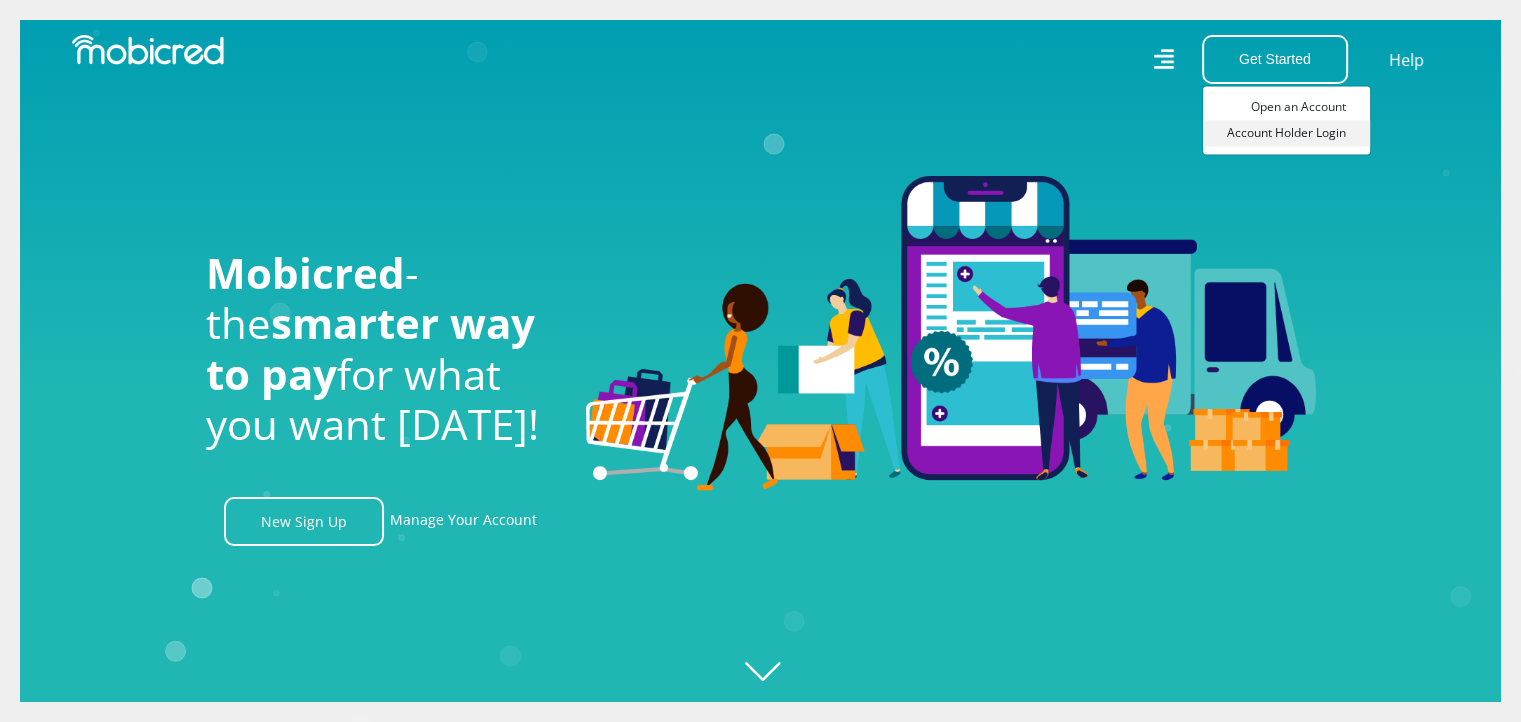 click on "Account Holder Login" at bounding box center [1286, 133] 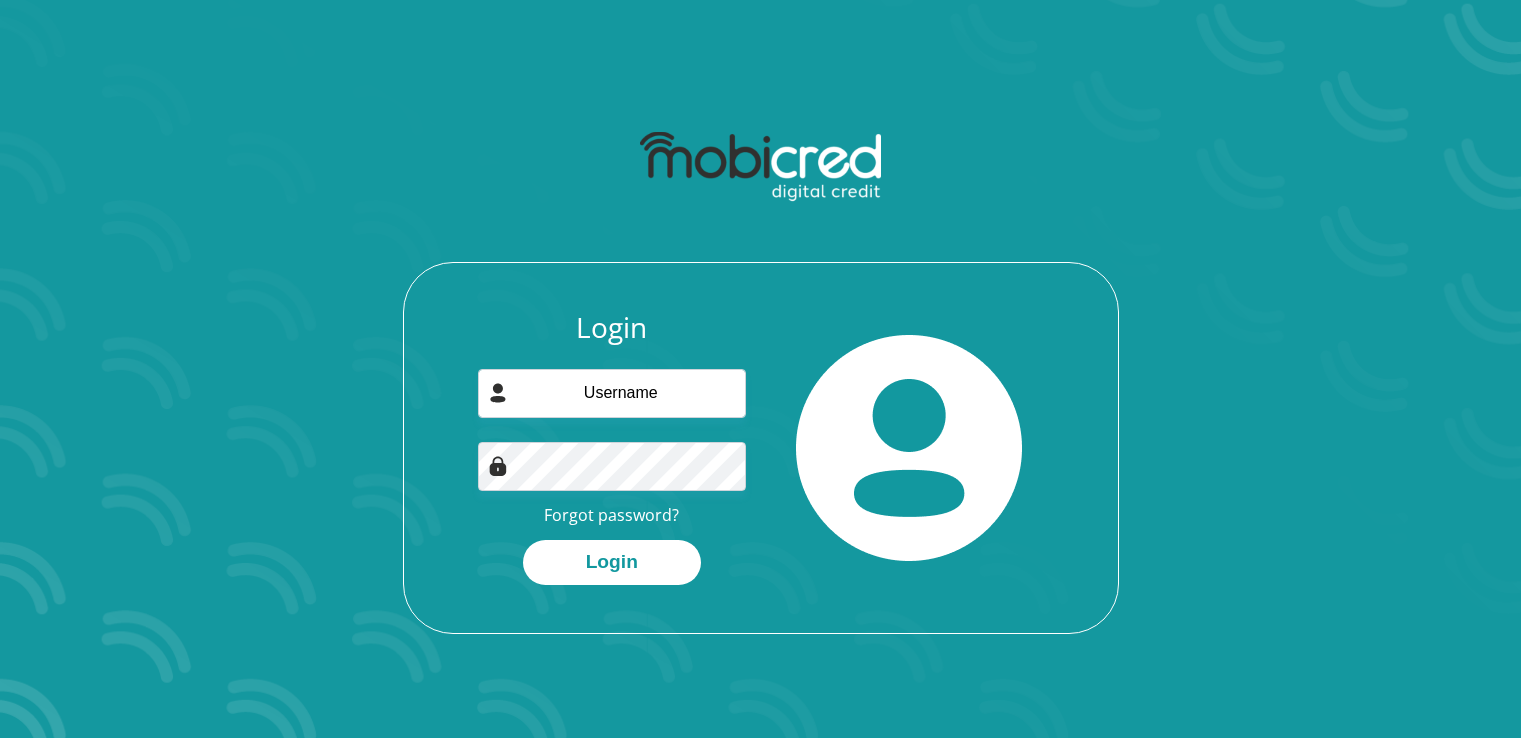 scroll, scrollTop: 0, scrollLeft: 0, axis: both 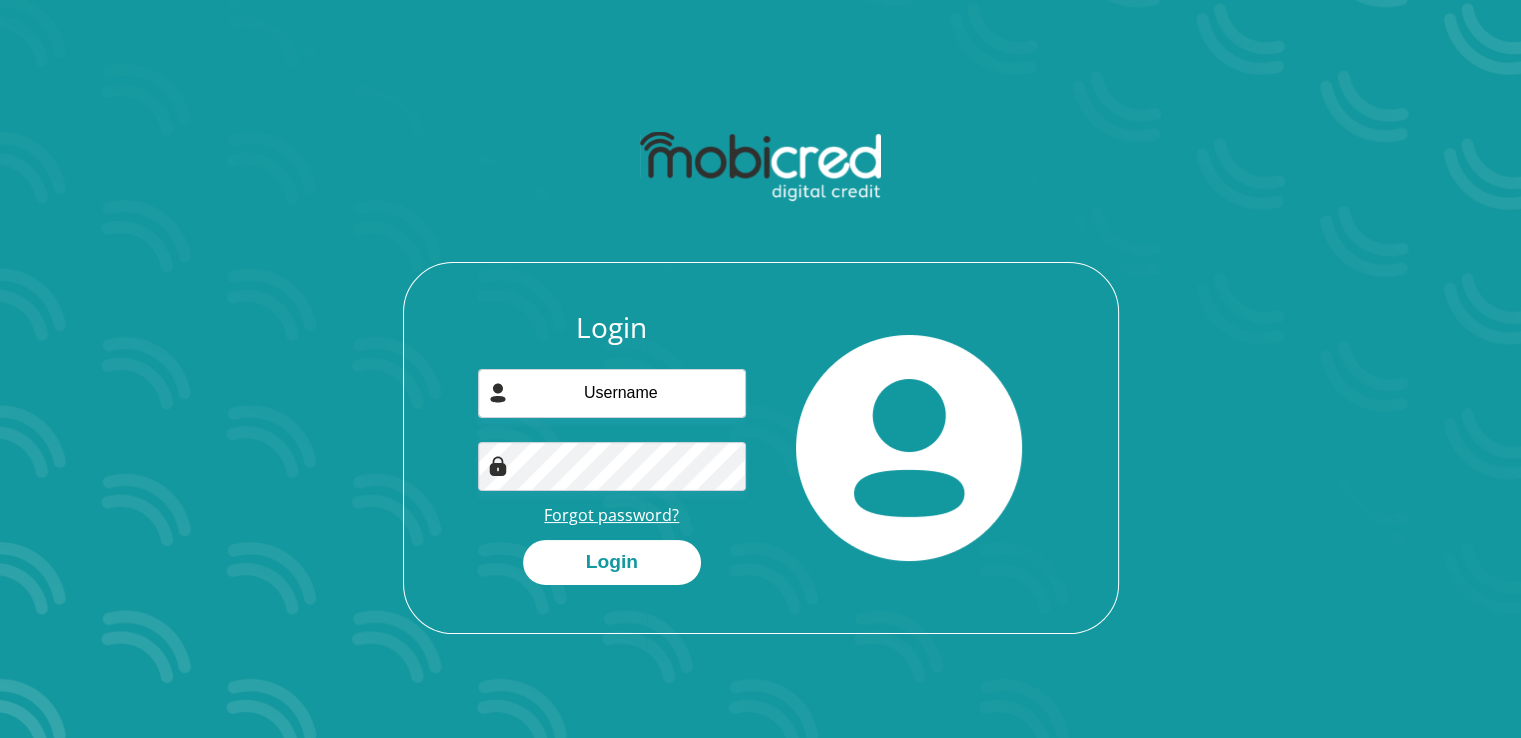 click on "Forgot password?" at bounding box center (611, 515) 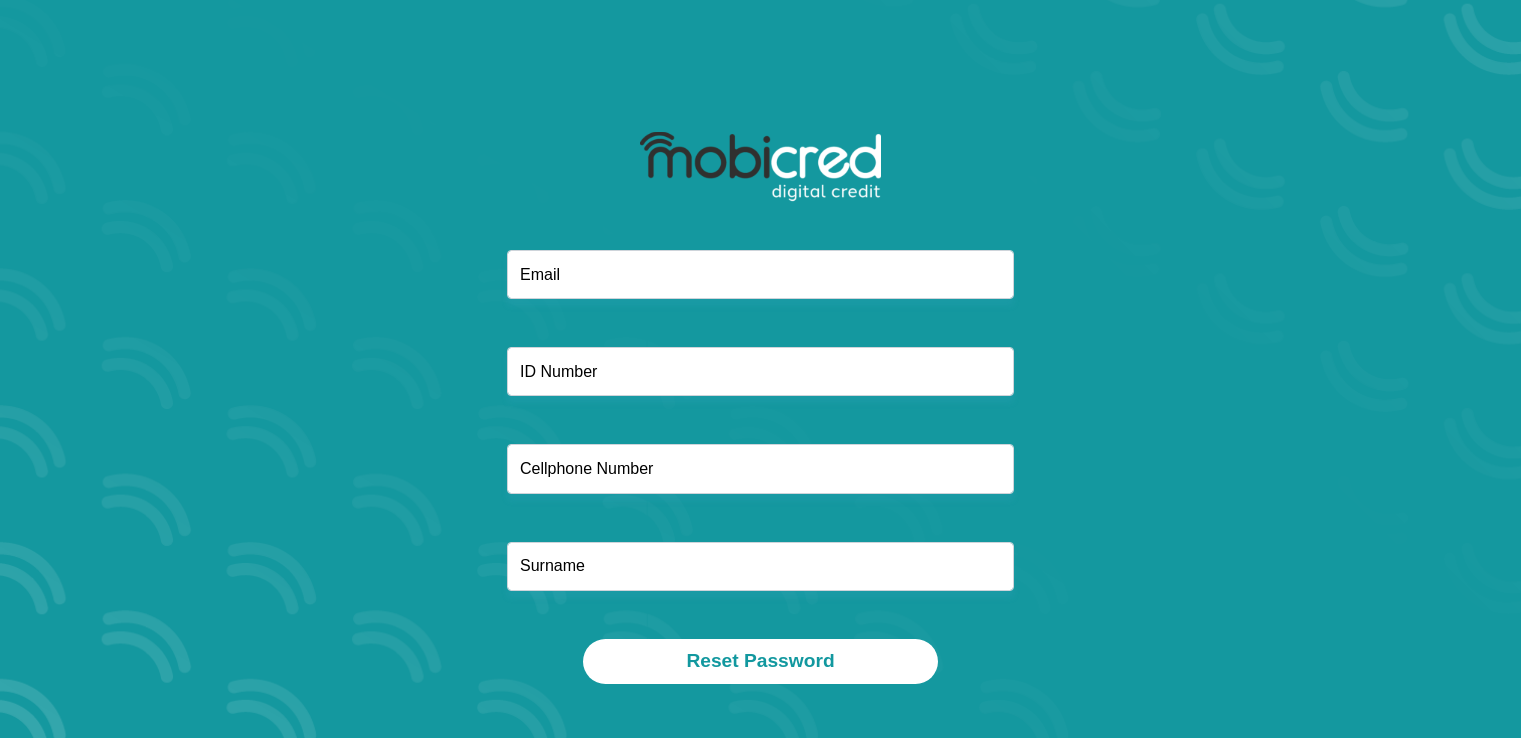 scroll, scrollTop: 0, scrollLeft: 0, axis: both 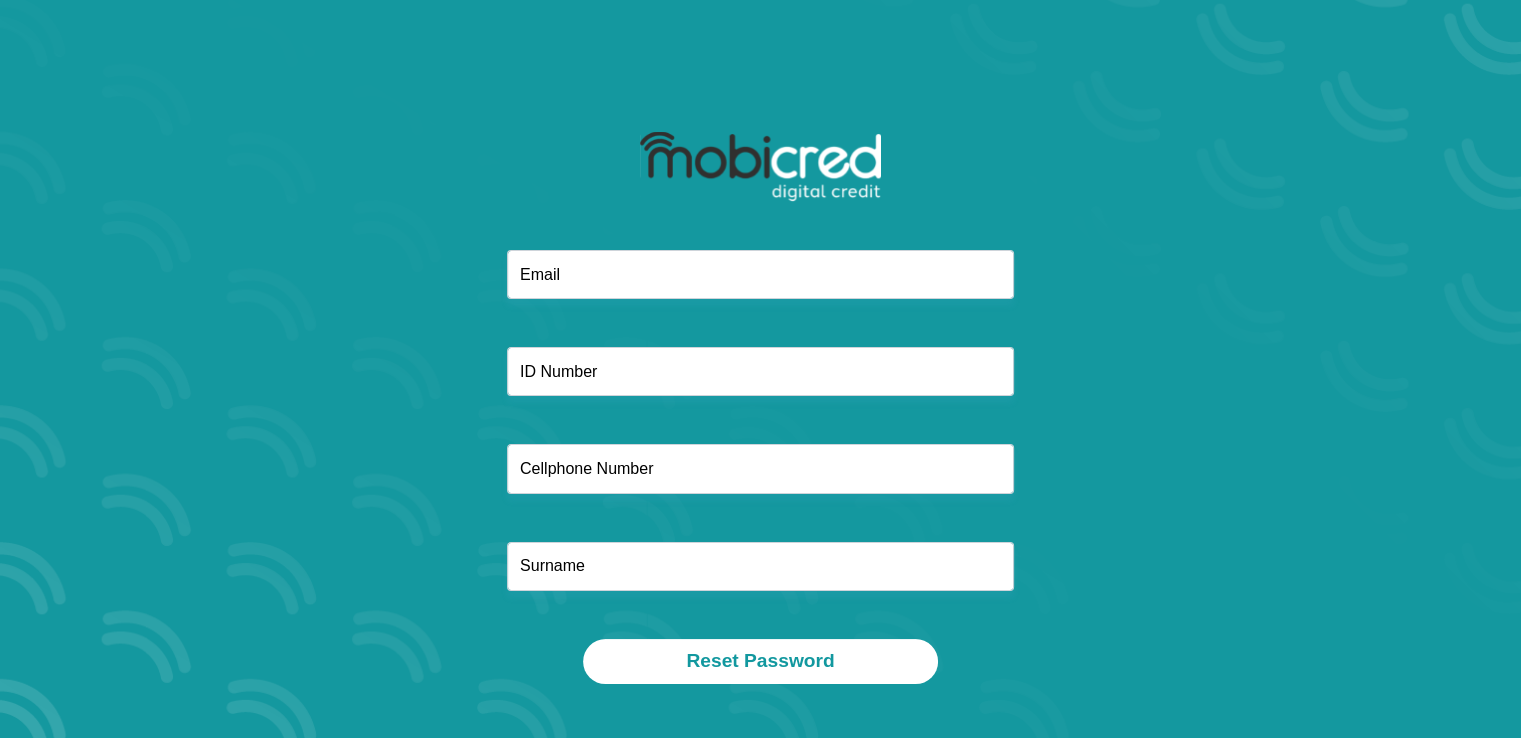 click on "Reset Password" at bounding box center [761, 402] 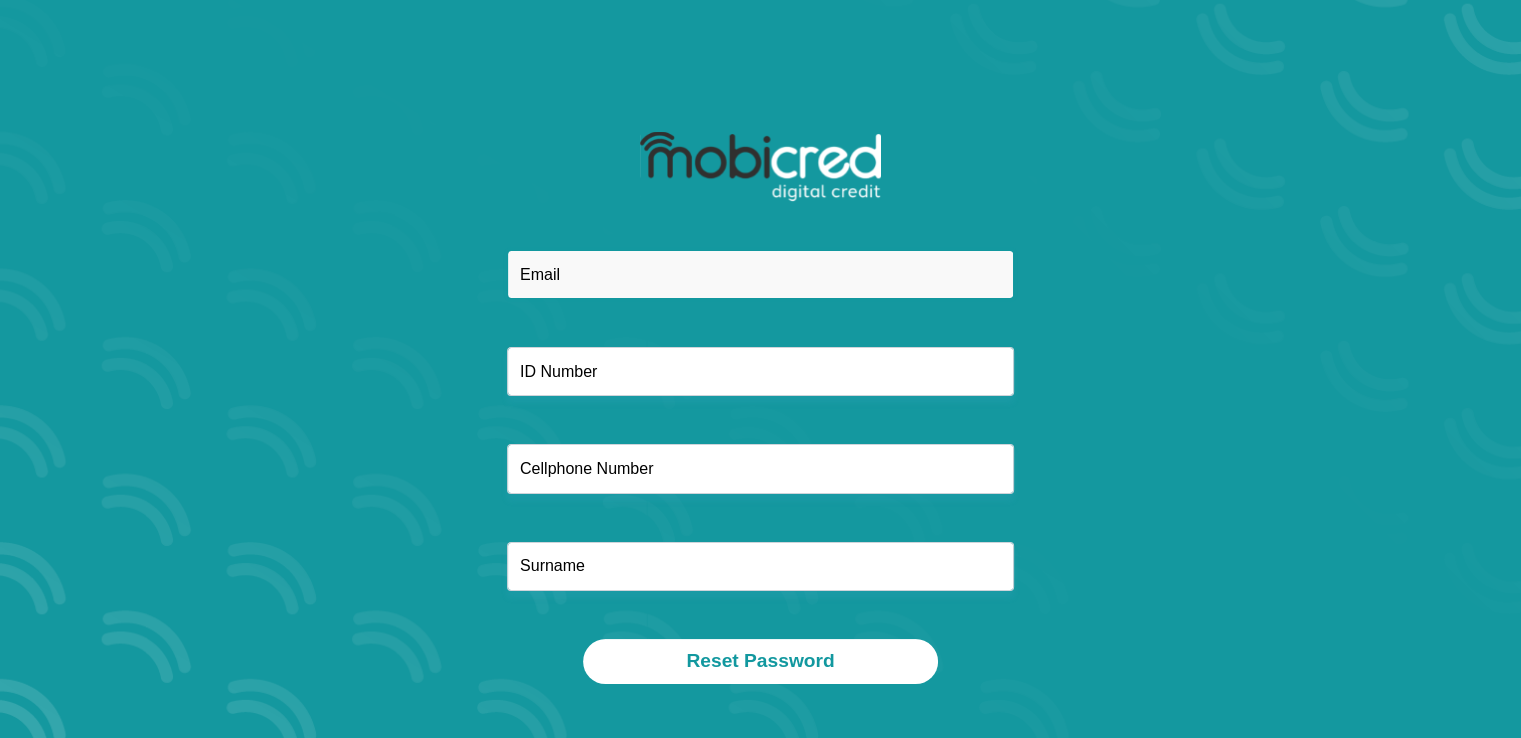 click at bounding box center [760, 274] 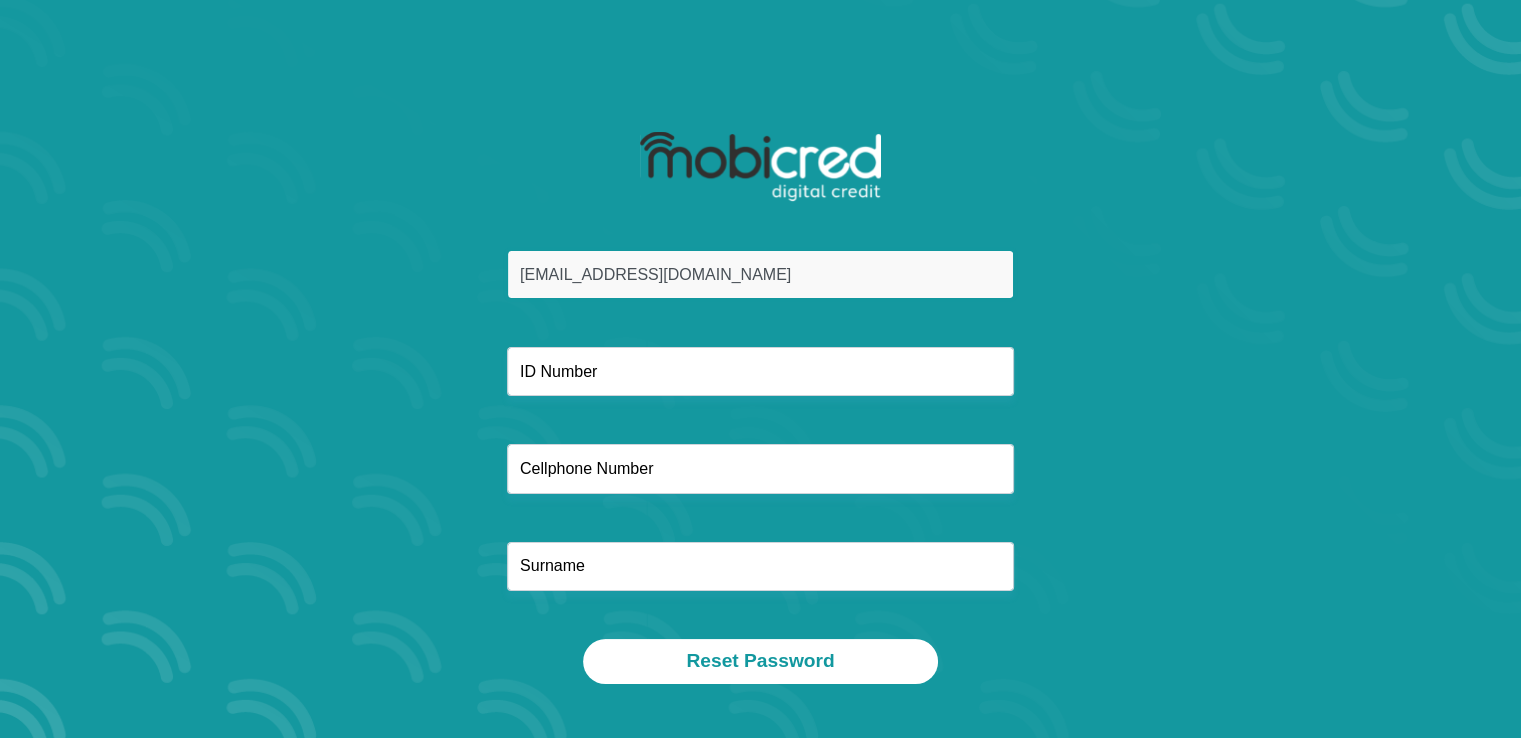 type on "0739675928" 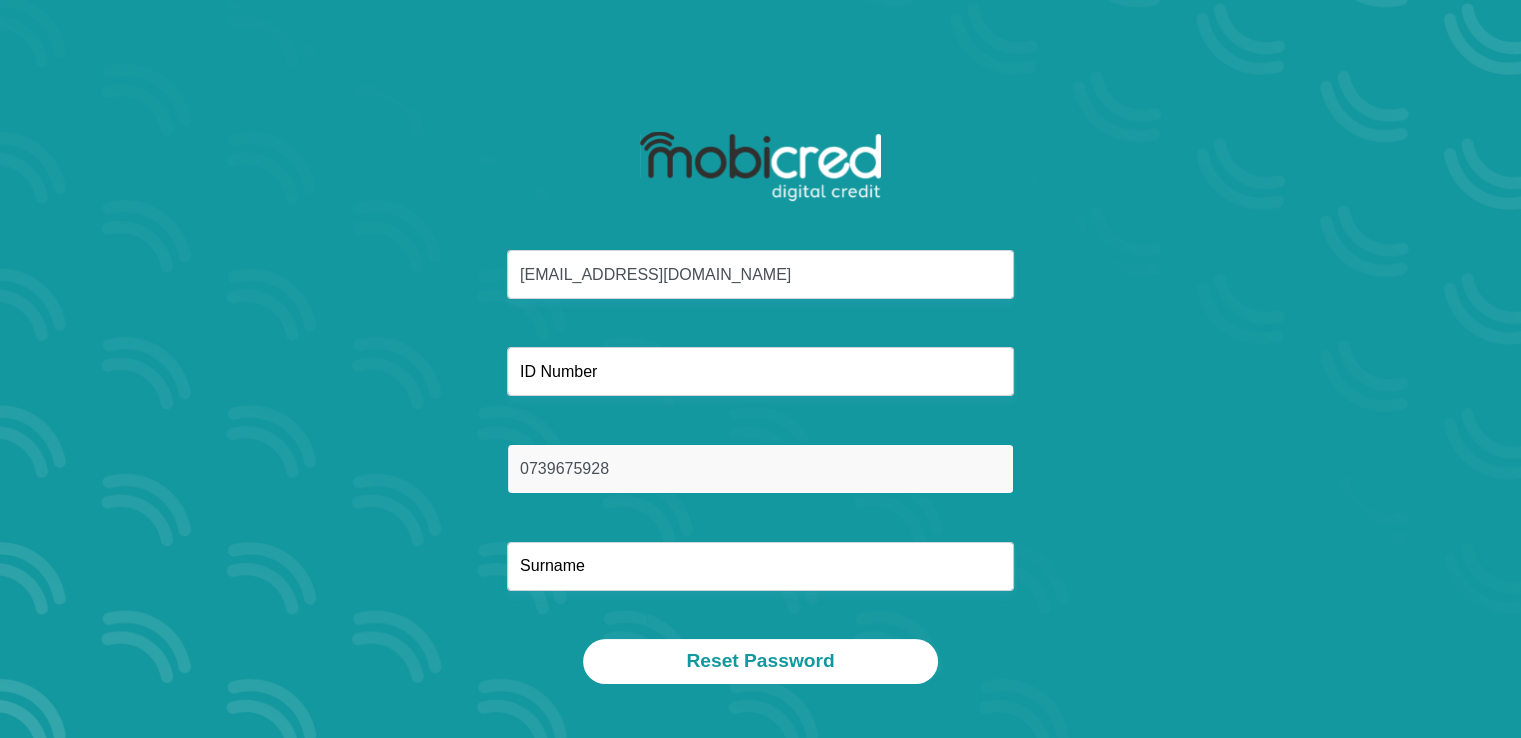 type on "Kafaar" 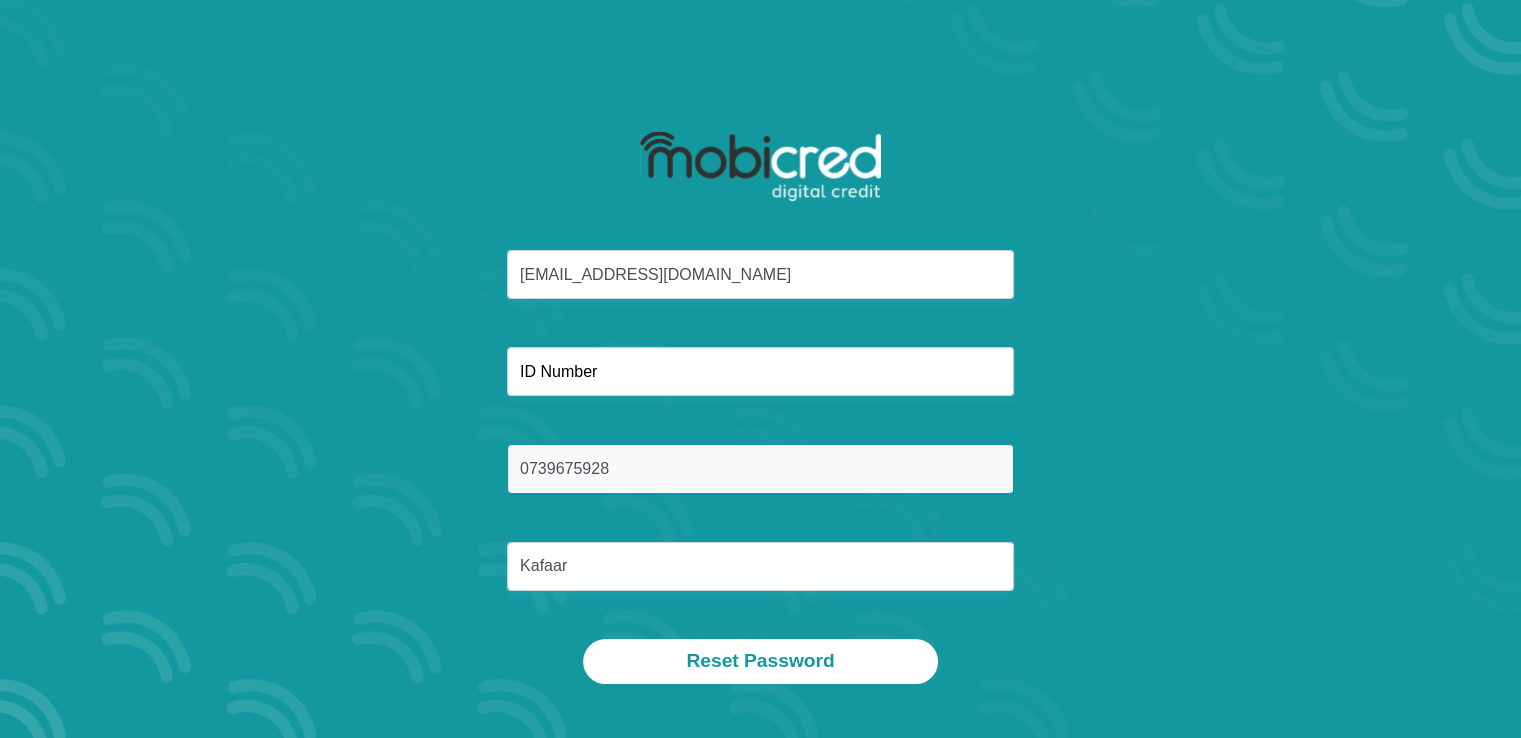 drag, startPoint x: 485, startPoint y: 405, endPoint x: 371, endPoint y: 376, distance: 117.630775 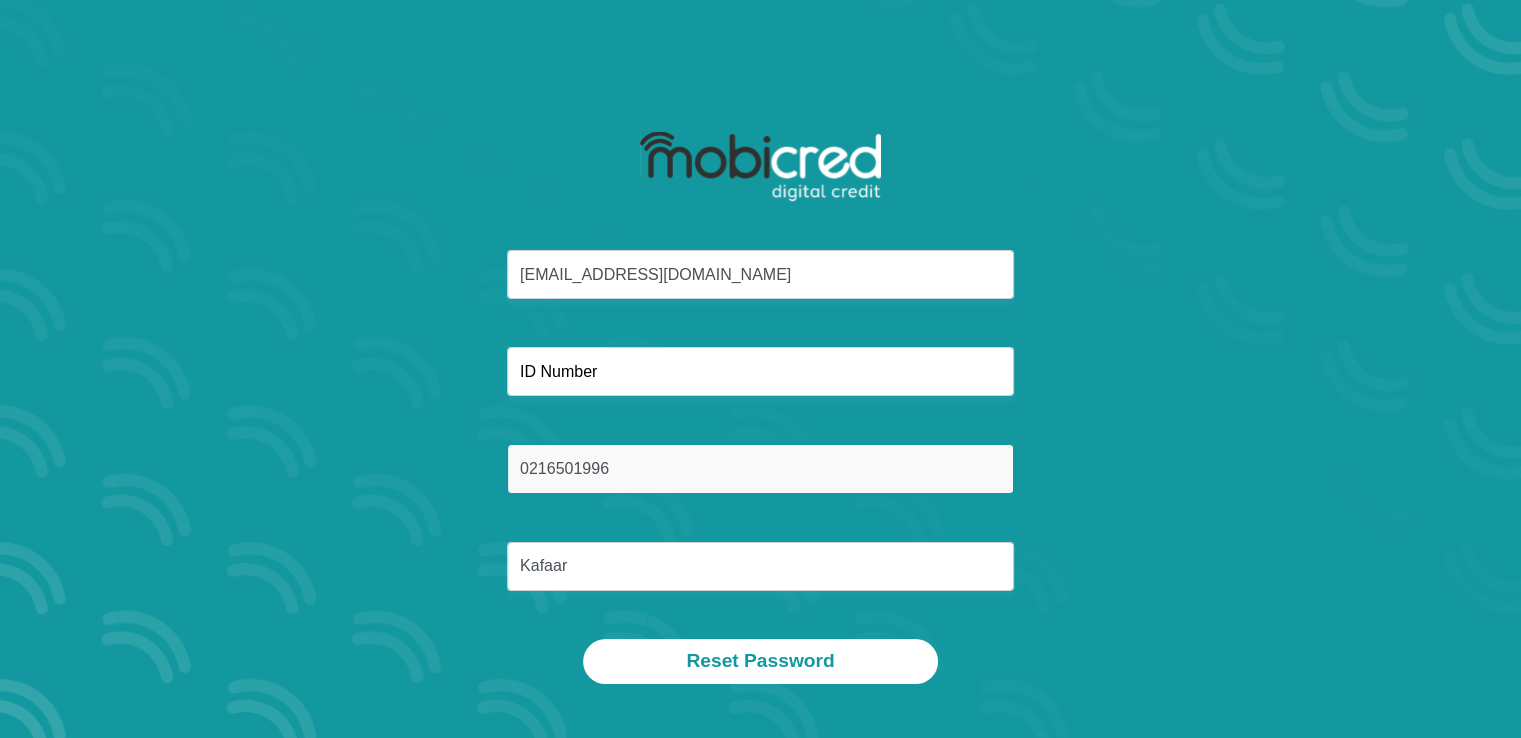 type on "0216501996" 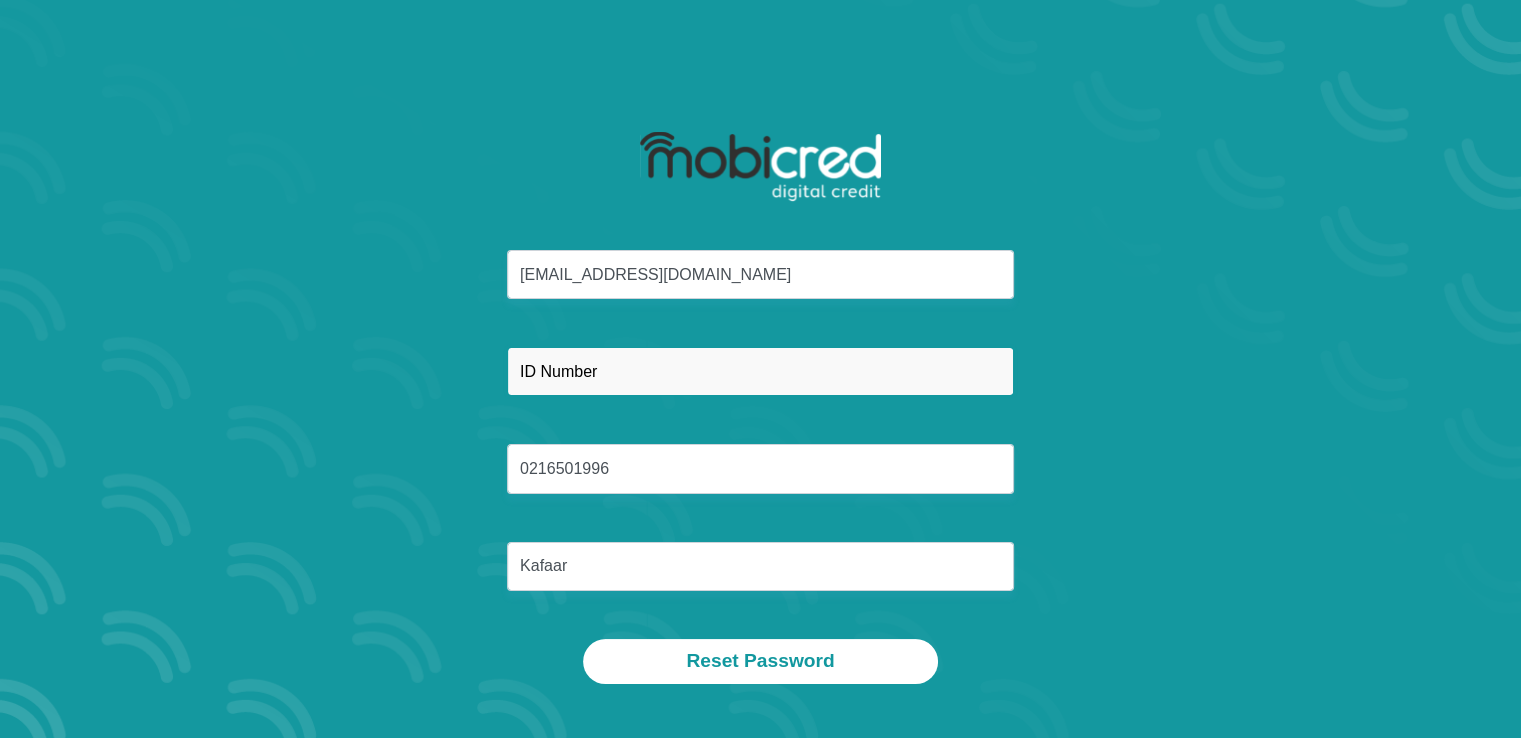 click at bounding box center (760, 371) 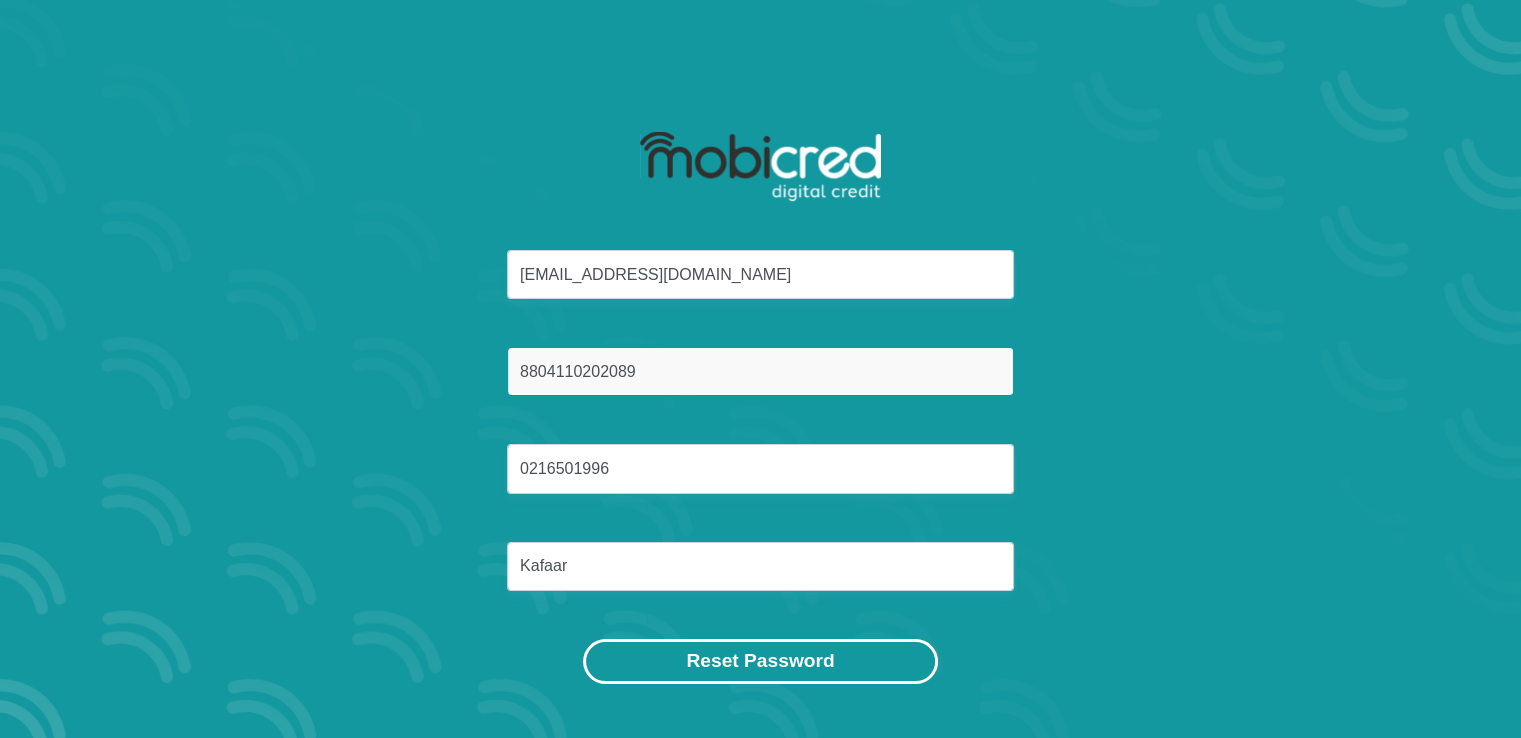 type on "8804110202089" 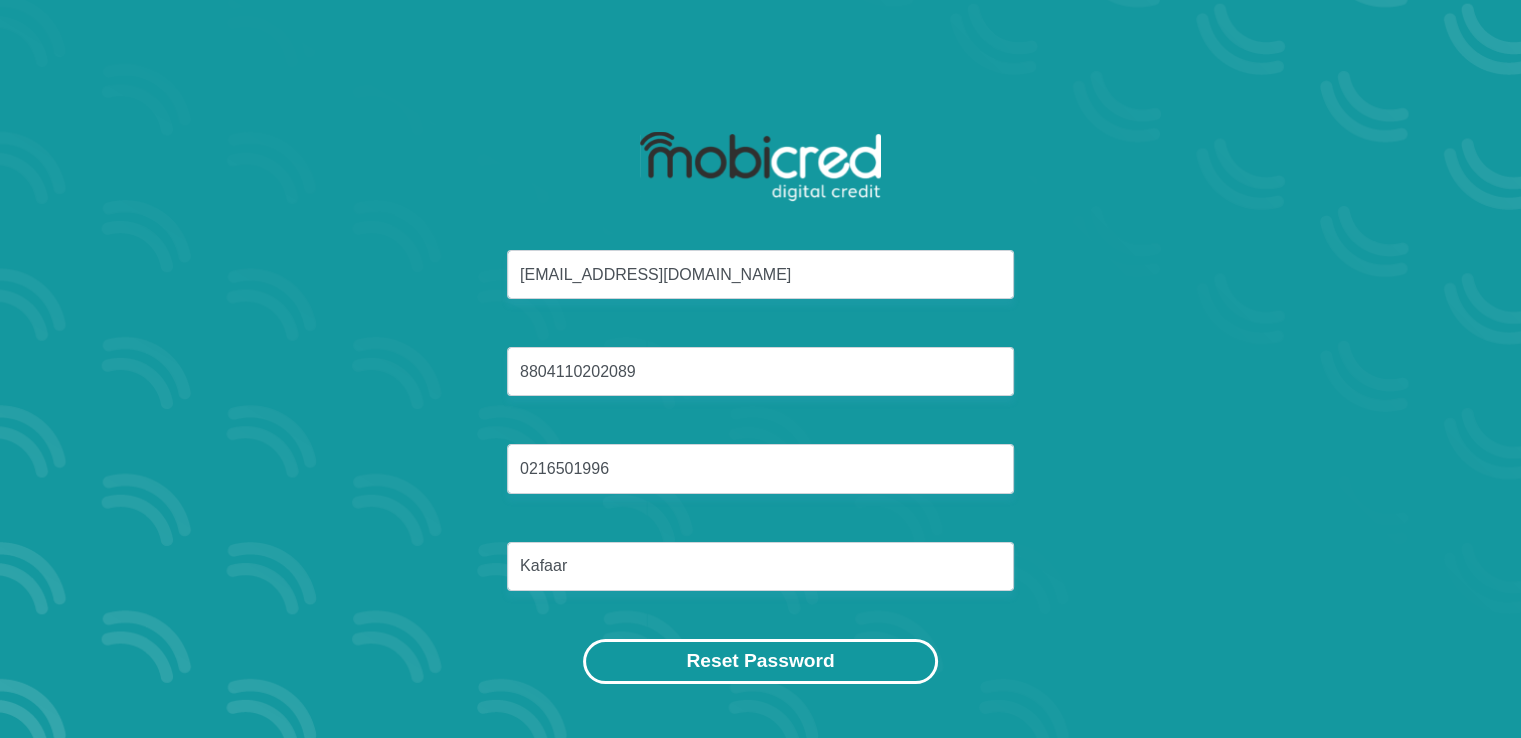 click on "Reset Password" at bounding box center [760, 661] 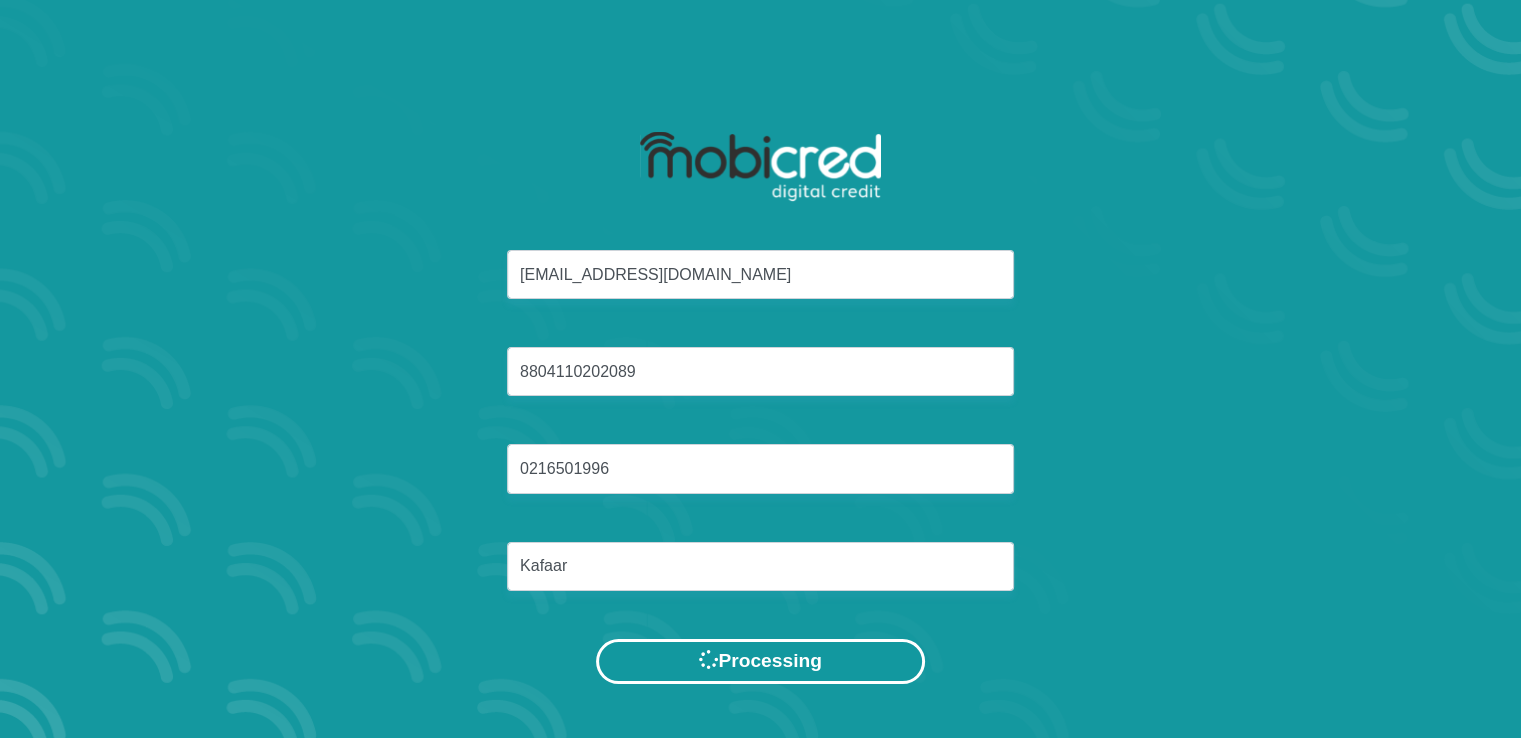 scroll, scrollTop: 0, scrollLeft: 0, axis: both 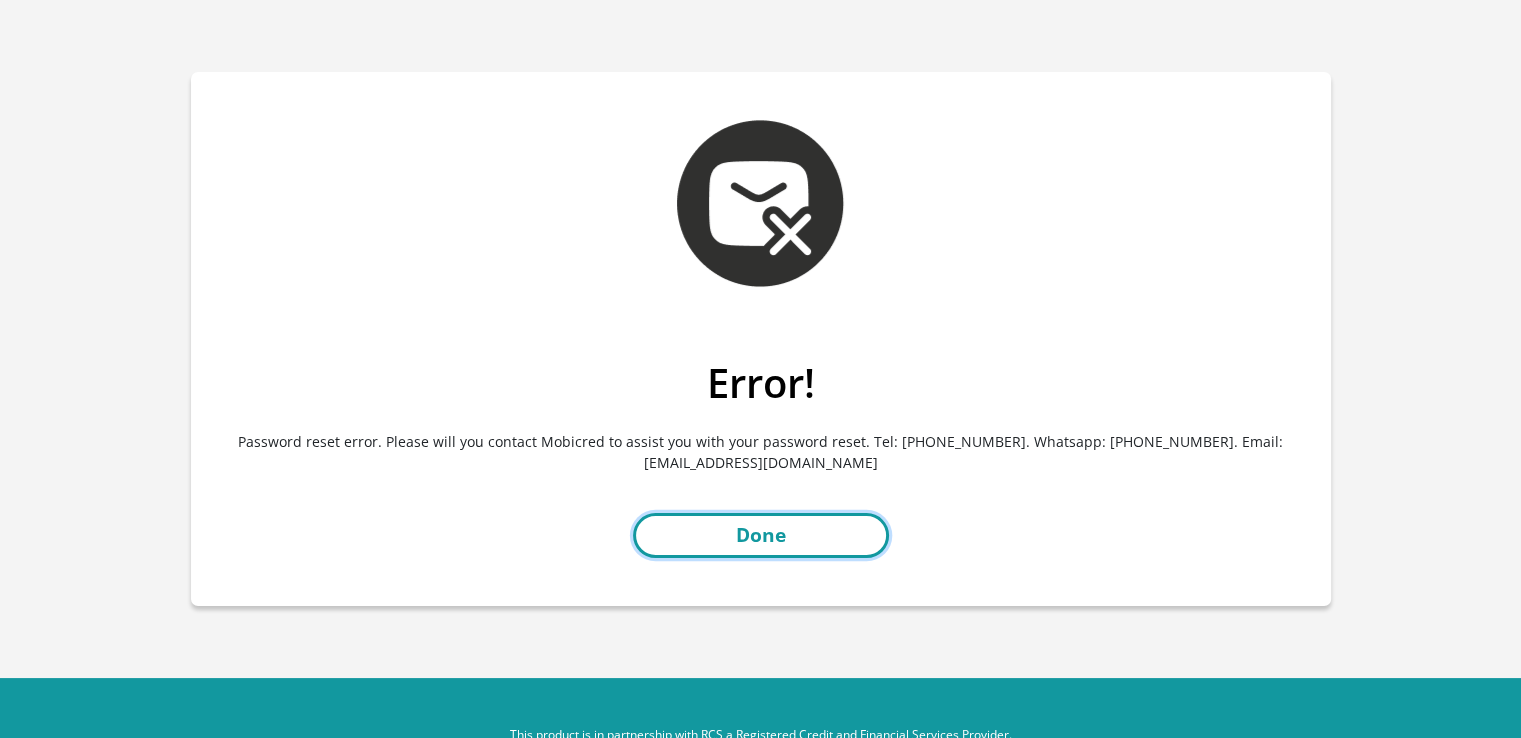 click on "Done" at bounding box center (761, 535) 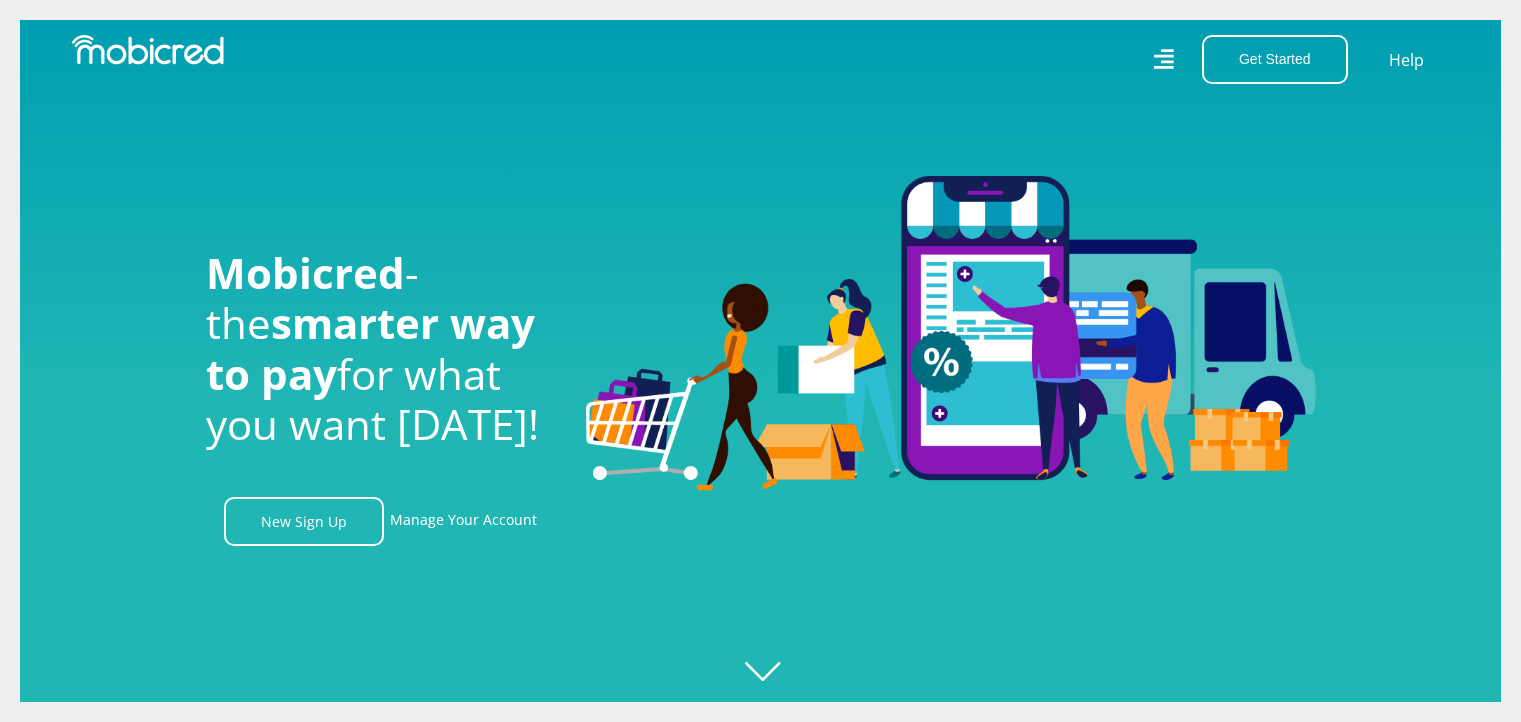 scroll, scrollTop: 0, scrollLeft: 0, axis: both 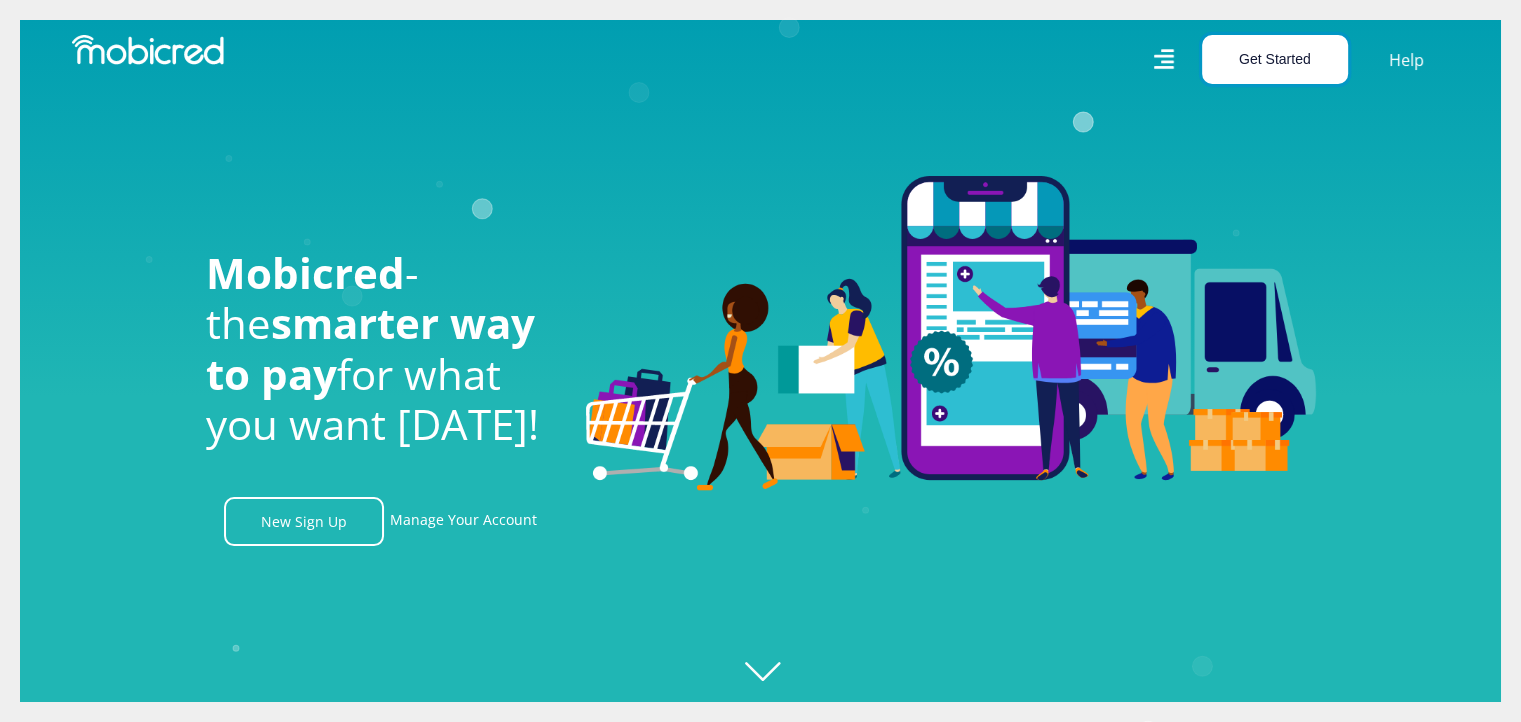 click on "Get Started" at bounding box center [1275, 59] 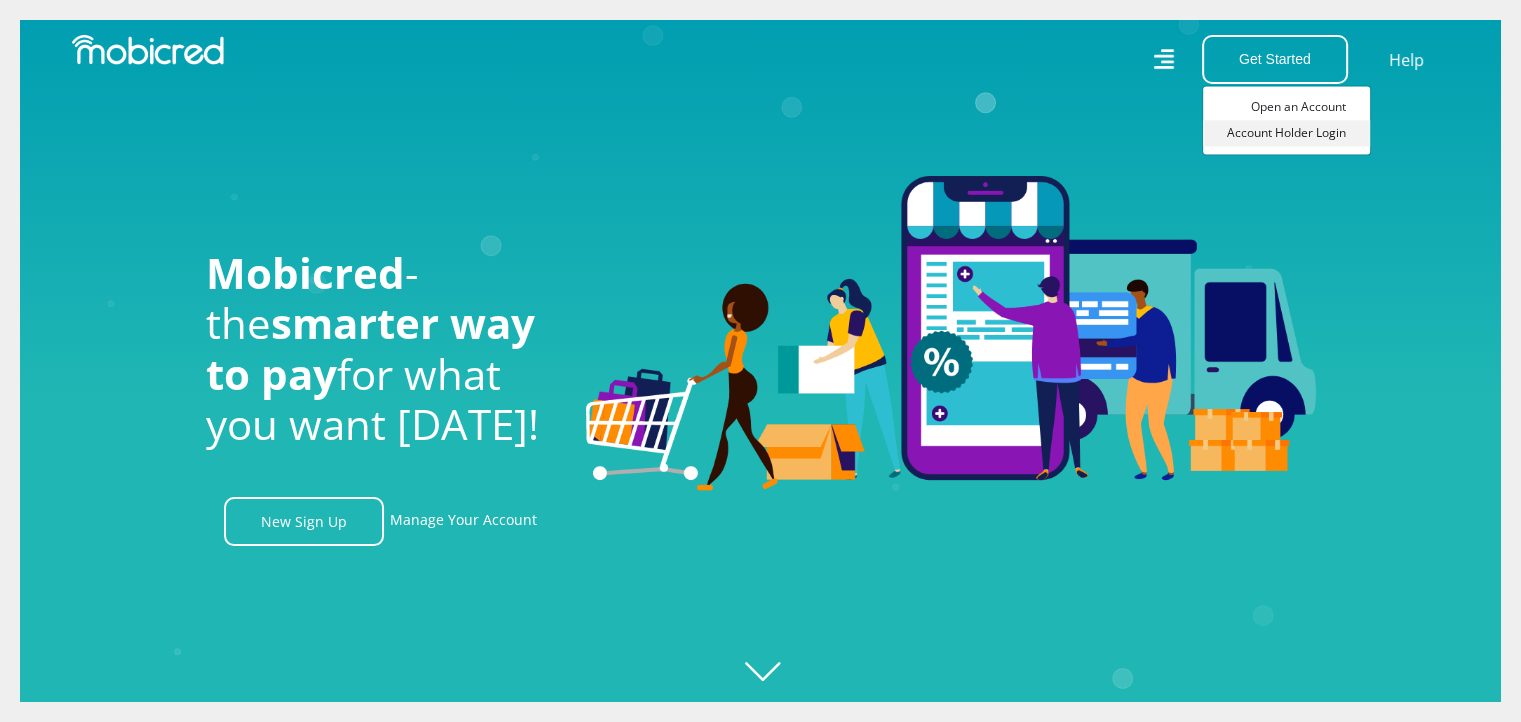 click on "Account Holder Login" at bounding box center [1286, 133] 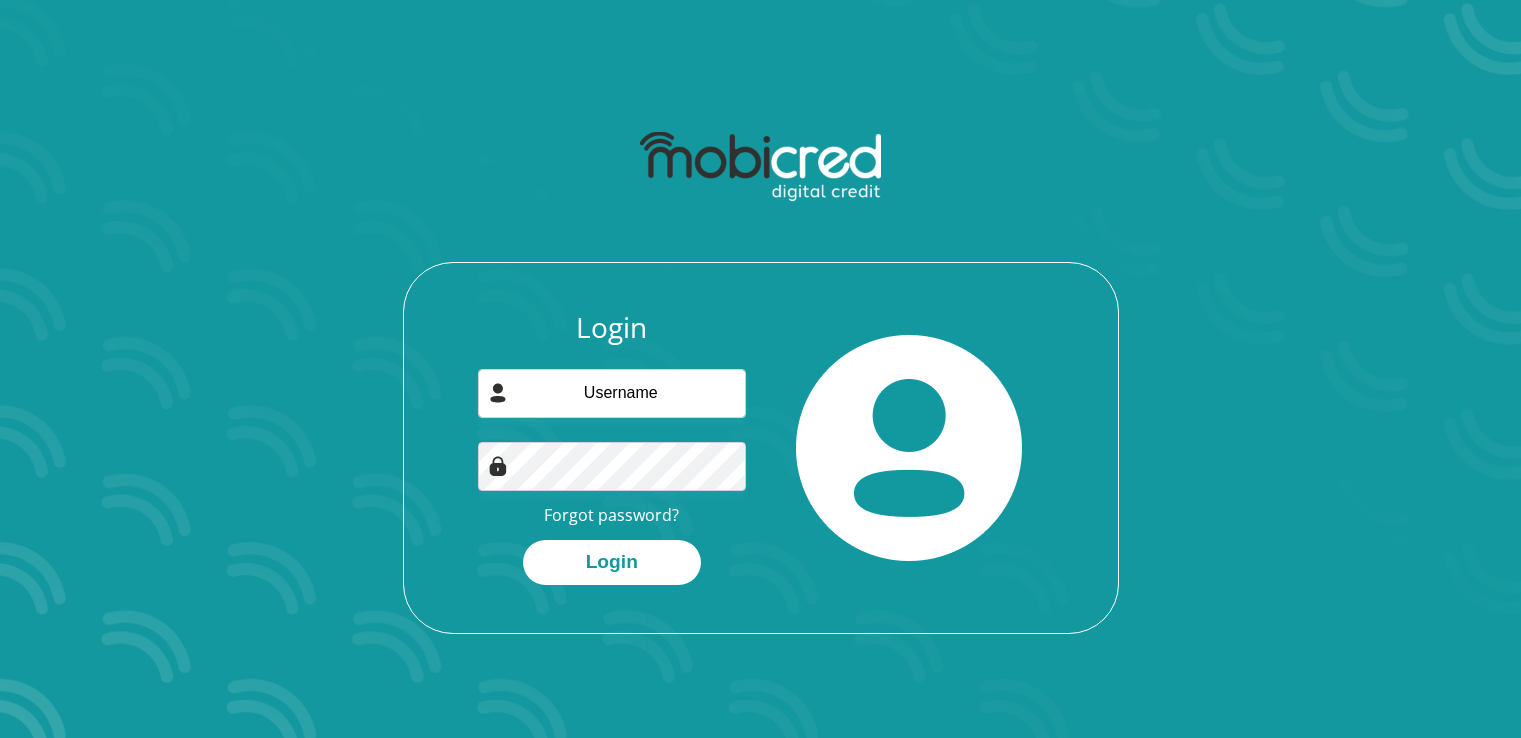 scroll, scrollTop: 0, scrollLeft: 0, axis: both 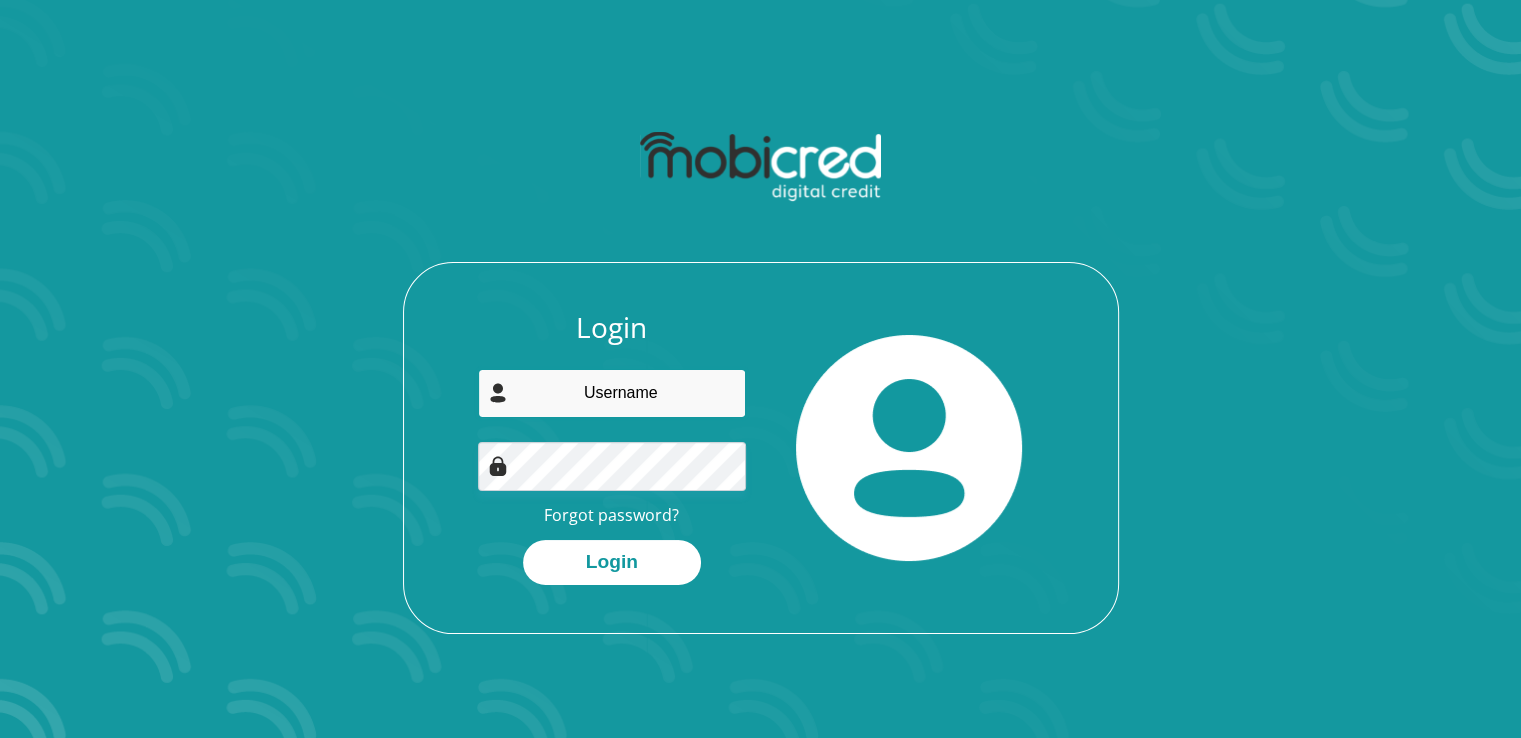 click at bounding box center [612, 393] 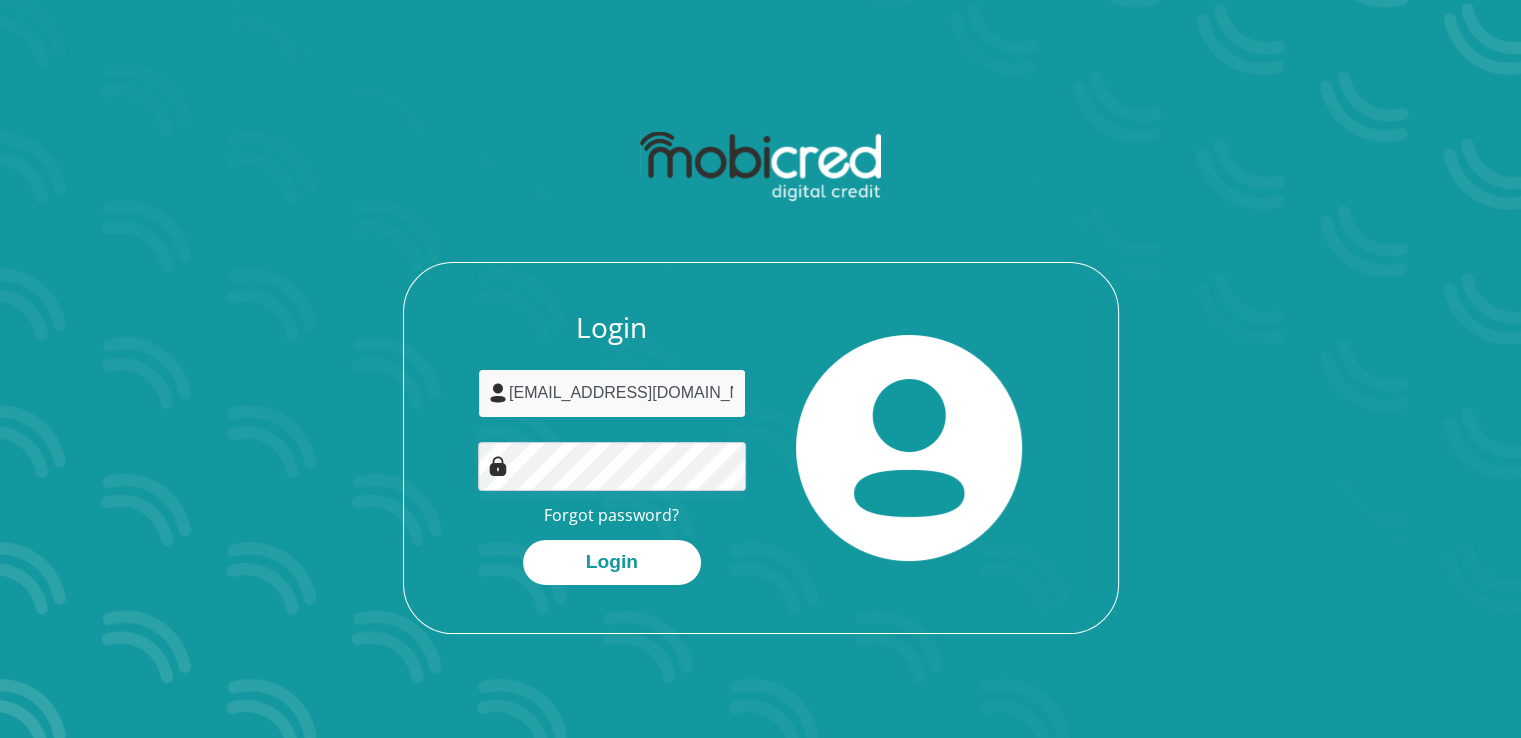 type on "faeeda.kafaar1104@gmail.com" 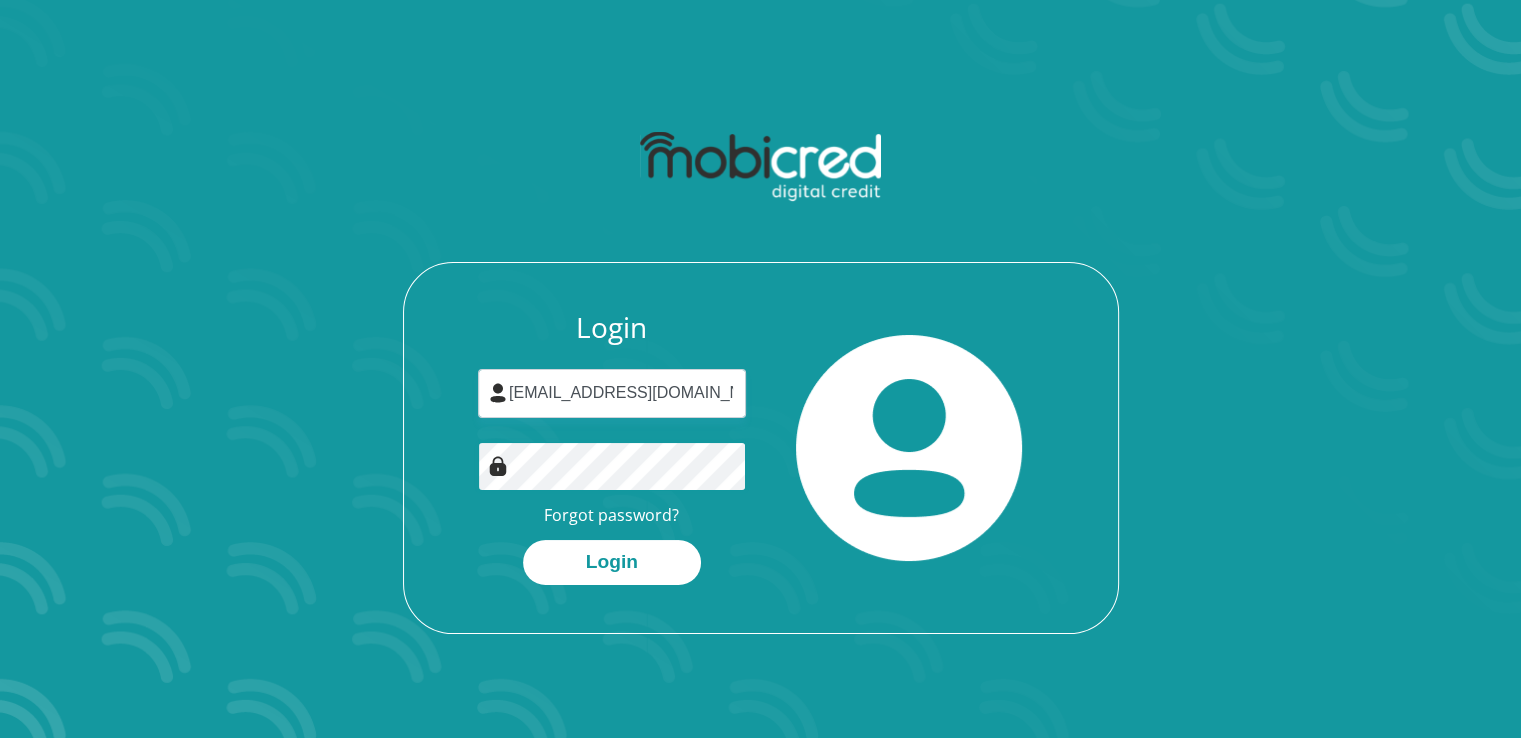 click on "Login" at bounding box center (612, 562) 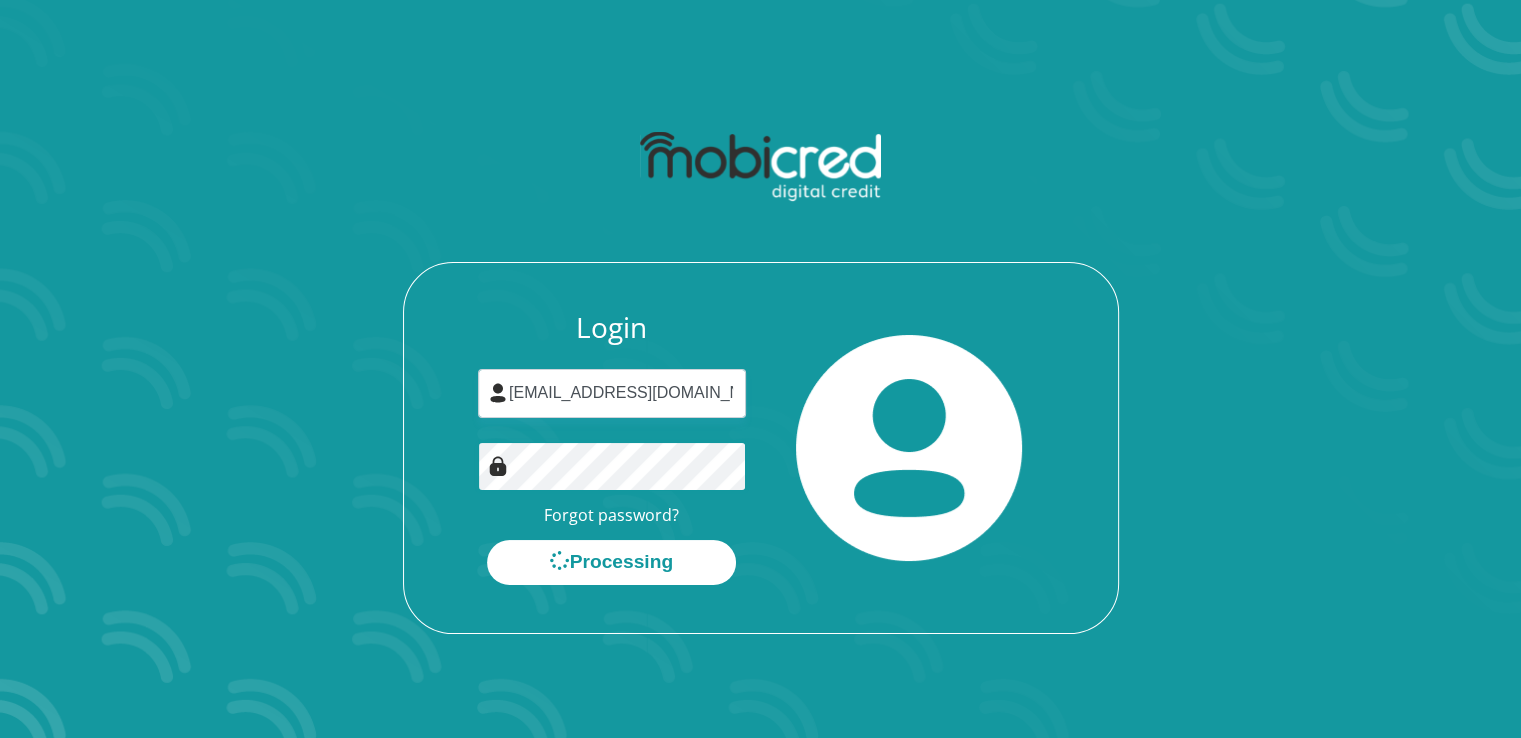 scroll, scrollTop: 0, scrollLeft: 0, axis: both 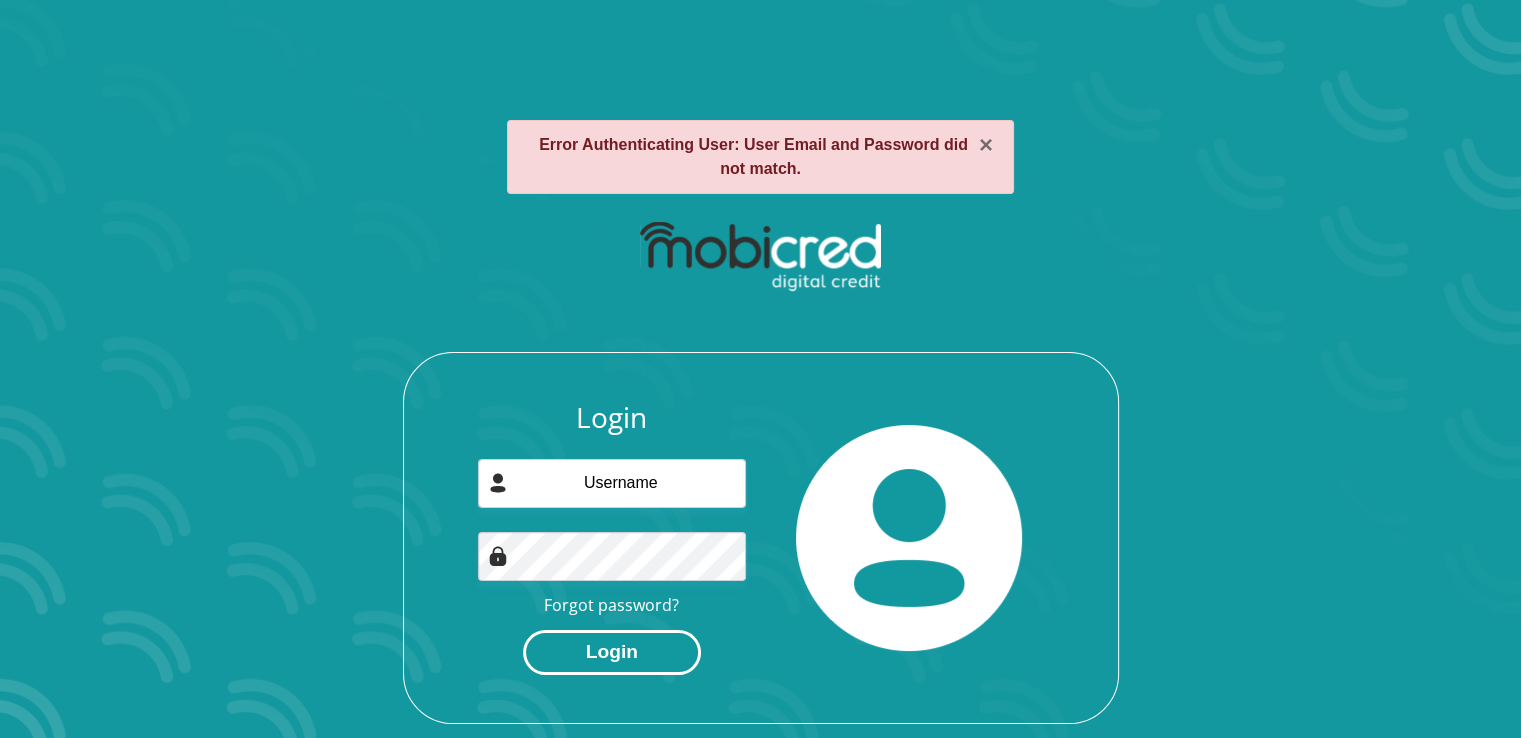 click on "Login" at bounding box center (612, 652) 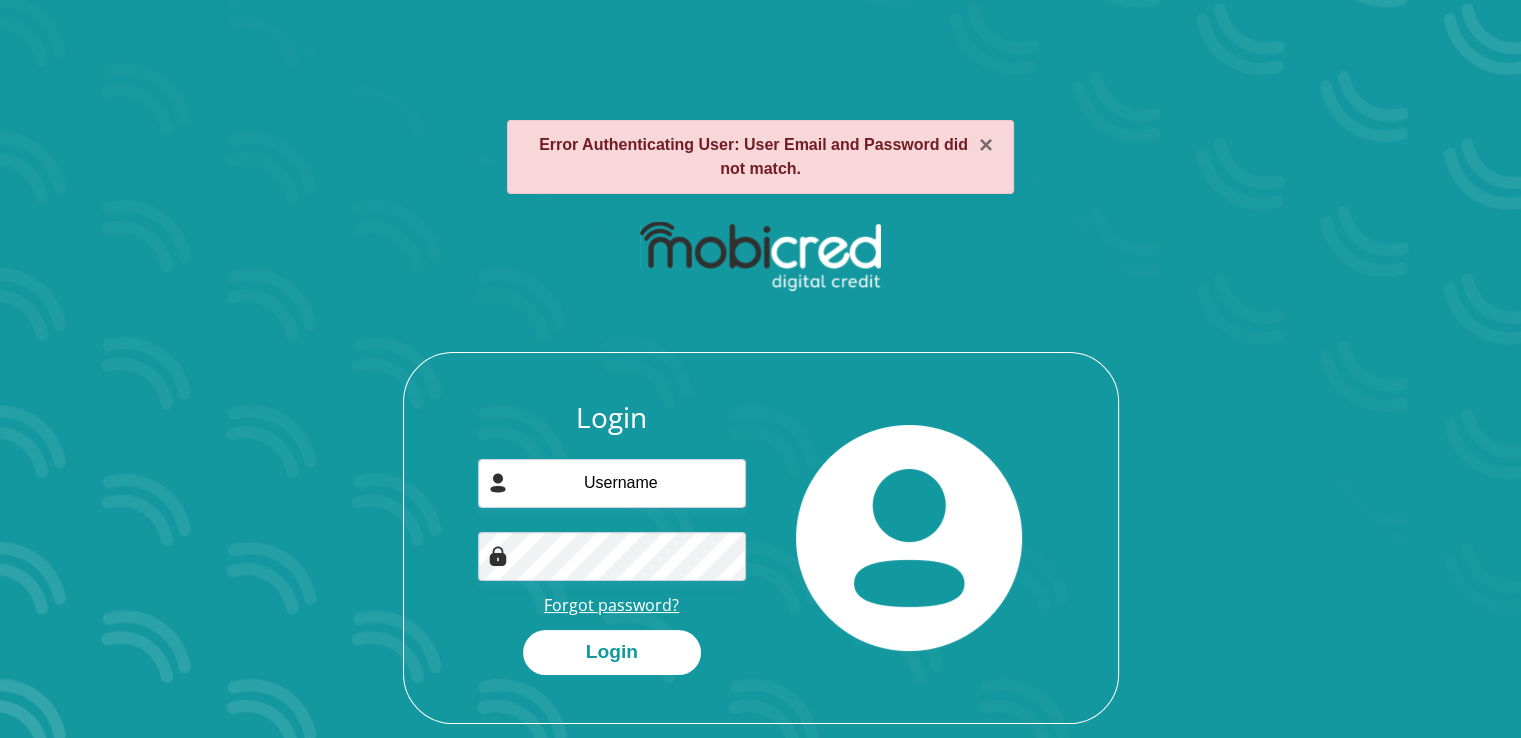click on "Forgot password?" at bounding box center (611, 605) 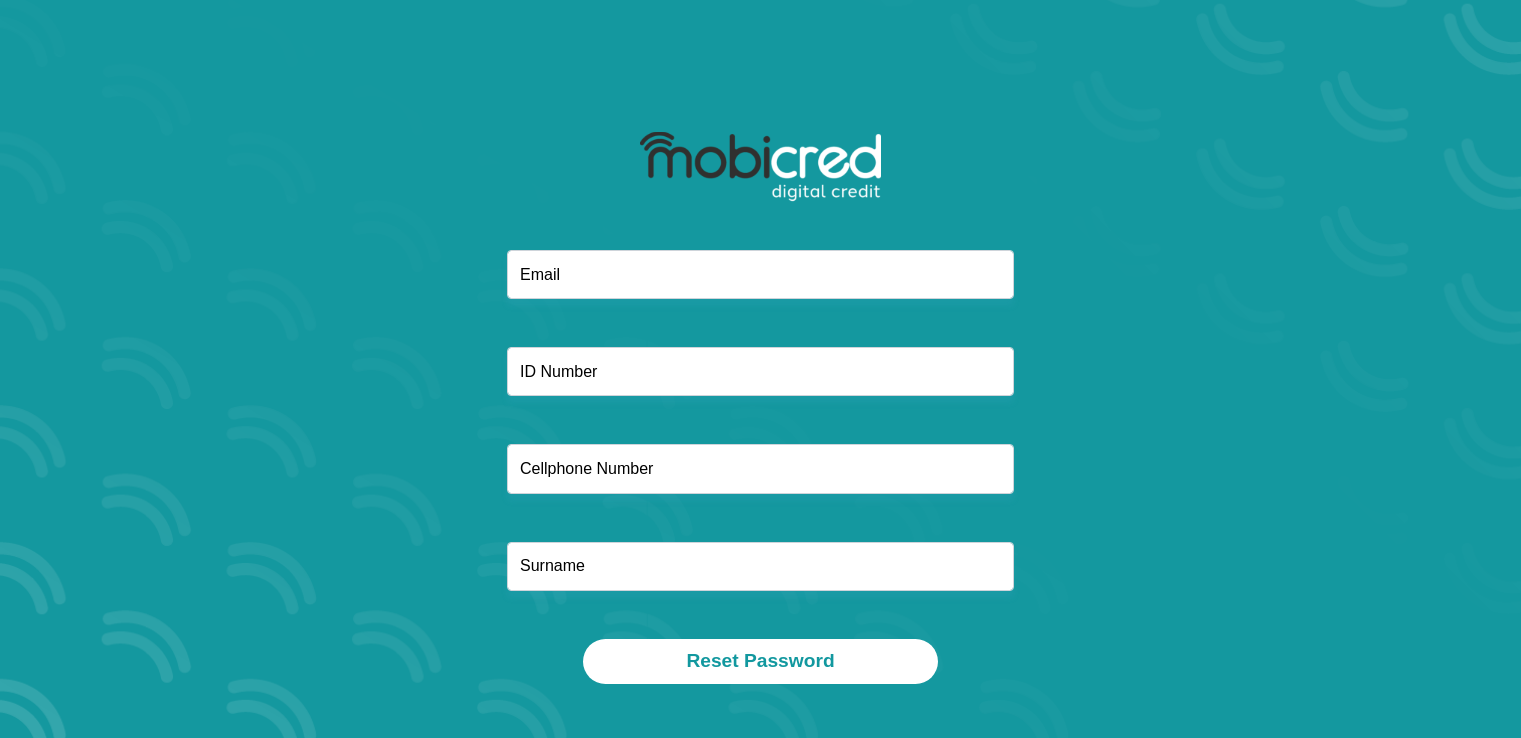 scroll, scrollTop: 0, scrollLeft: 0, axis: both 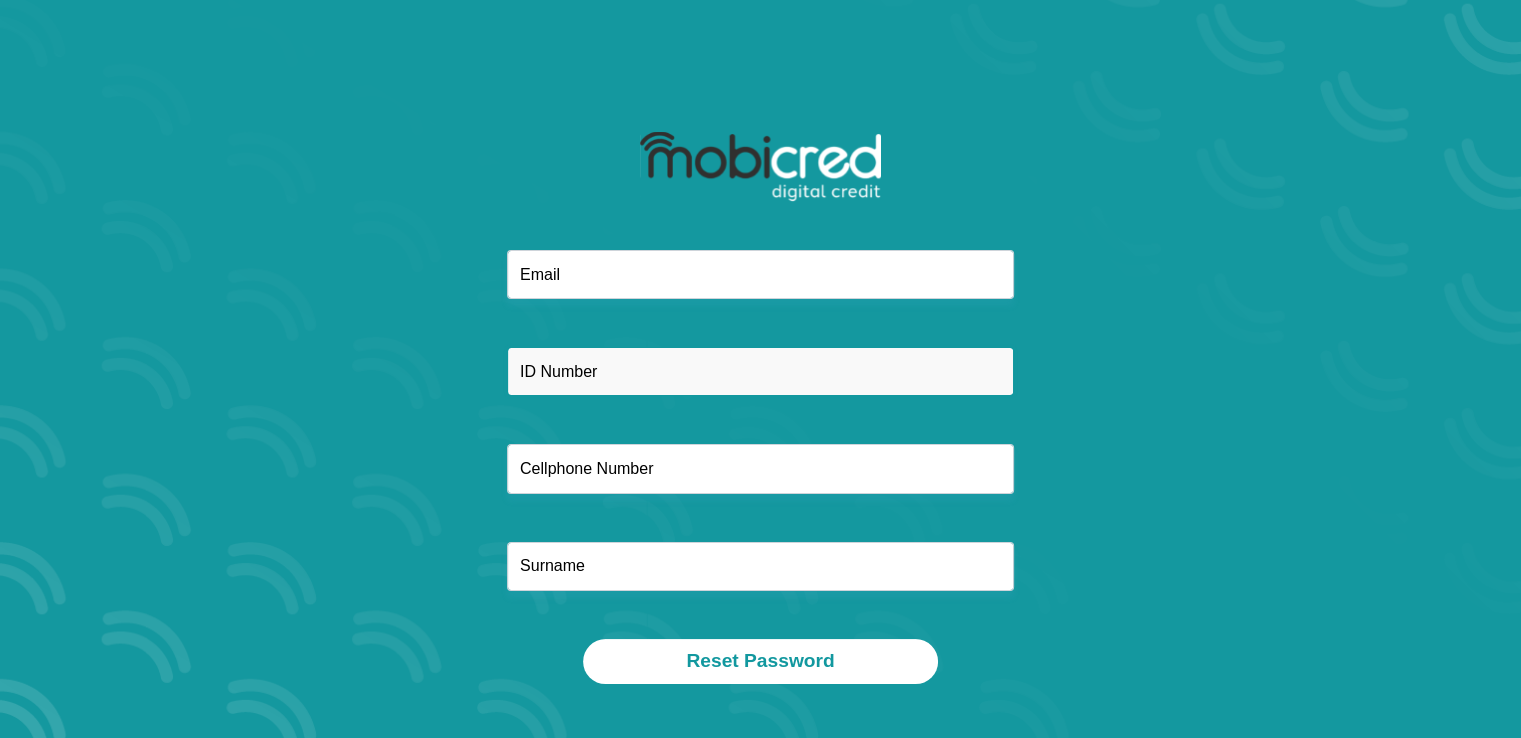 click at bounding box center [760, 371] 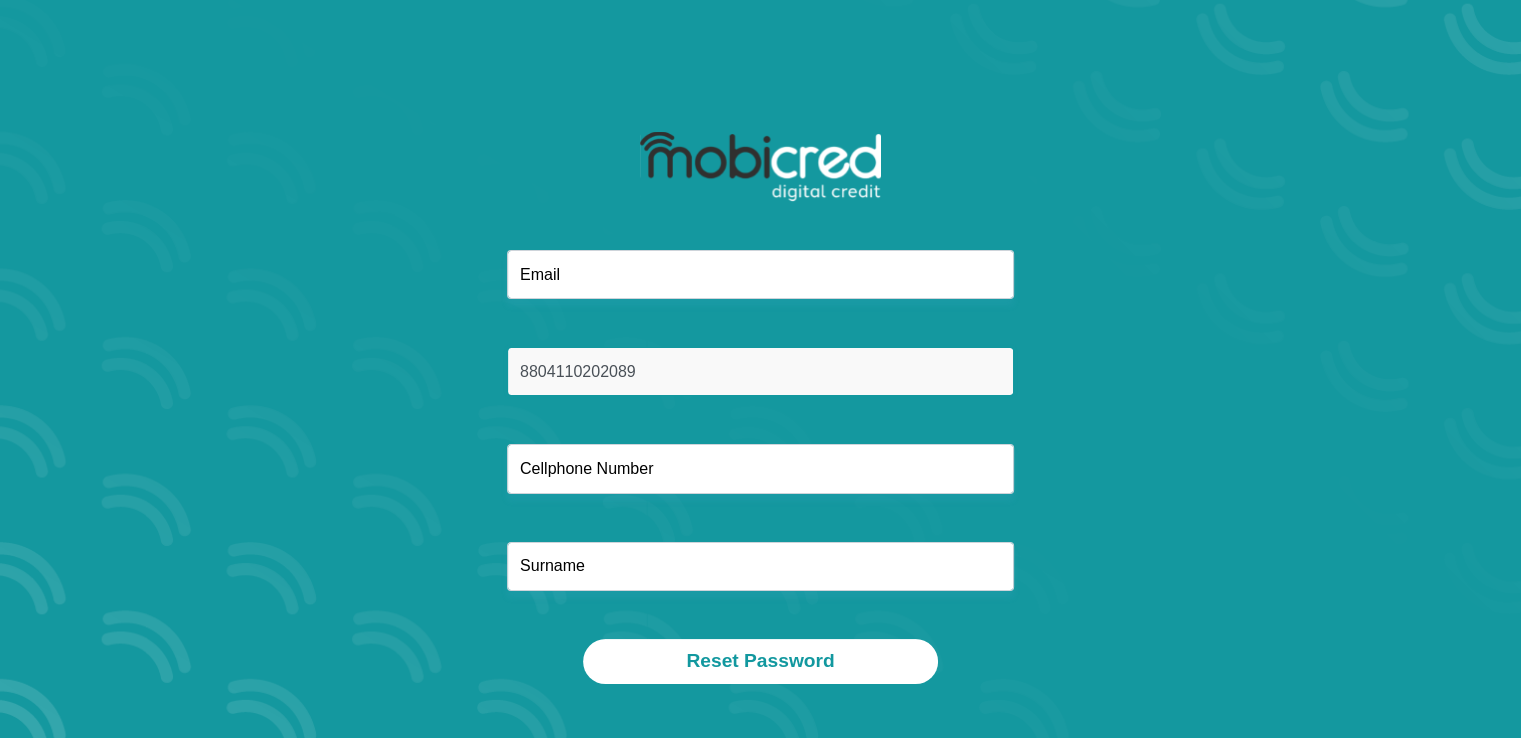 type on "8804110202089" 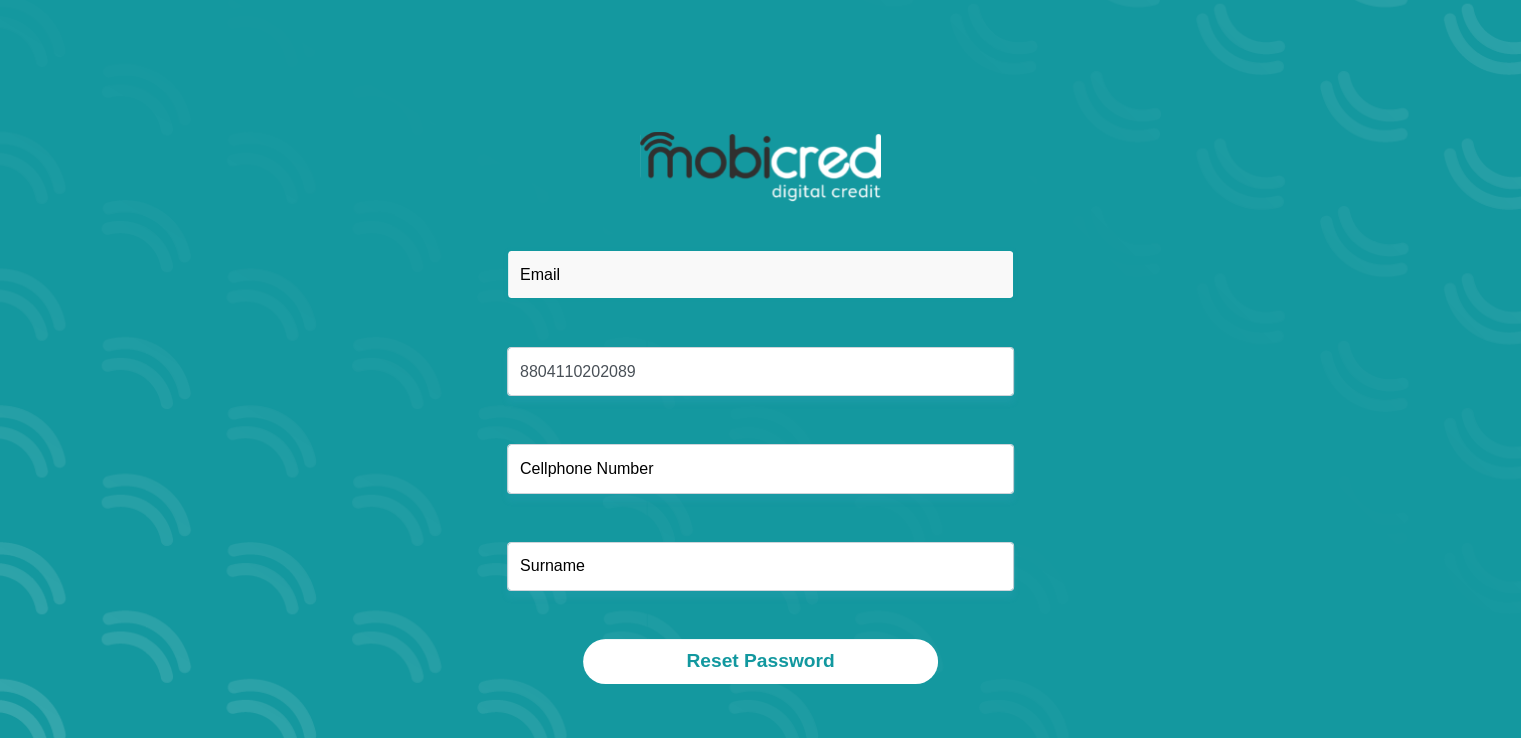 click at bounding box center [760, 274] 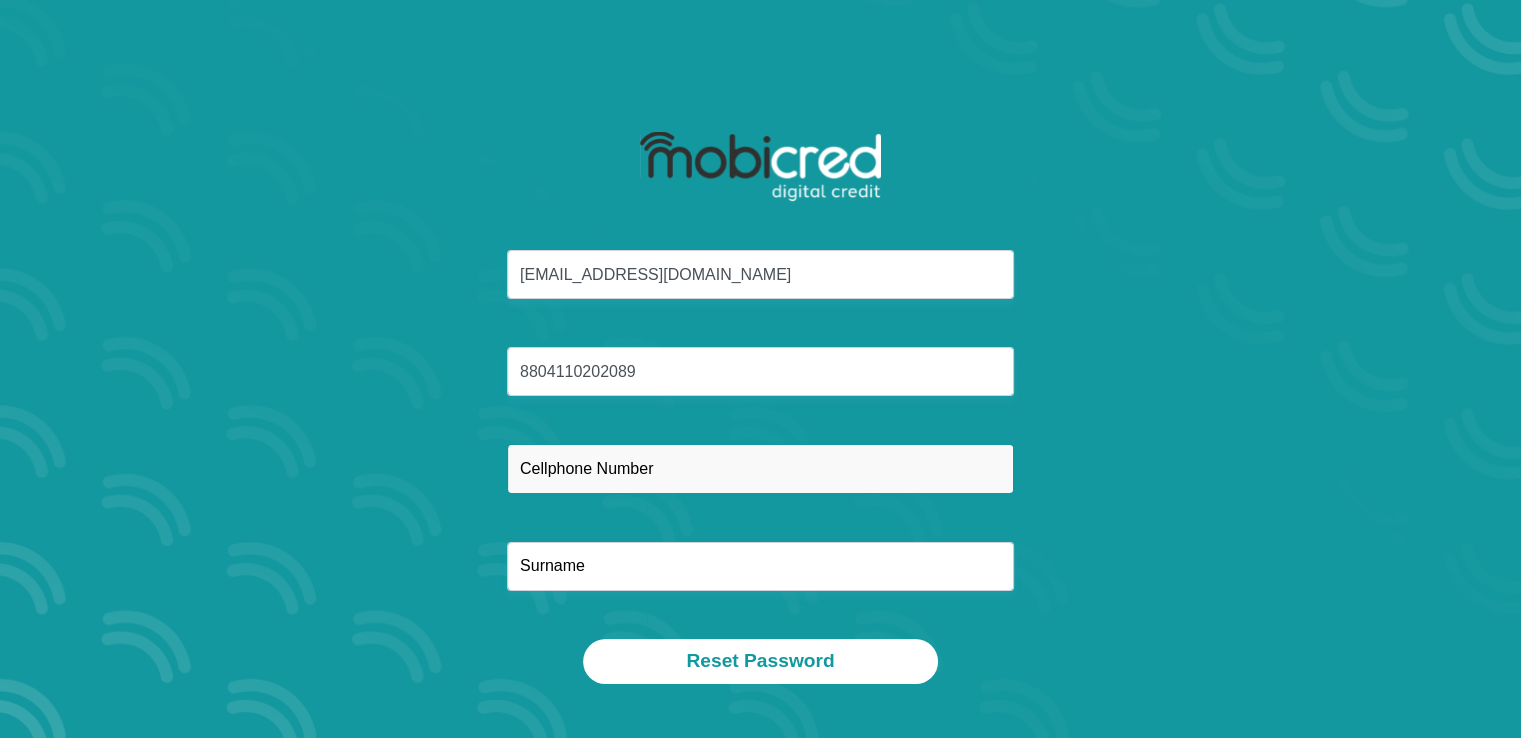 type on "0739675928" 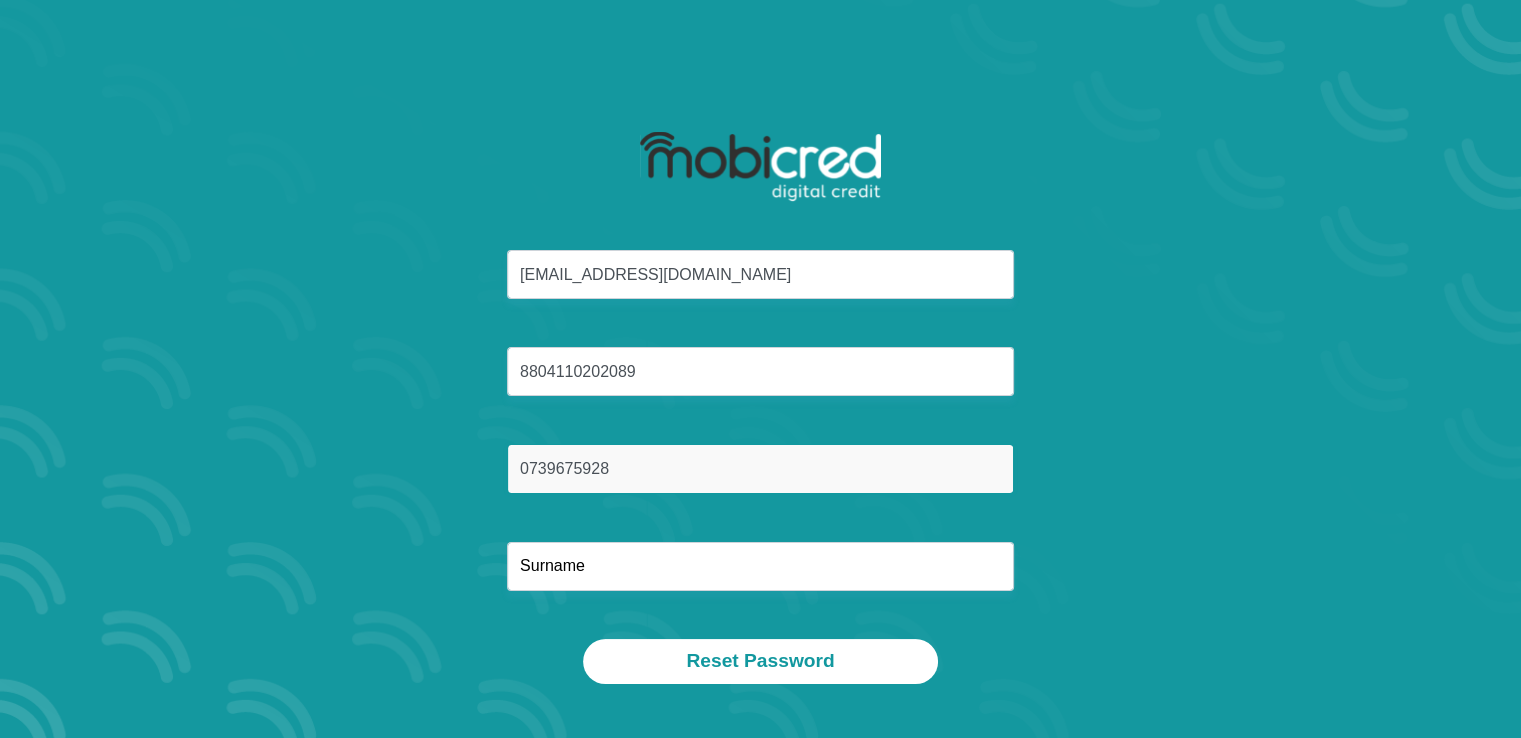 type on "Kafaar" 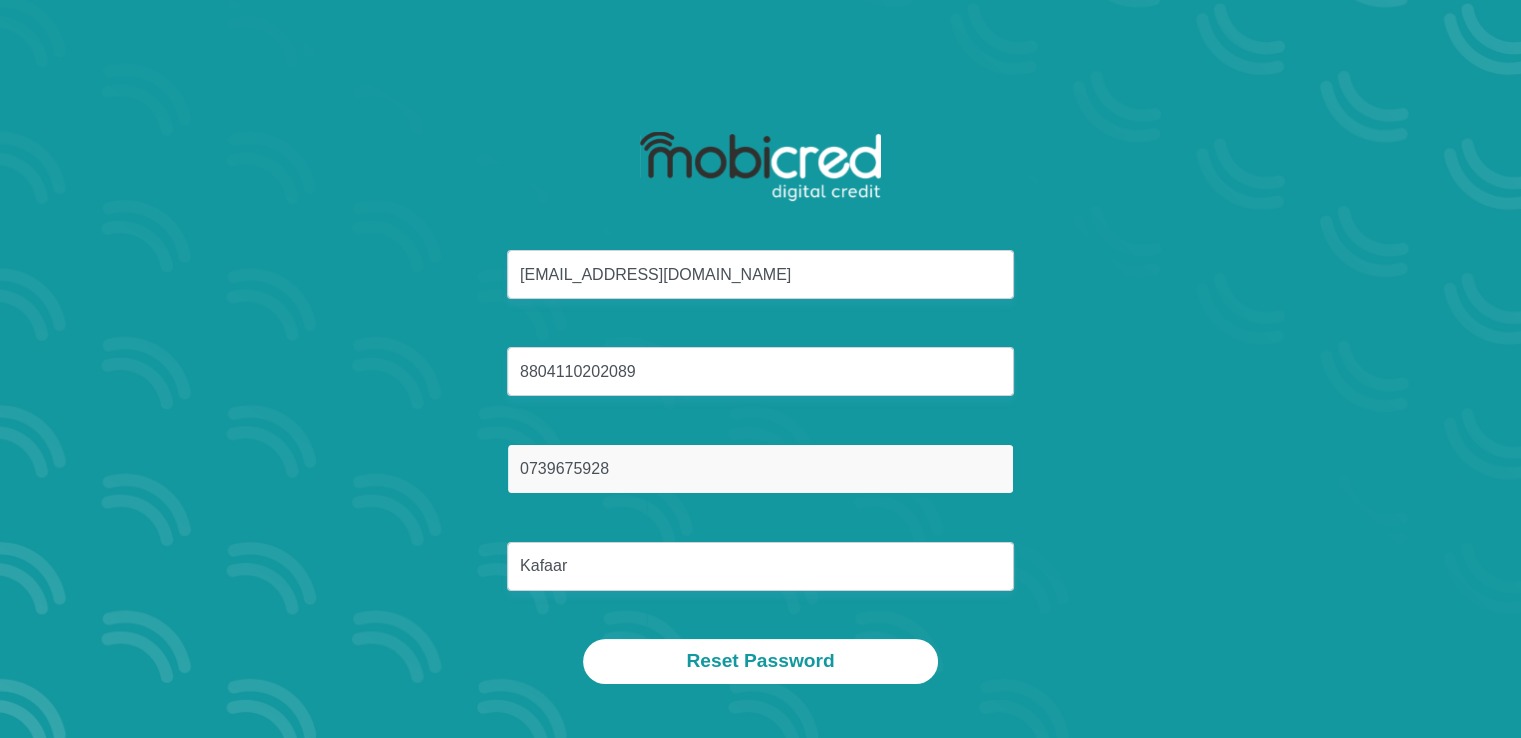 drag, startPoint x: 657, startPoint y: 475, endPoint x: 280, endPoint y: 370, distance: 391.34894 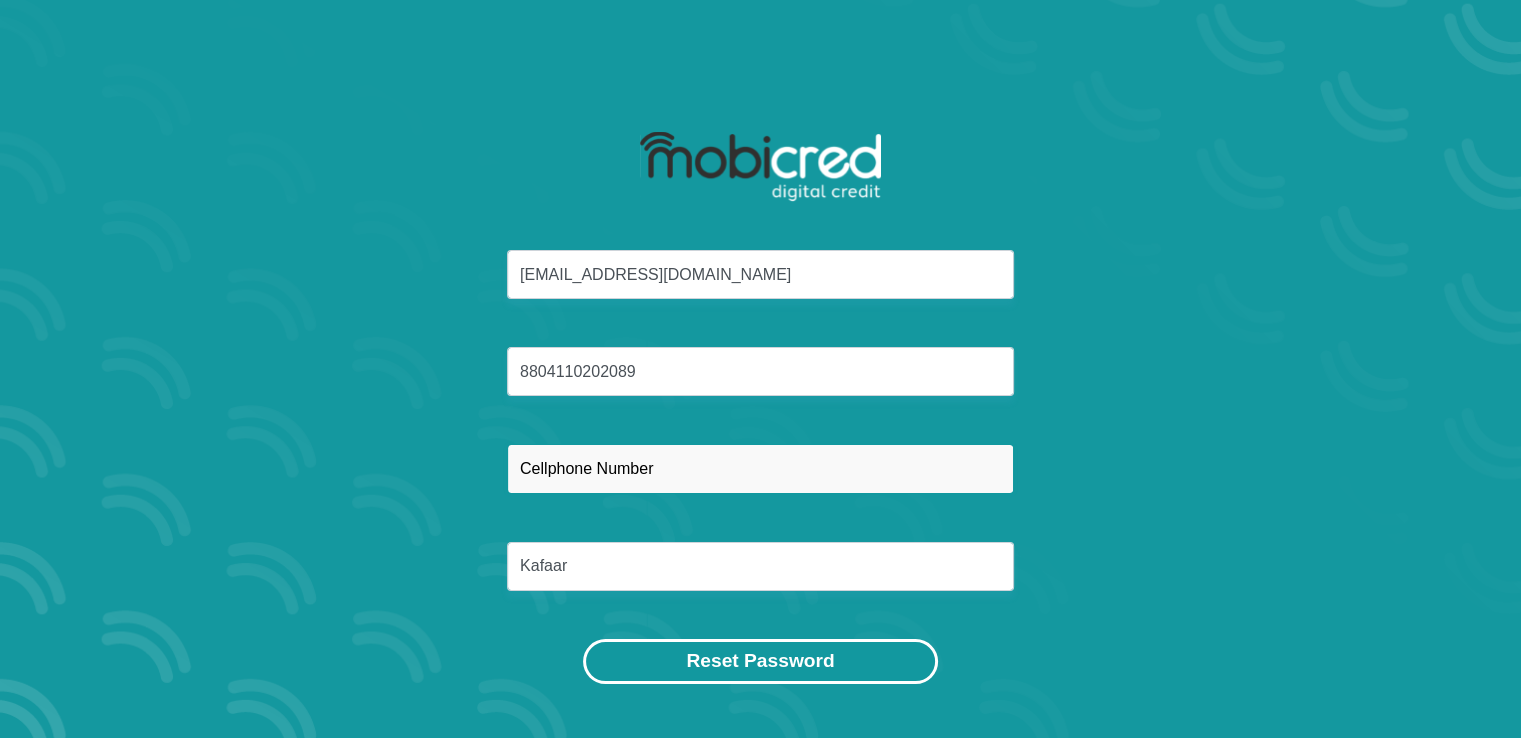 type 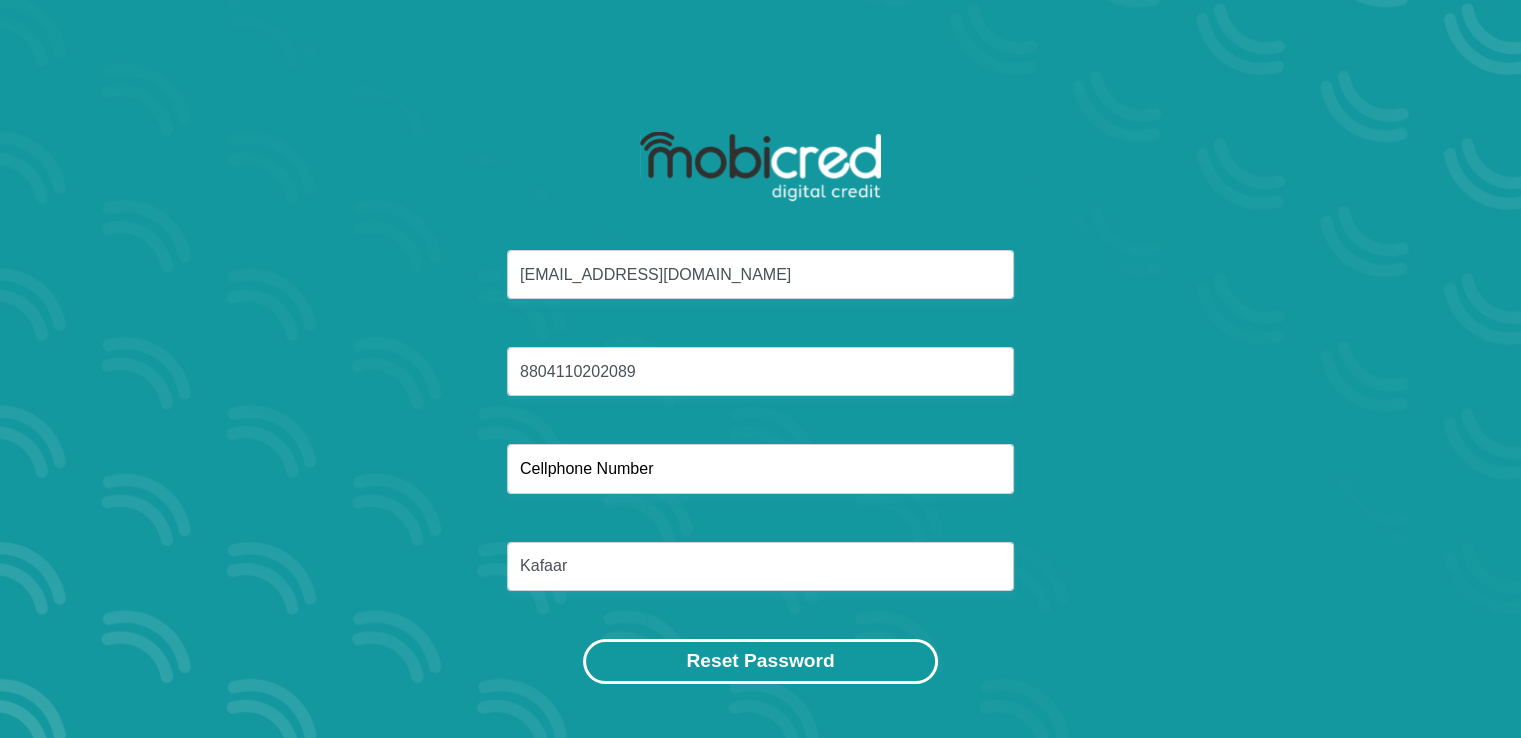 click on "Reset Password" at bounding box center (760, 661) 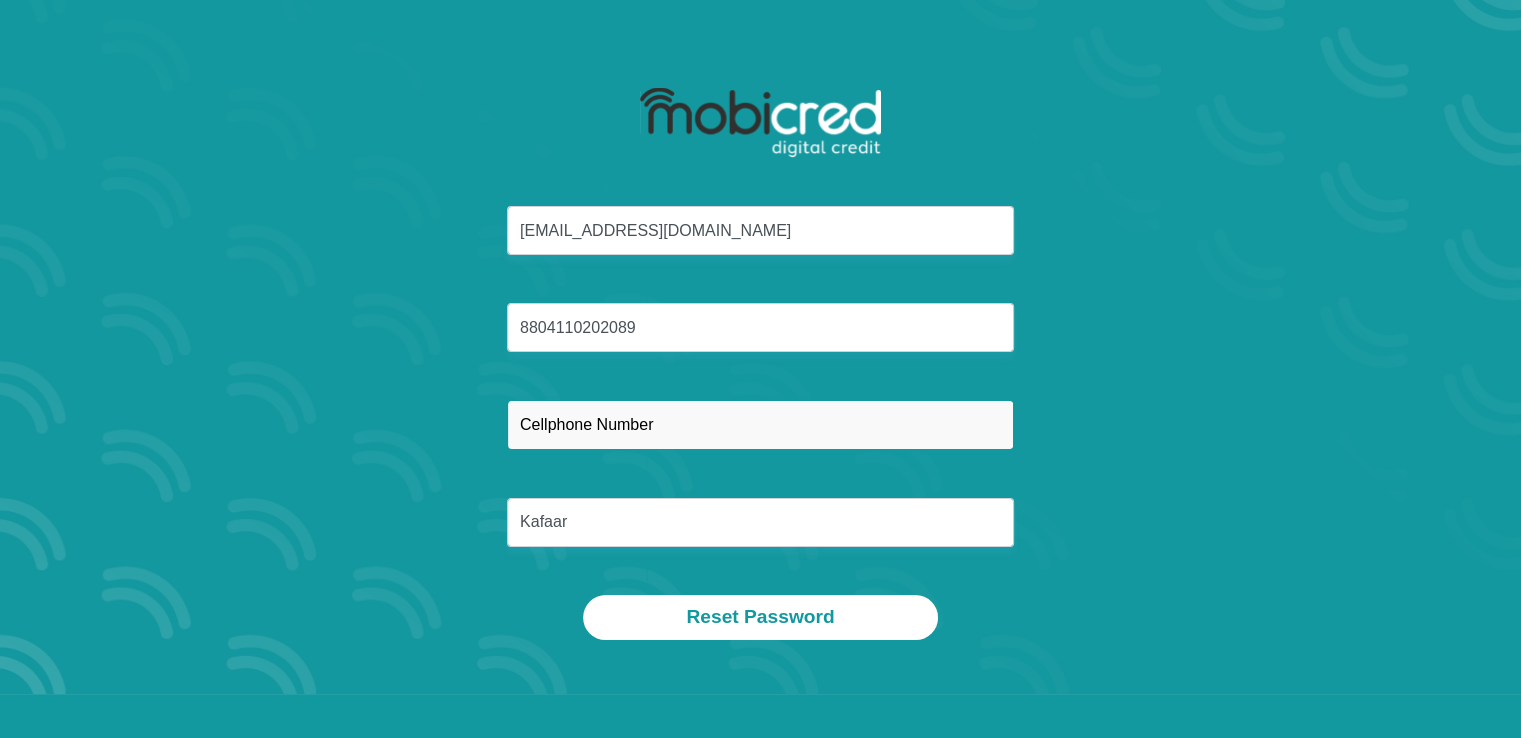 scroll, scrollTop: 114, scrollLeft: 0, axis: vertical 